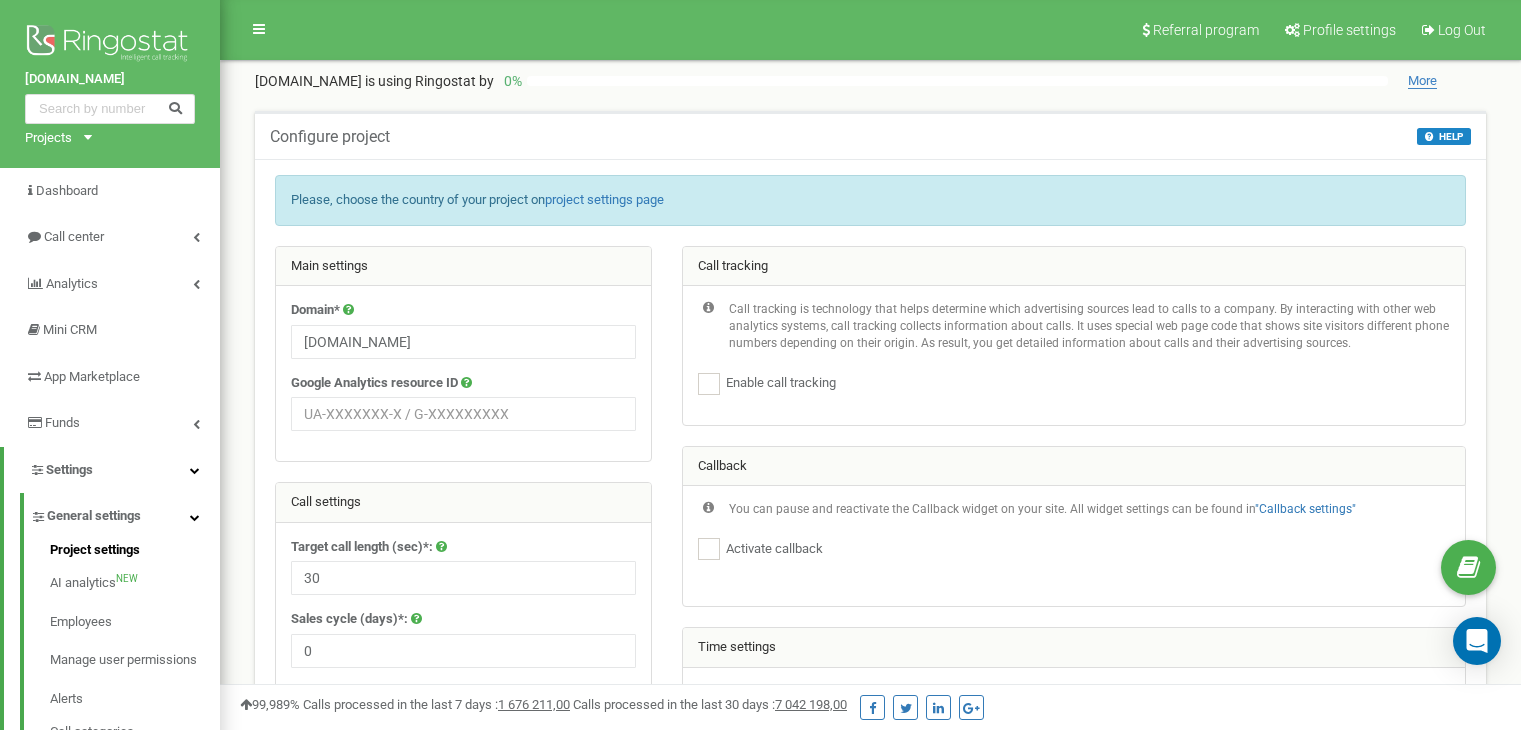 scroll, scrollTop: 104, scrollLeft: 0, axis: vertical 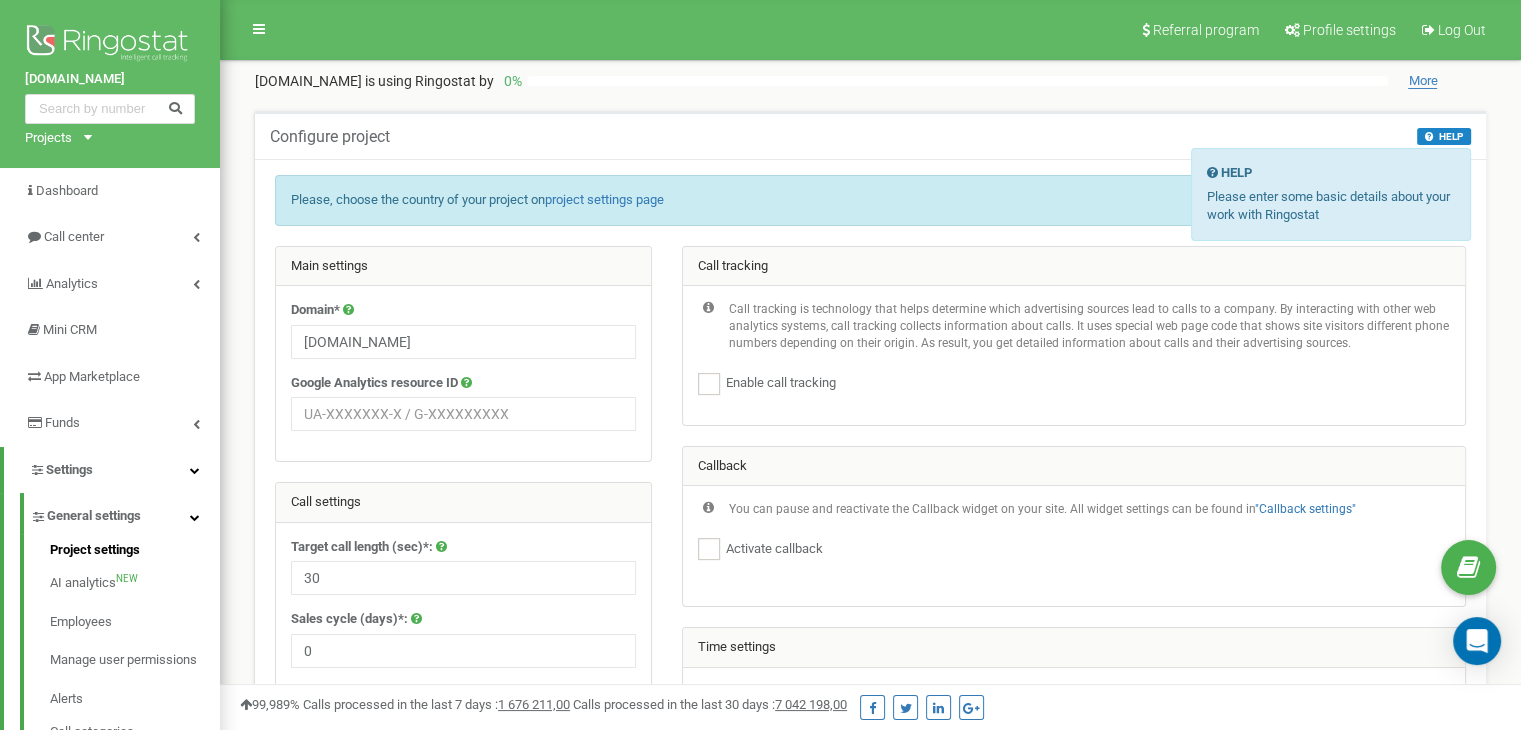click on "HELP" at bounding box center (1444, 136) 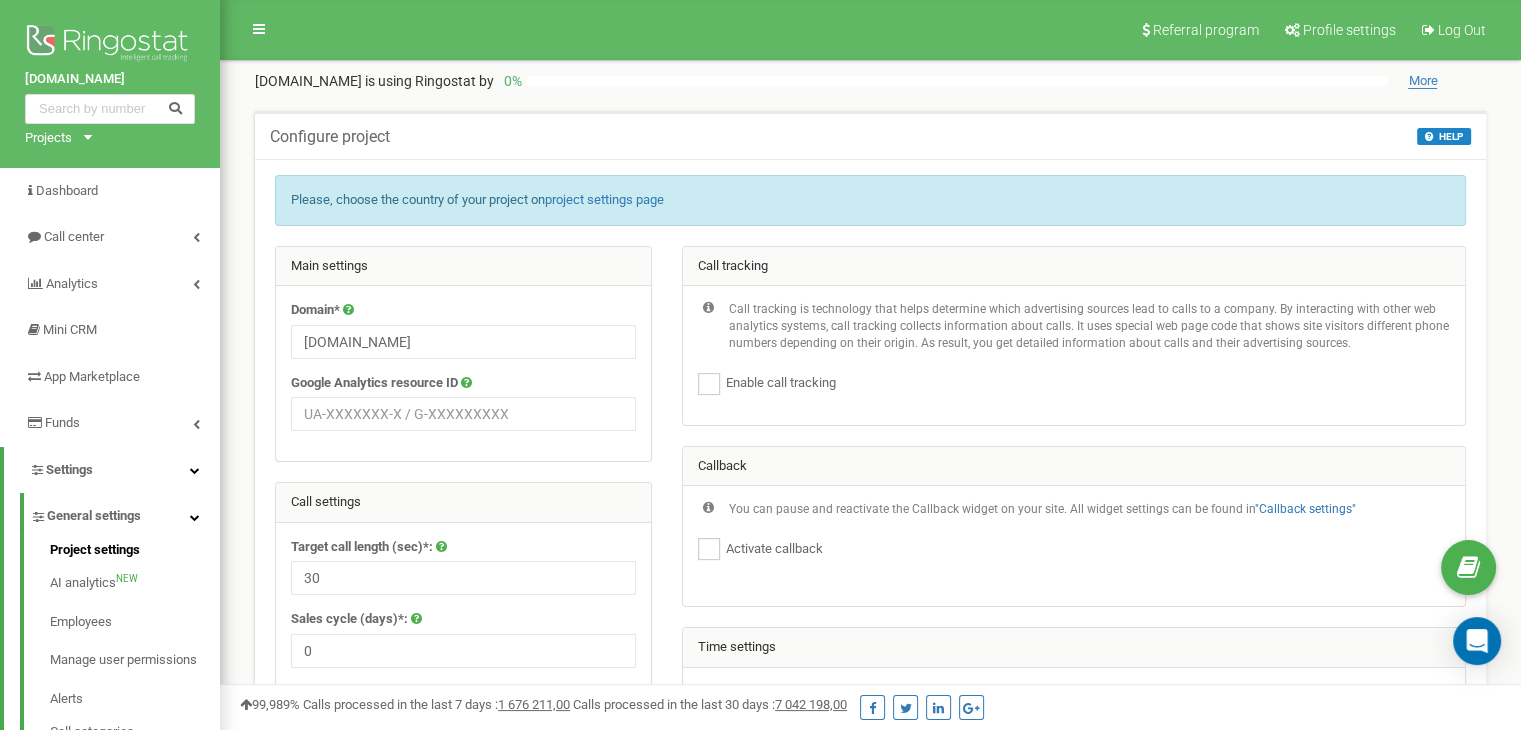 click on "More" at bounding box center [1447, 81] 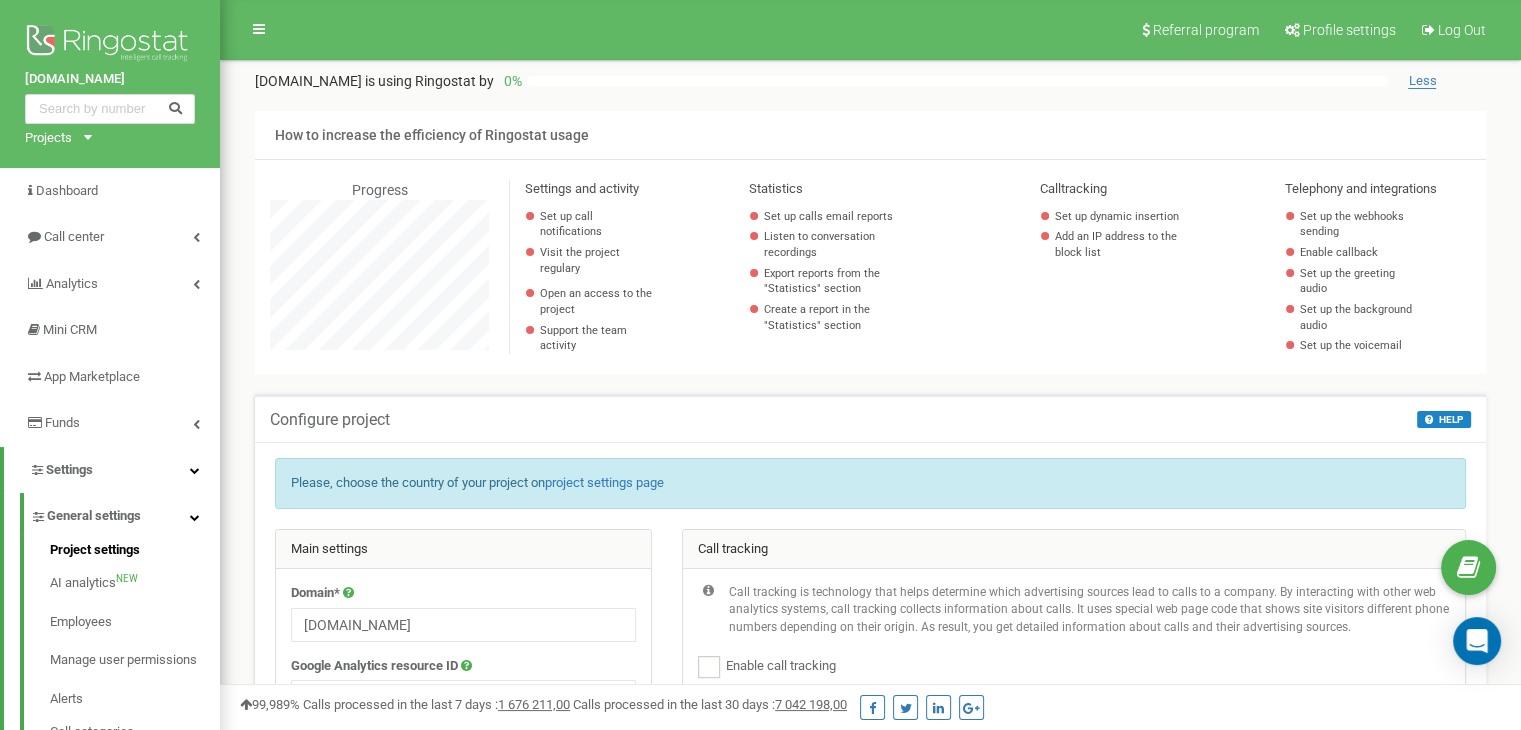 scroll, scrollTop: 998128, scrollLeft: 998699, axis: both 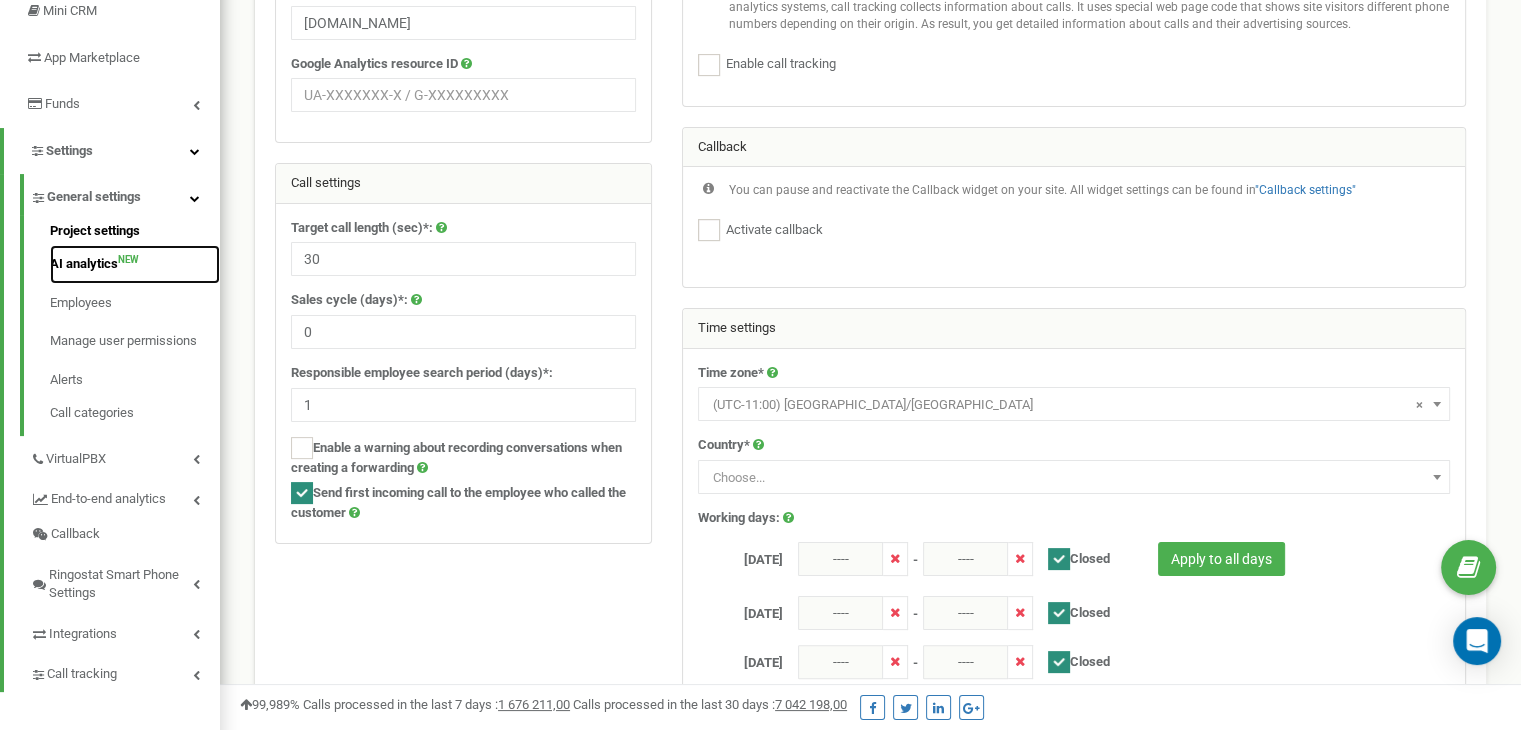 click on "AI analytics NEW" at bounding box center (135, 264) 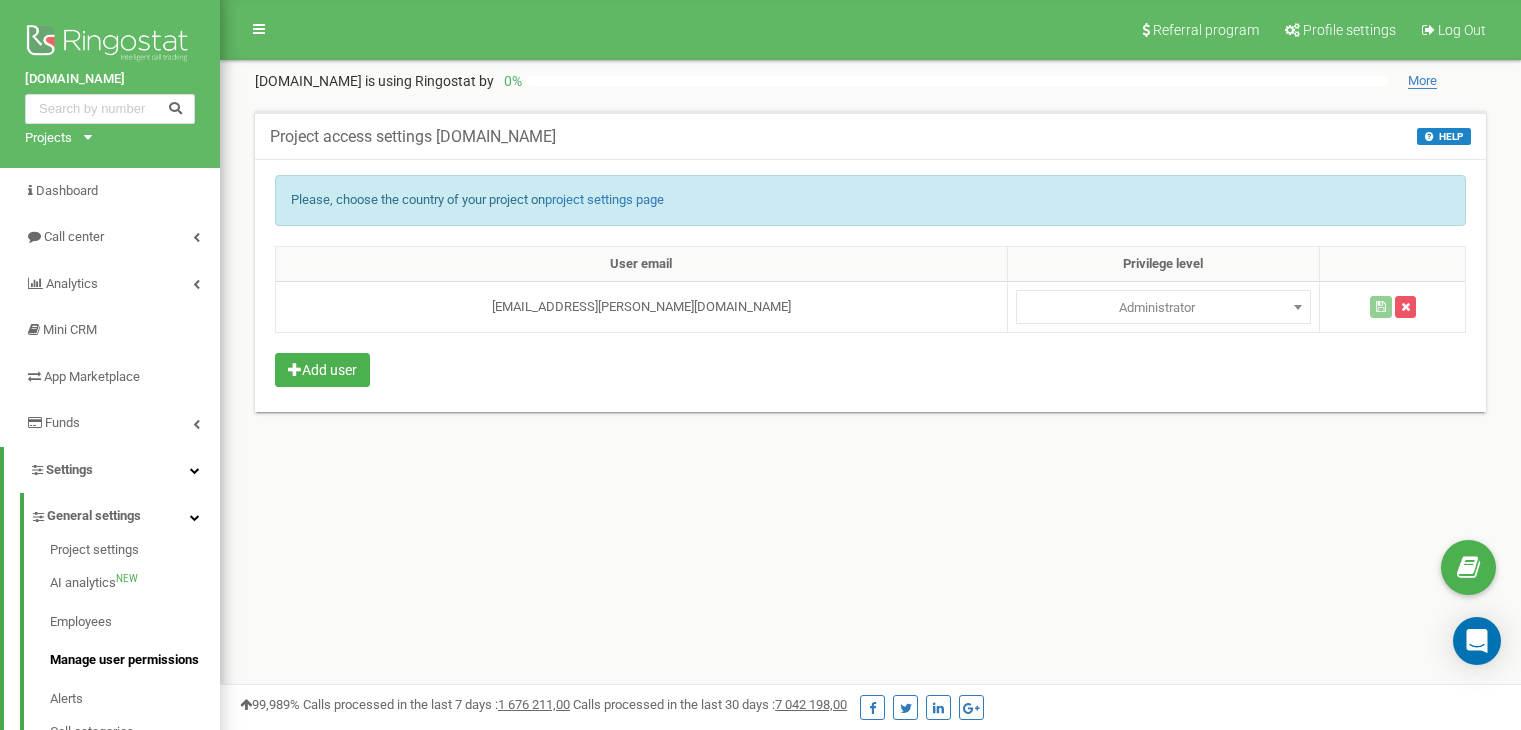 scroll, scrollTop: 0, scrollLeft: 0, axis: both 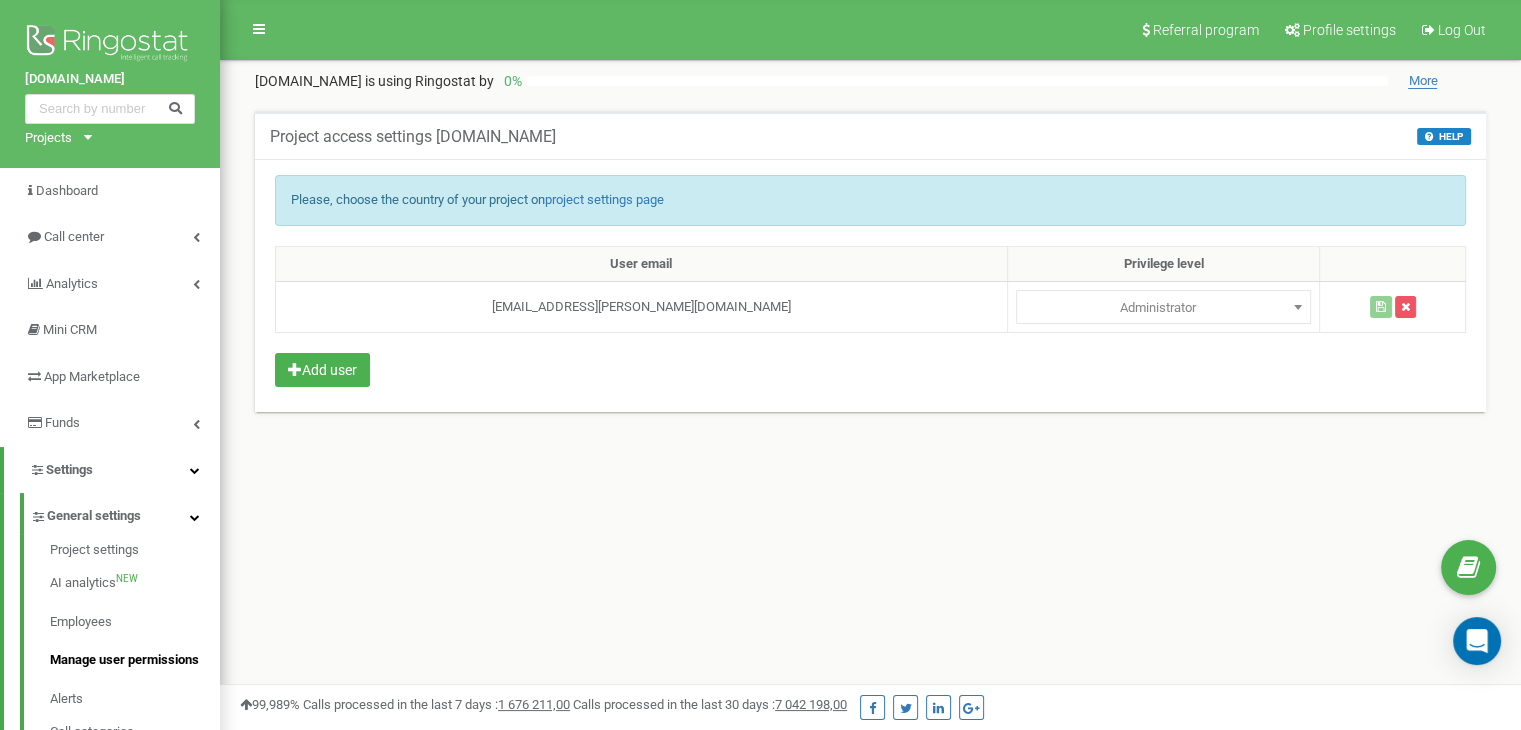 click 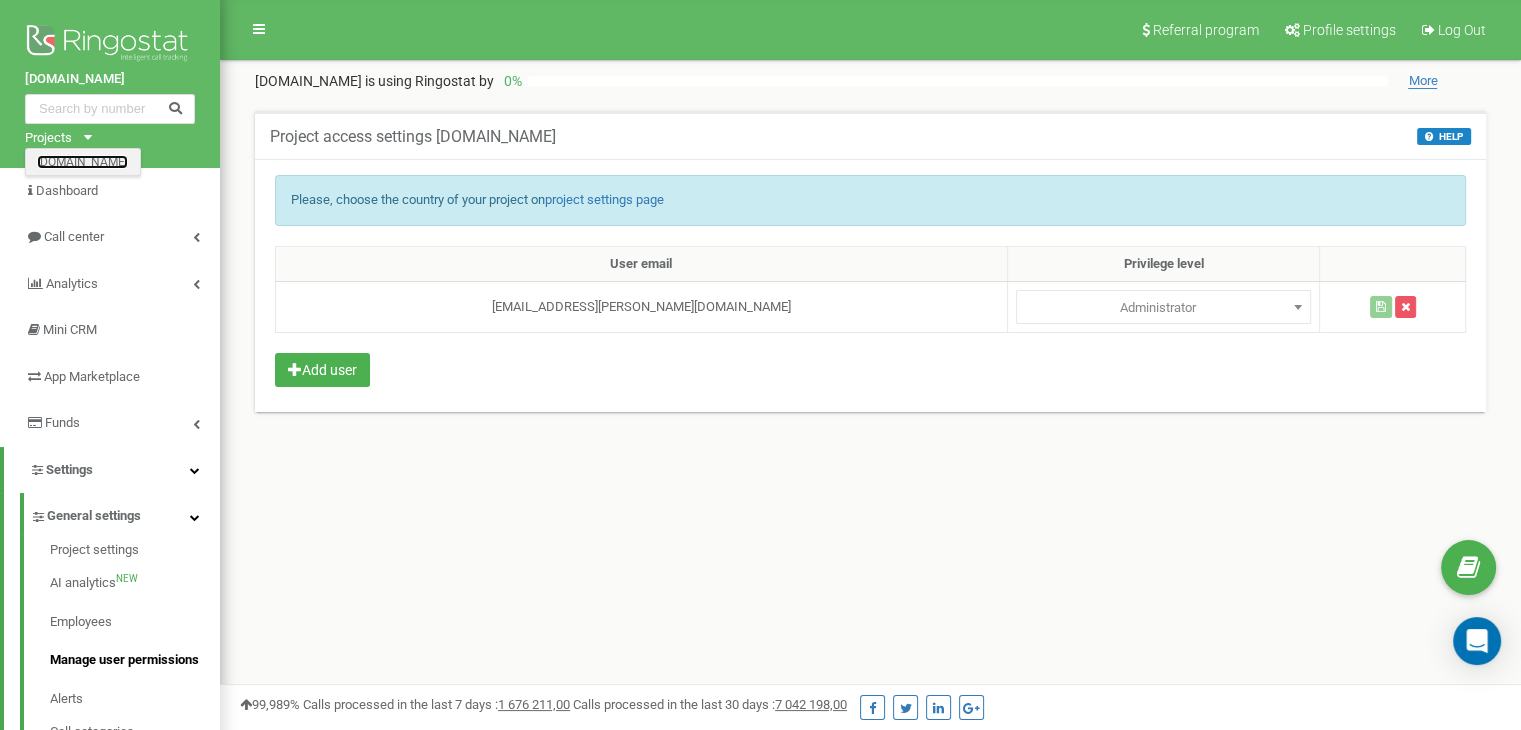 click on "[DOMAIN_NAME]" at bounding box center [82, 161] 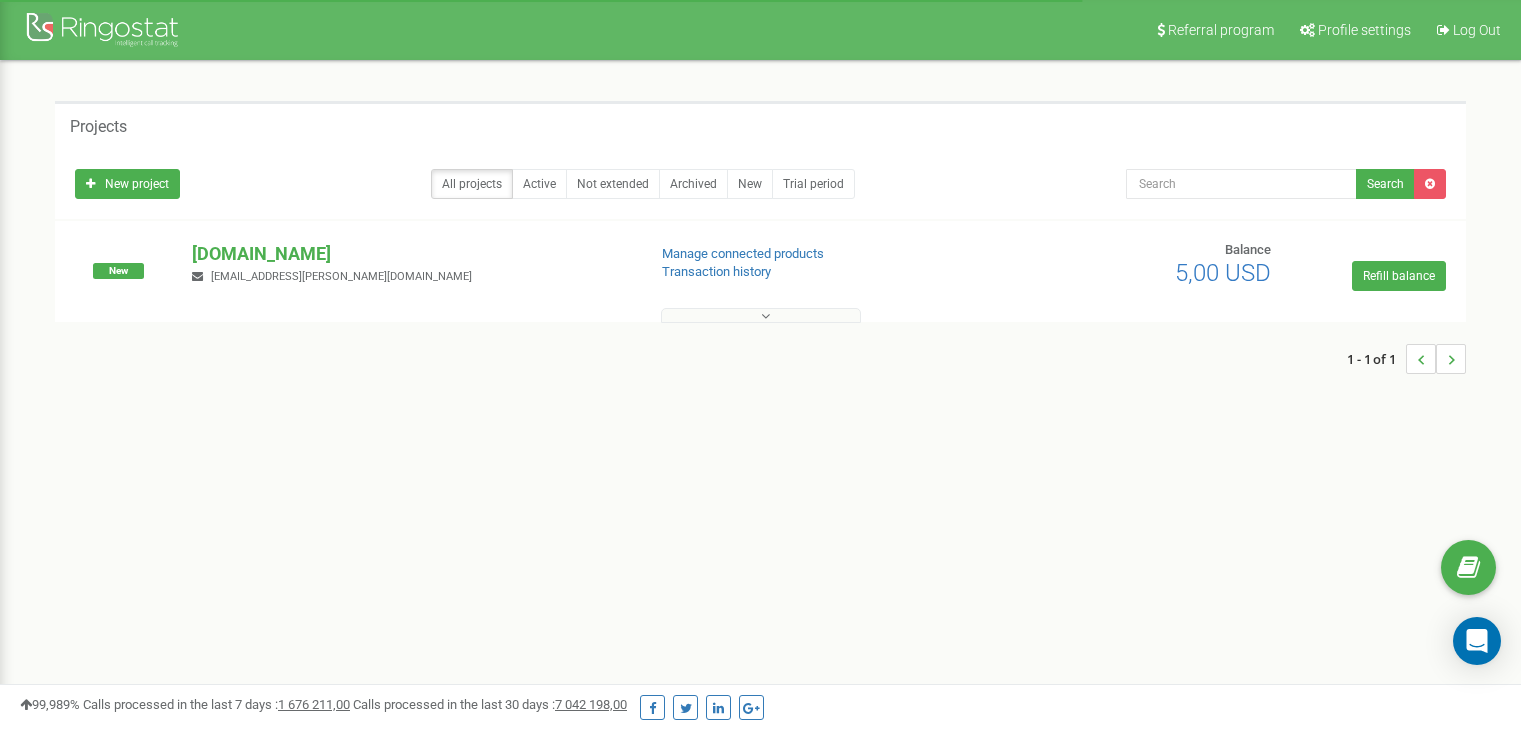 scroll, scrollTop: 0, scrollLeft: 0, axis: both 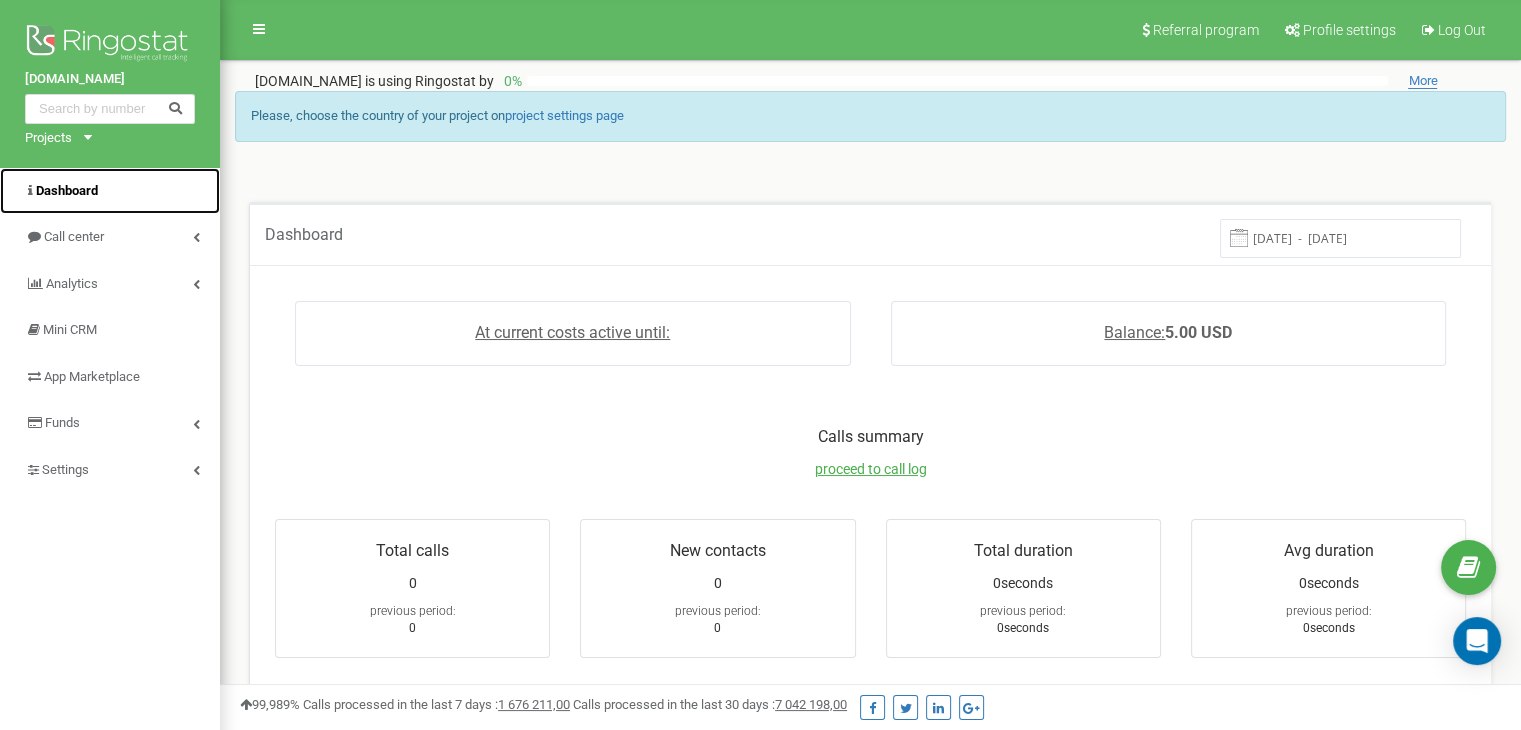 click on "Dashboard" at bounding box center [67, 190] 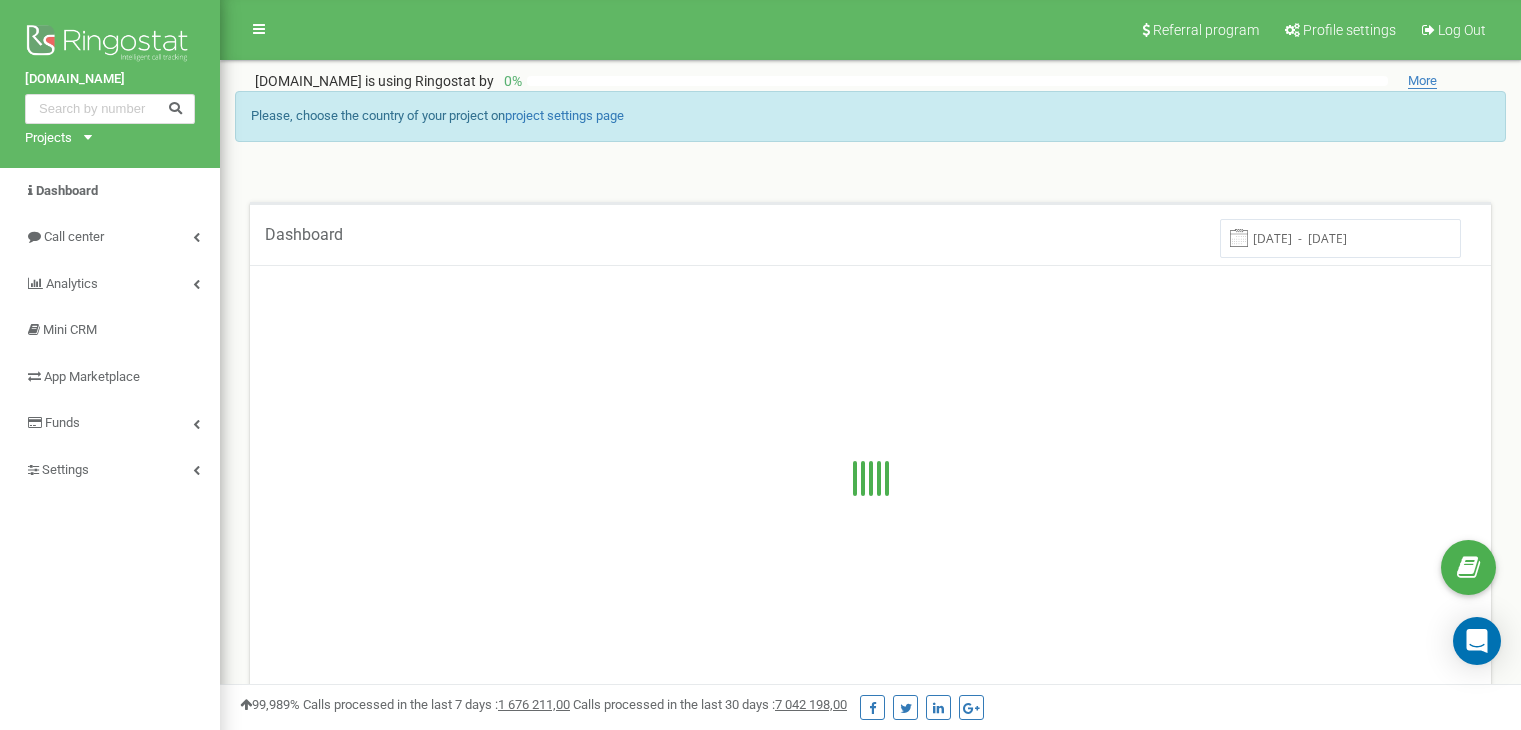 scroll, scrollTop: 0, scrollLeft: 0, axis: both 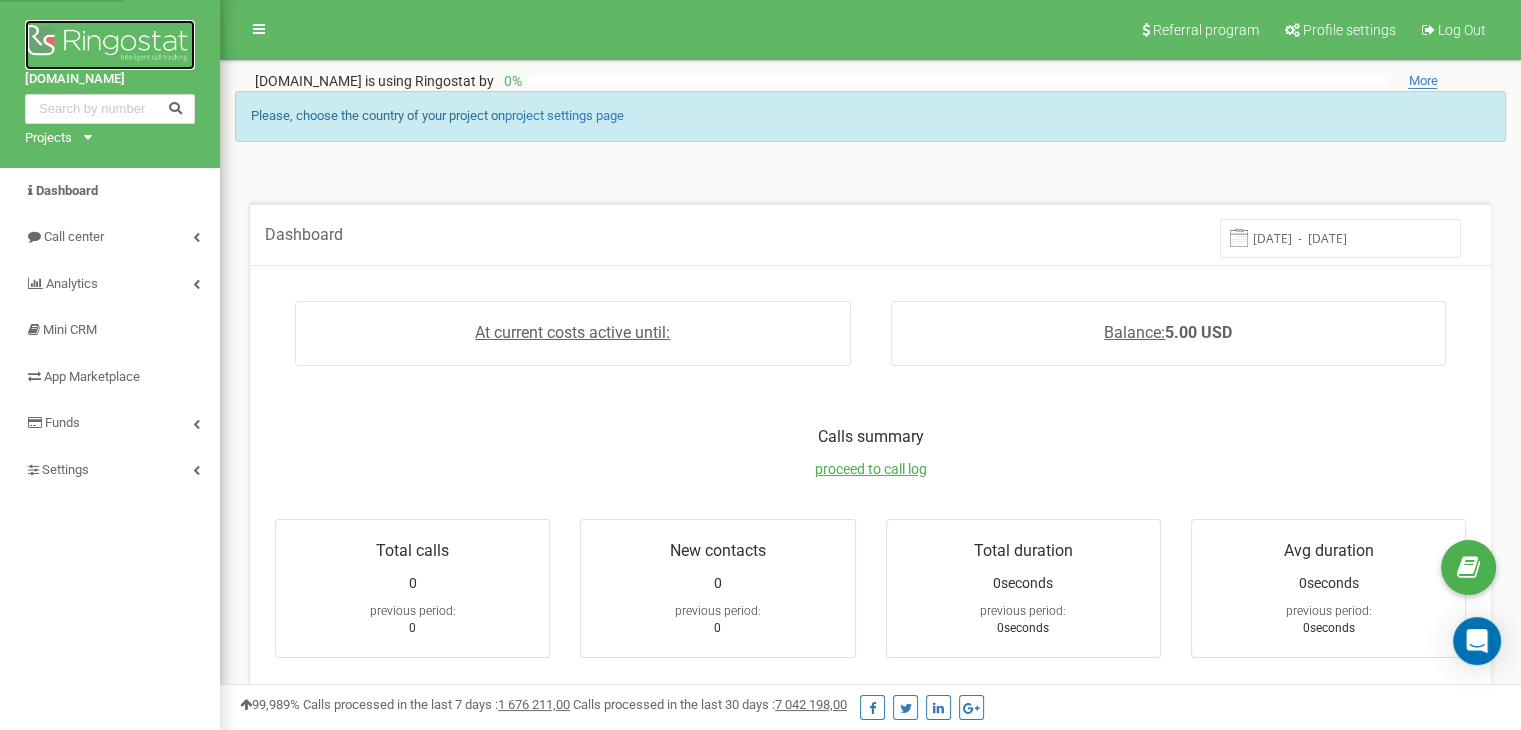 click at bounding box center [110, 45] 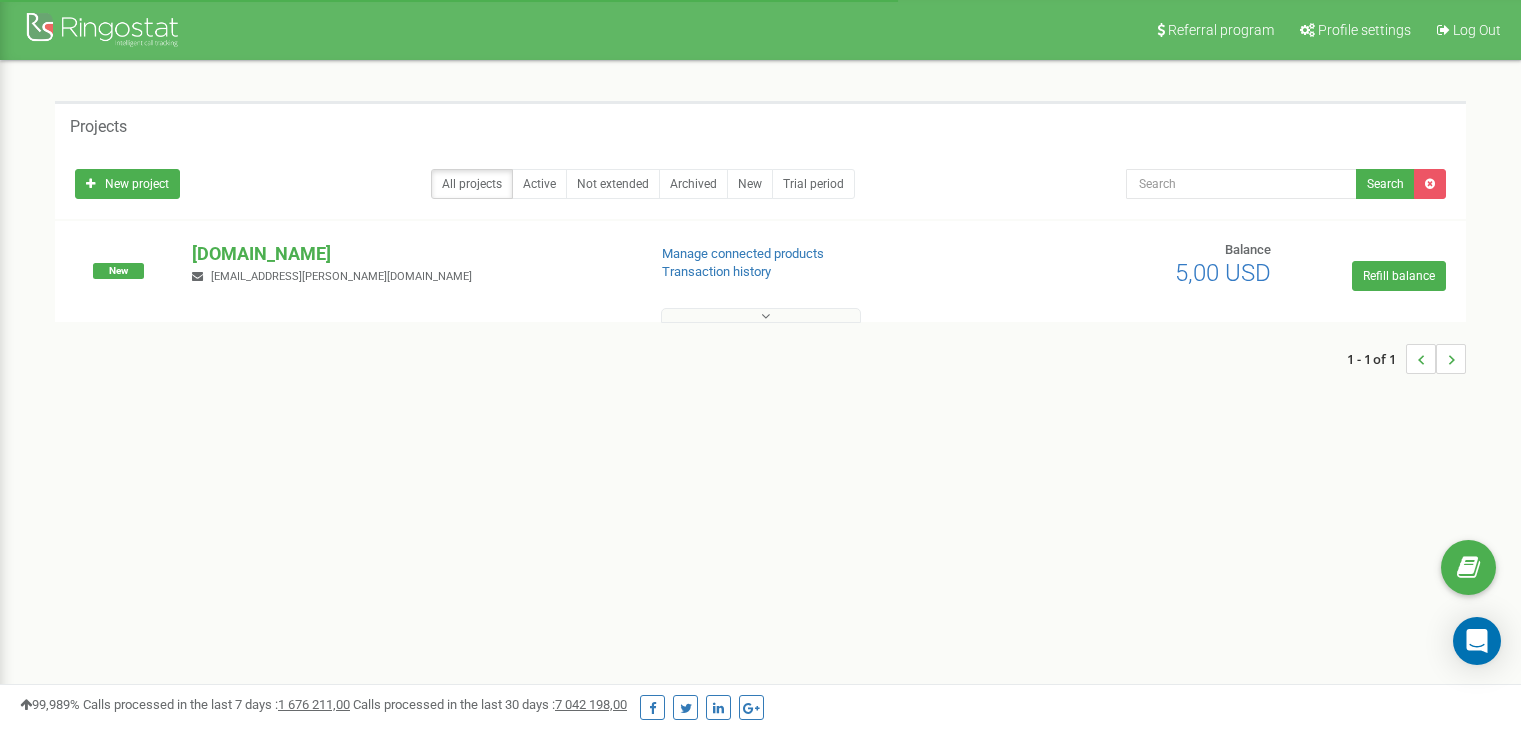 scroll, scrollTop: 0, scrollLeft: 0, axis: both 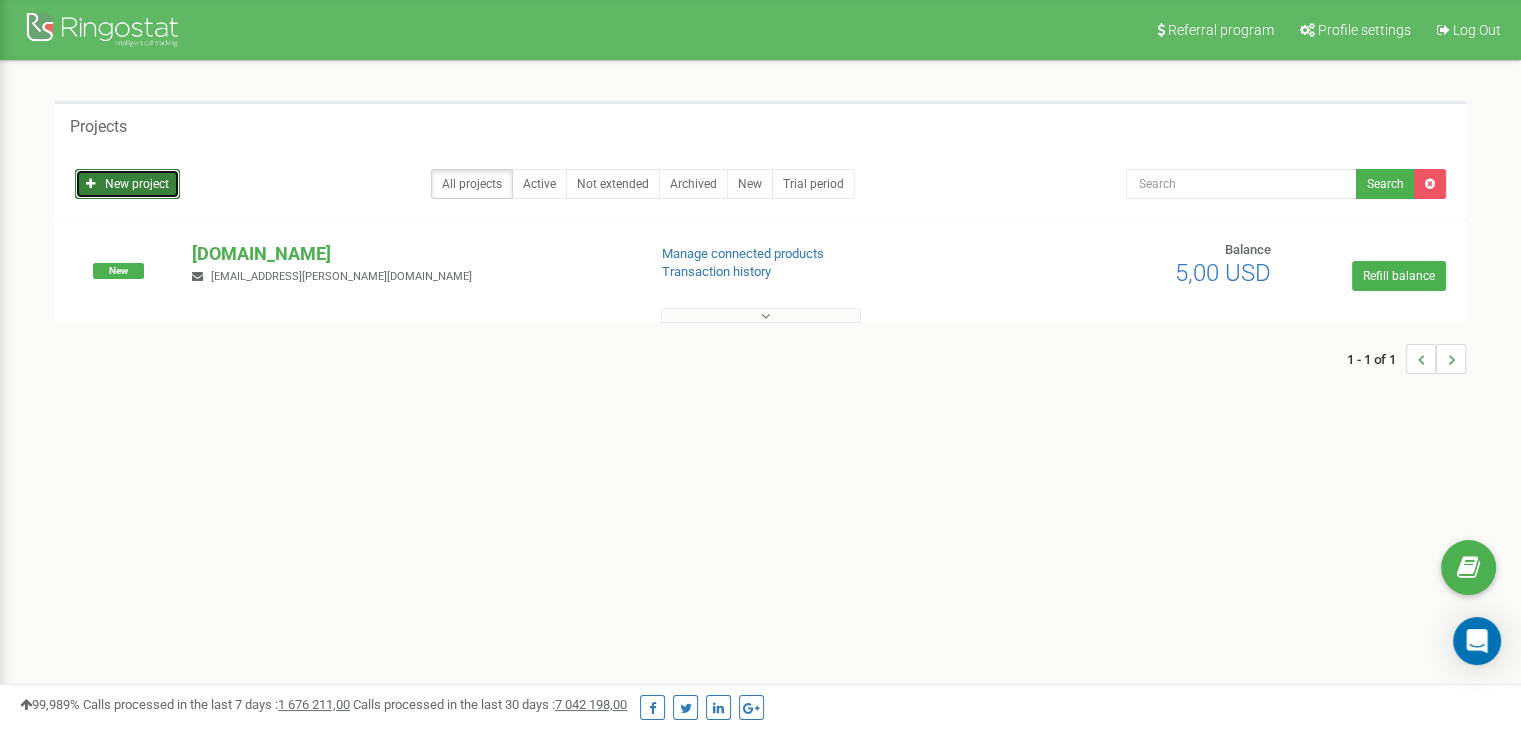 click on "New project" at bounding box center (127, 184) 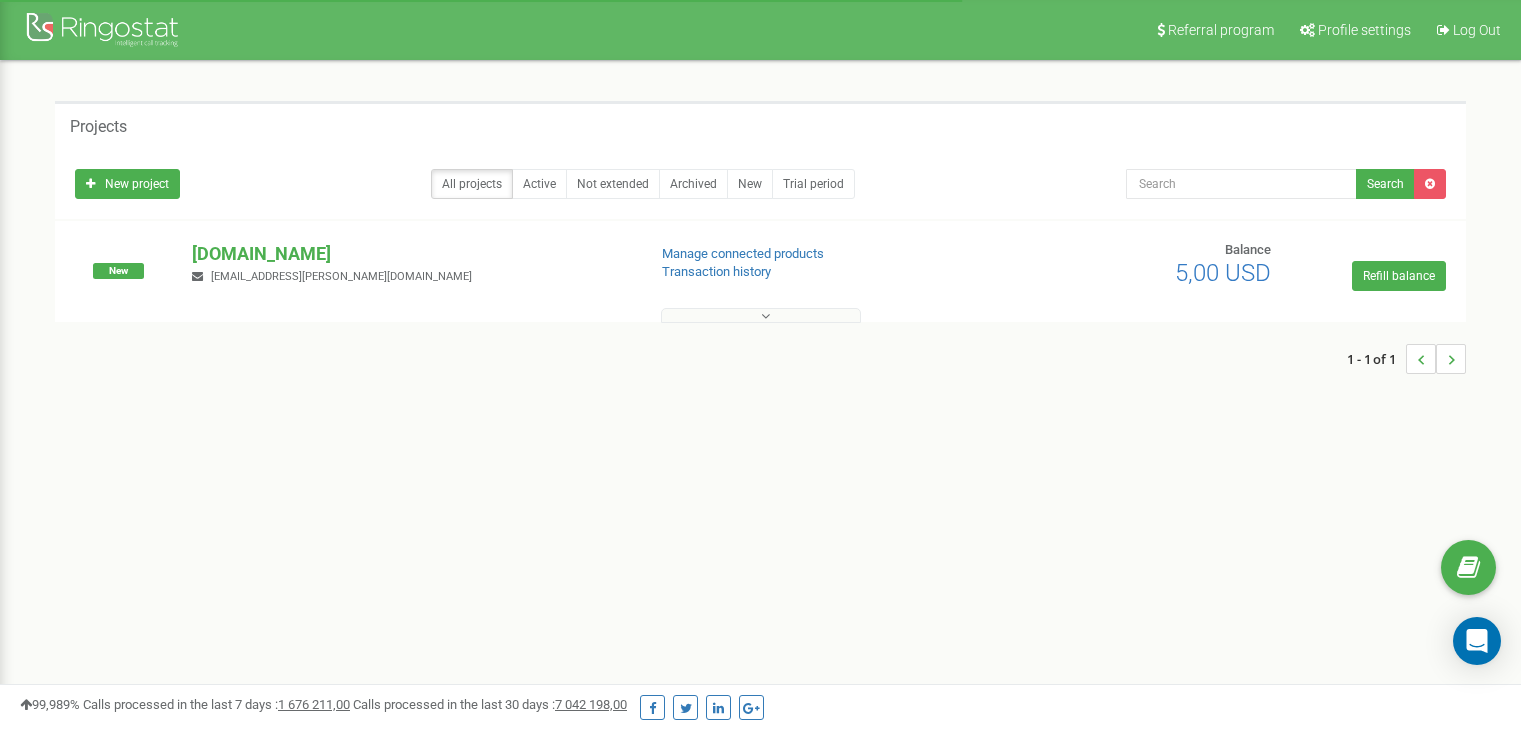 scroll, scrollTop: 0, scrollLeft: 0, axis: both 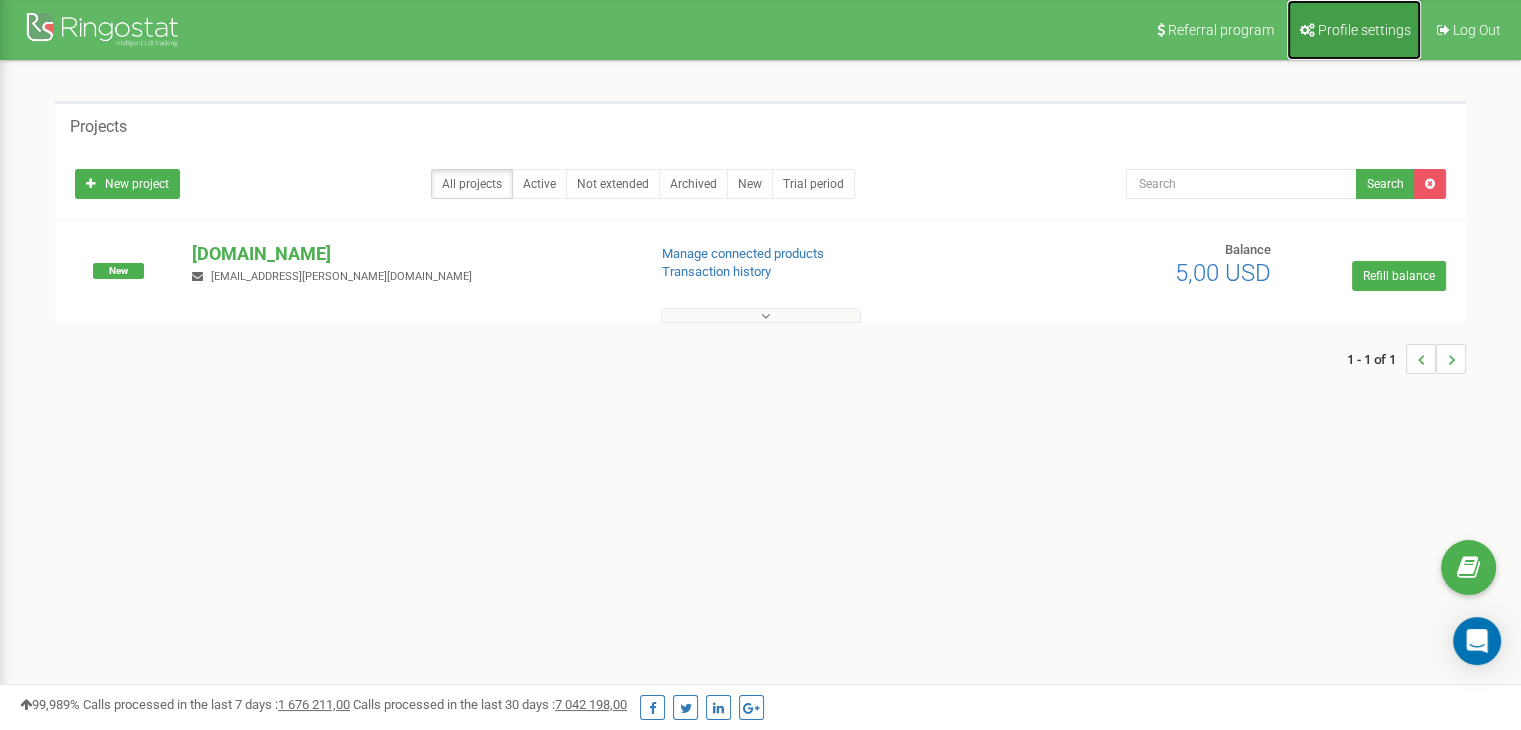click on "Profile settings" at bounding box center [1364, 30] 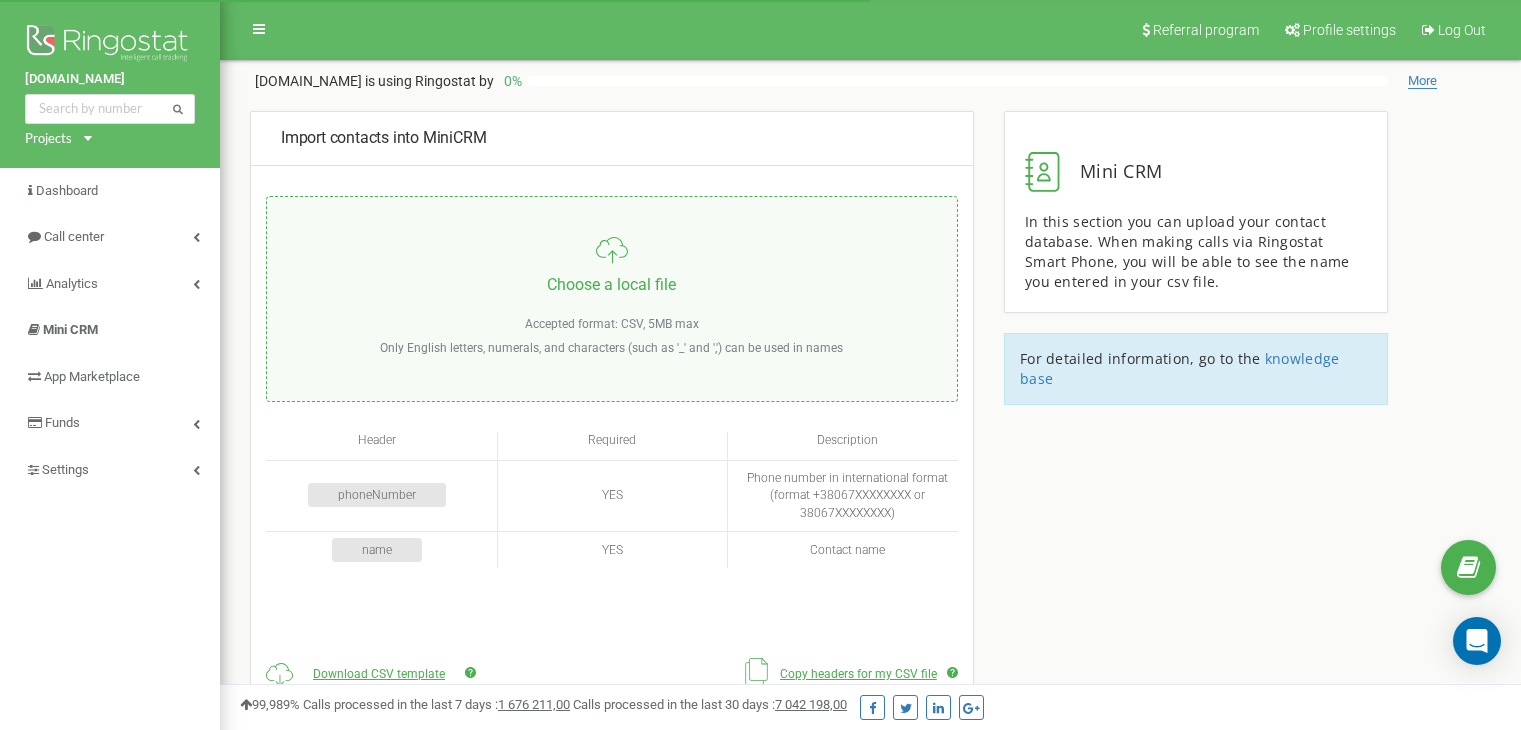 scroll, scrollTop: 0, scrollLeft: 0, axis: both 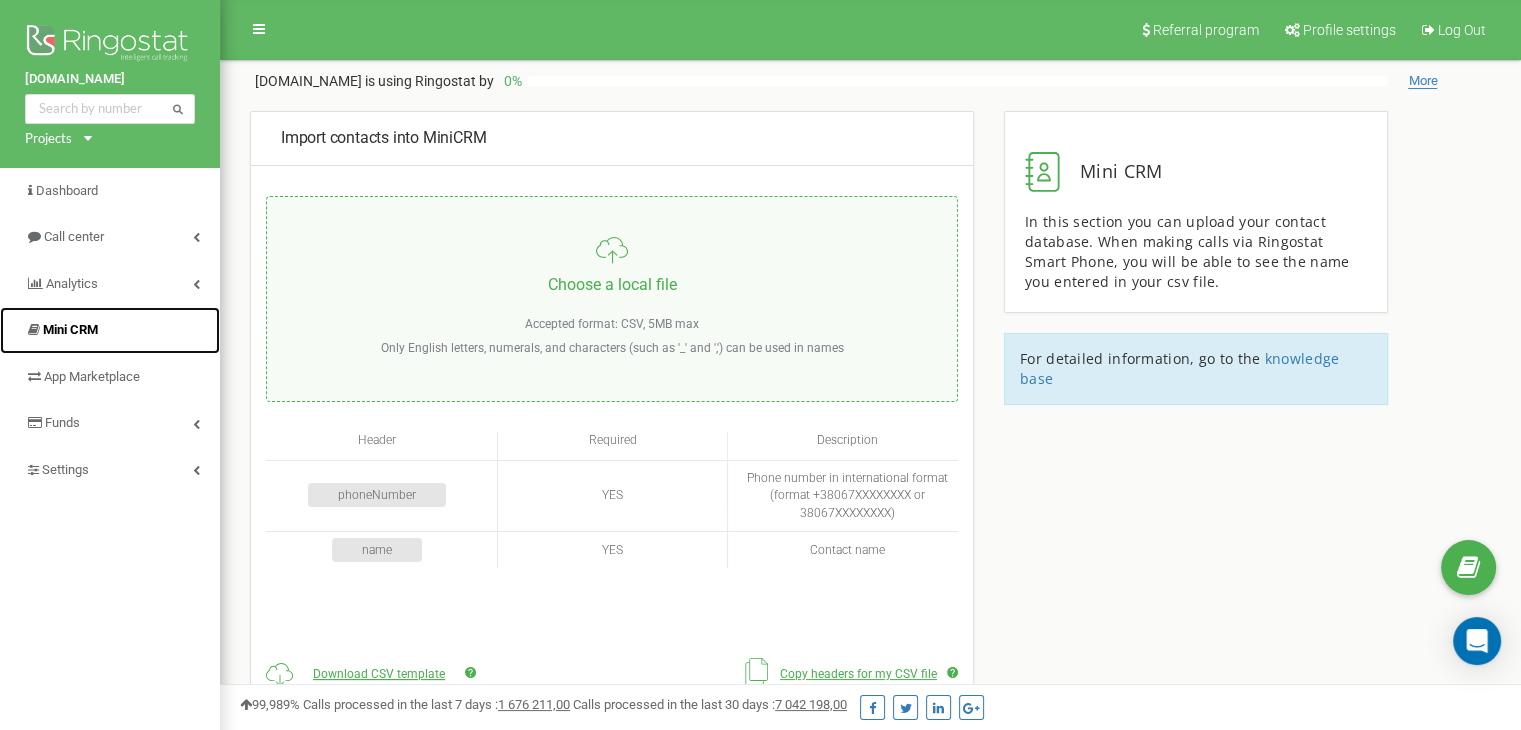 click on "Mini CRM" at bounding box center [70, 329] 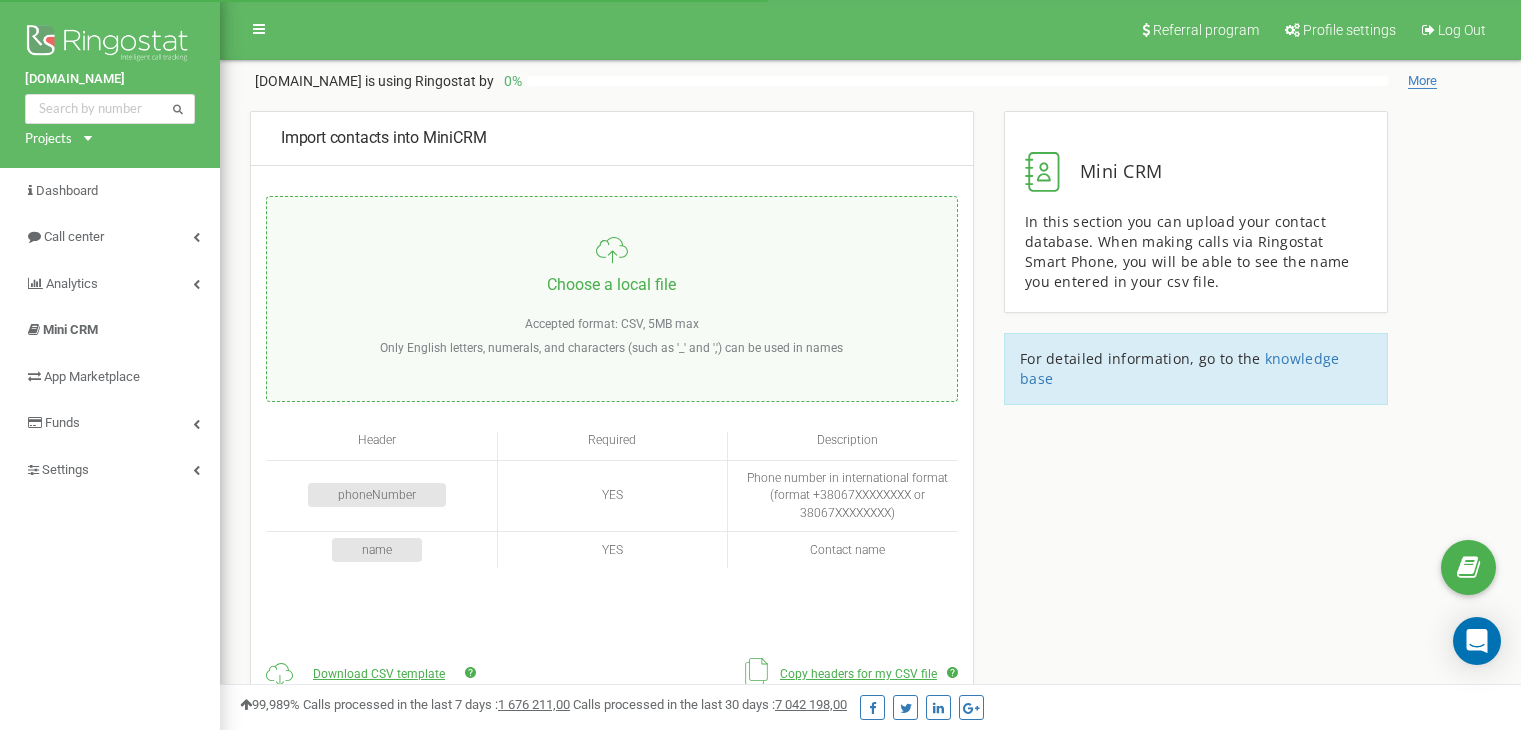 scroll, scrollTop: 0, scrollLeft: 0, axis: both 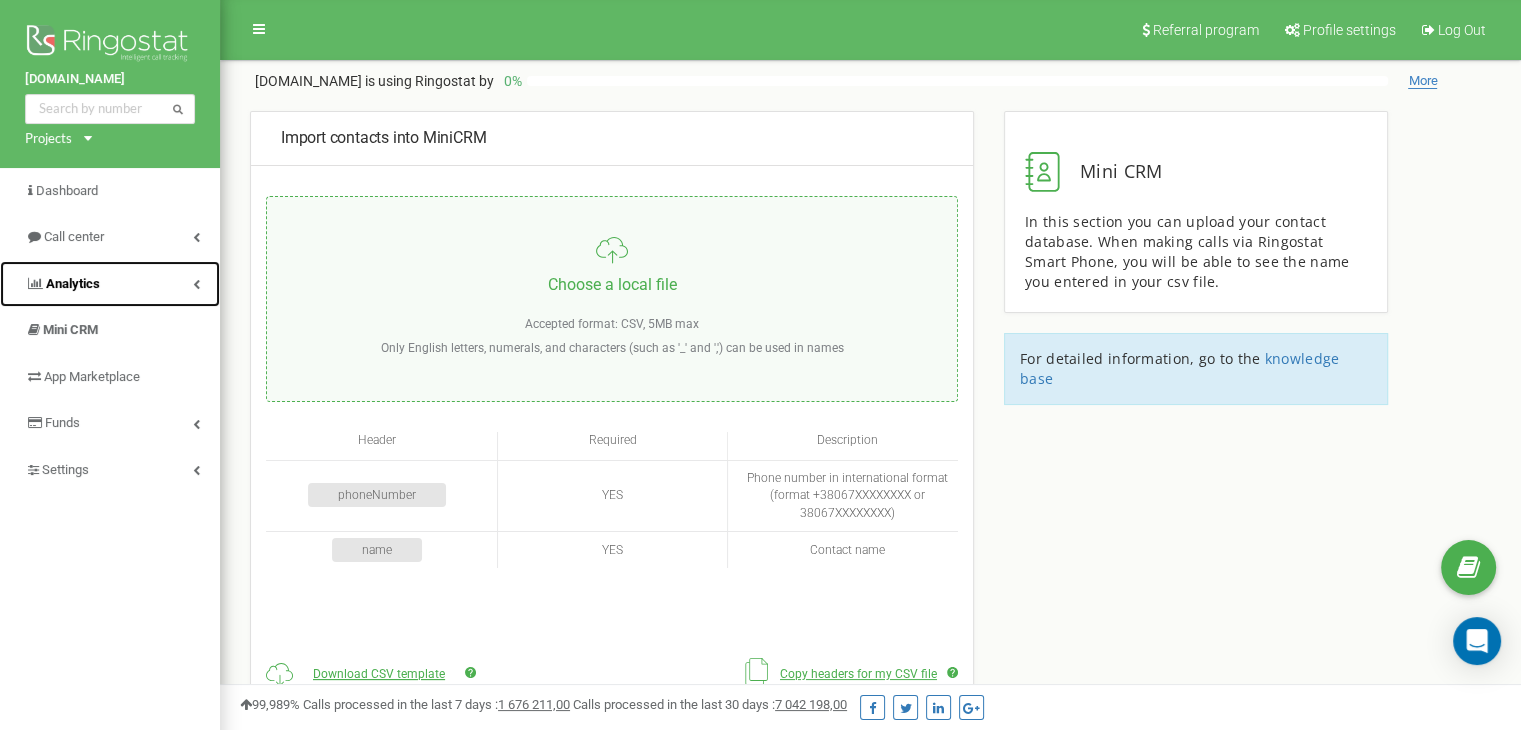click on "Analytics" at bounding box center (73, 283) 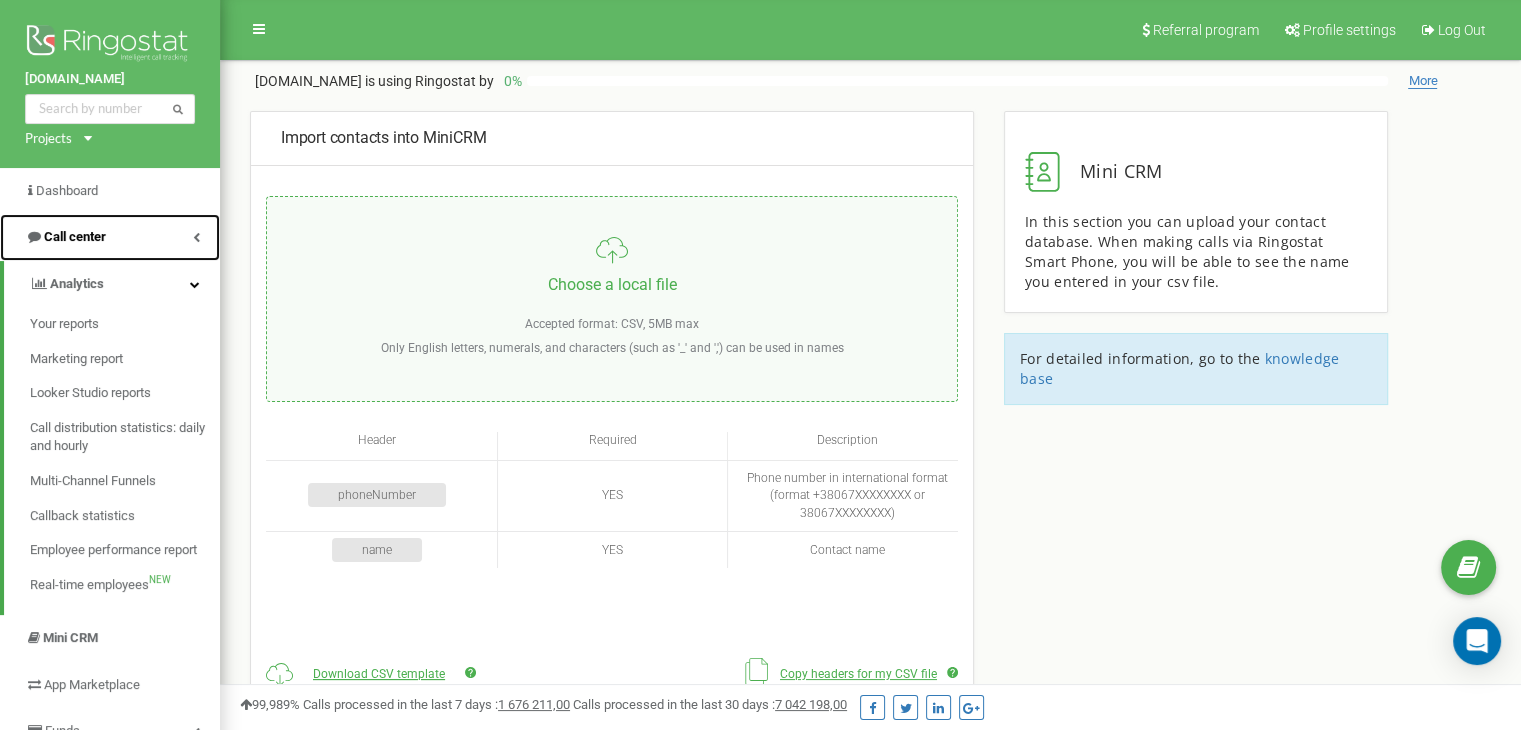 click on "Call center" at bounding box center [65, 237] 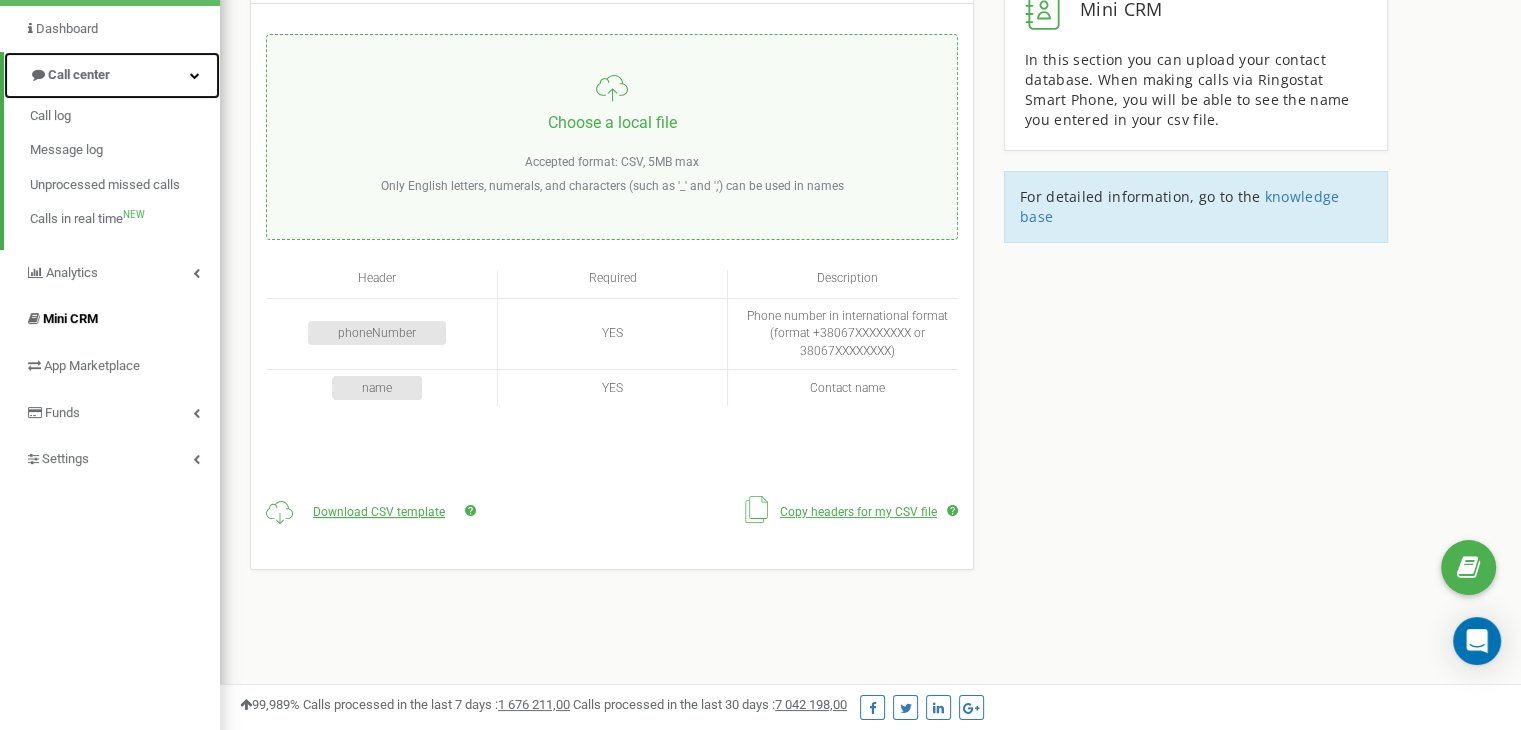 scroll, scrollTop: 0, scrollLeft: 0, axis: both 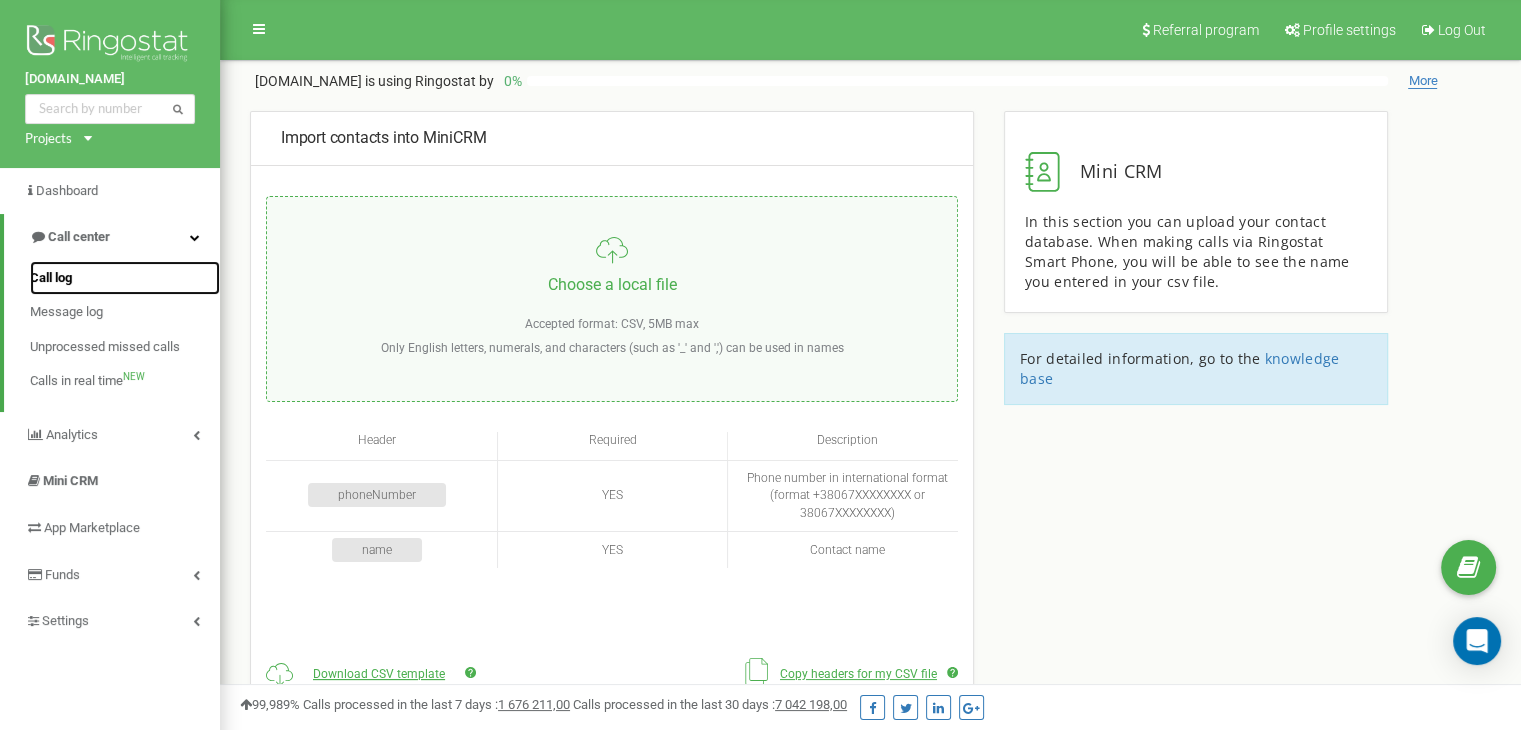 click on "Call log" at bounding box center [51, 278] 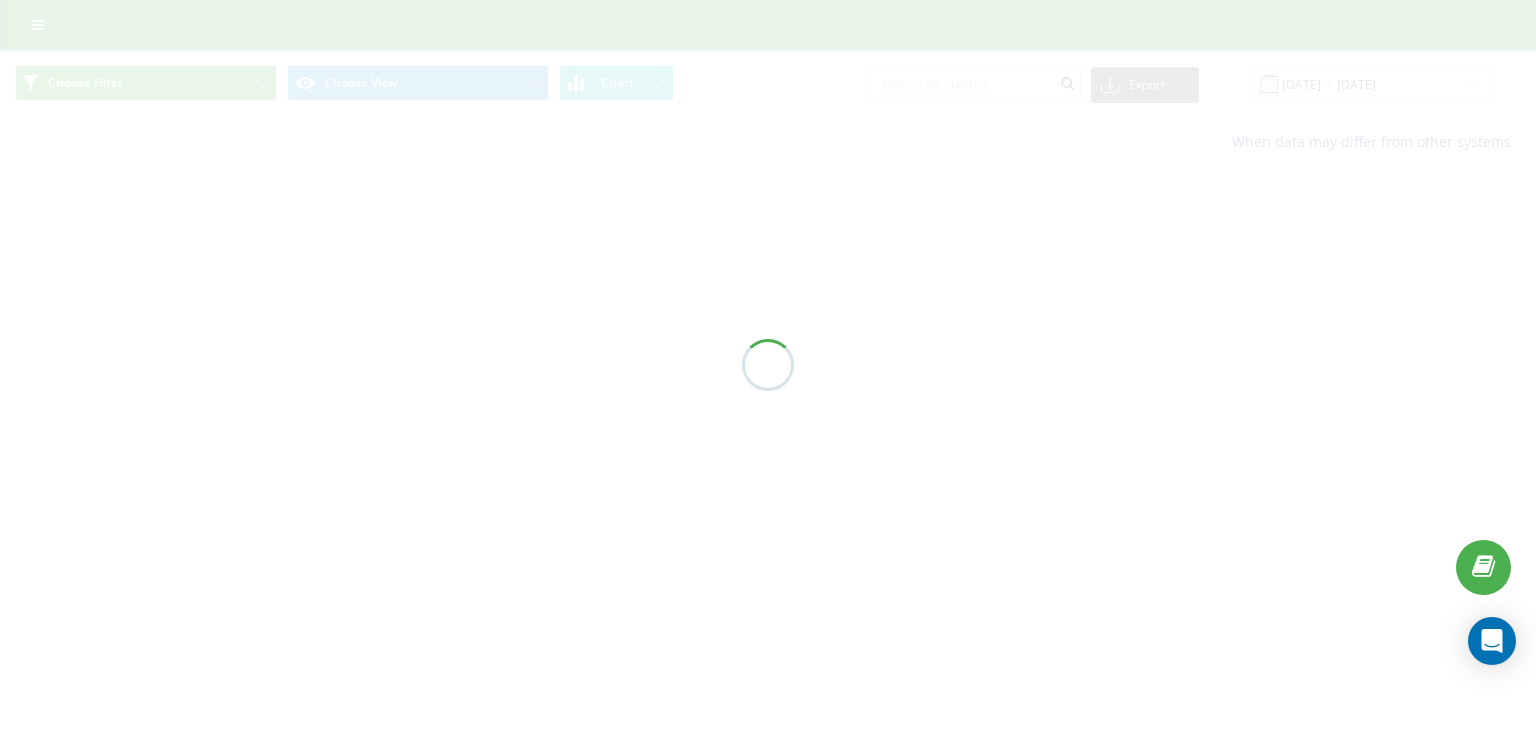 scroll, scrollTop: 0, scrollLeft: 0, axis: both 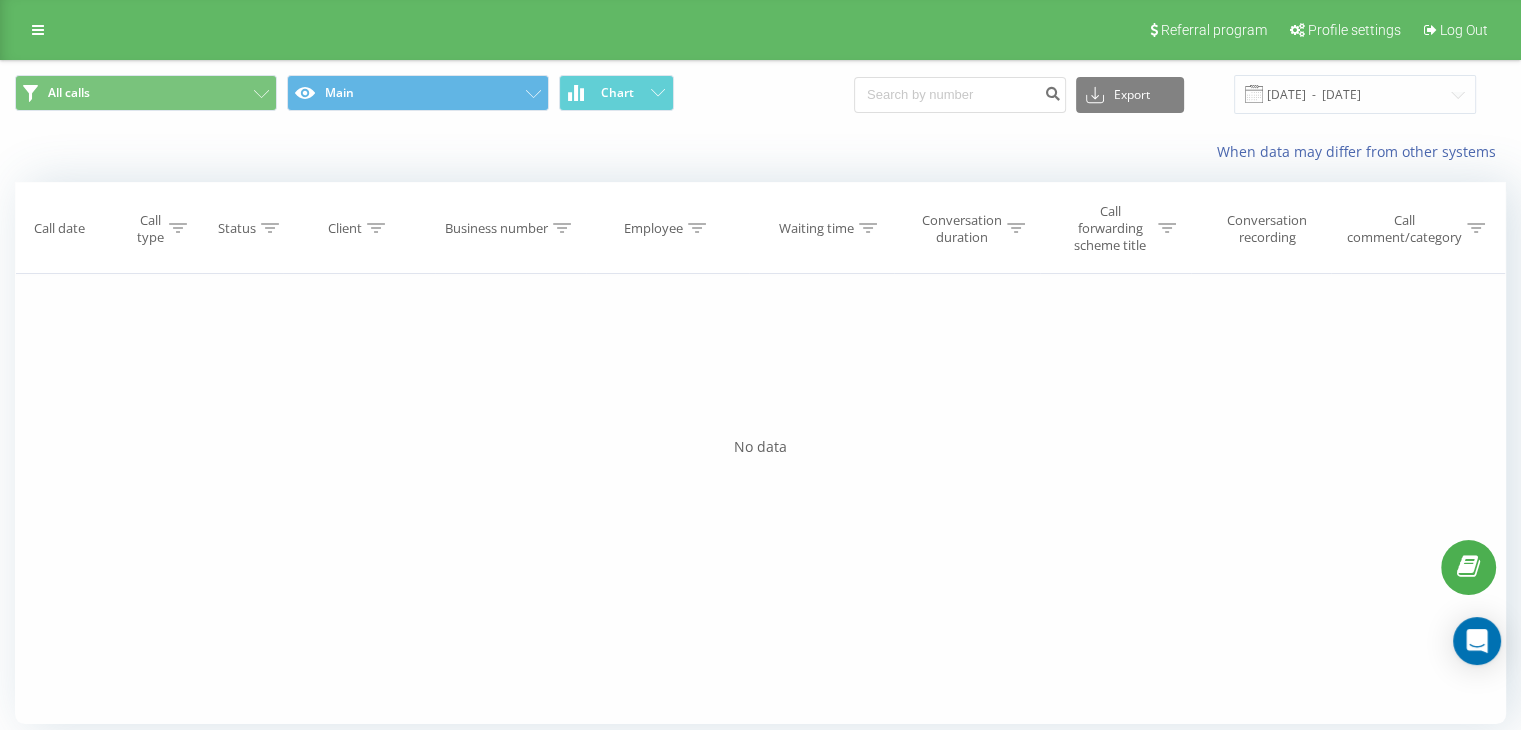 click on "Referral program Profile settings Log Out" at bounding box center (760, 30) 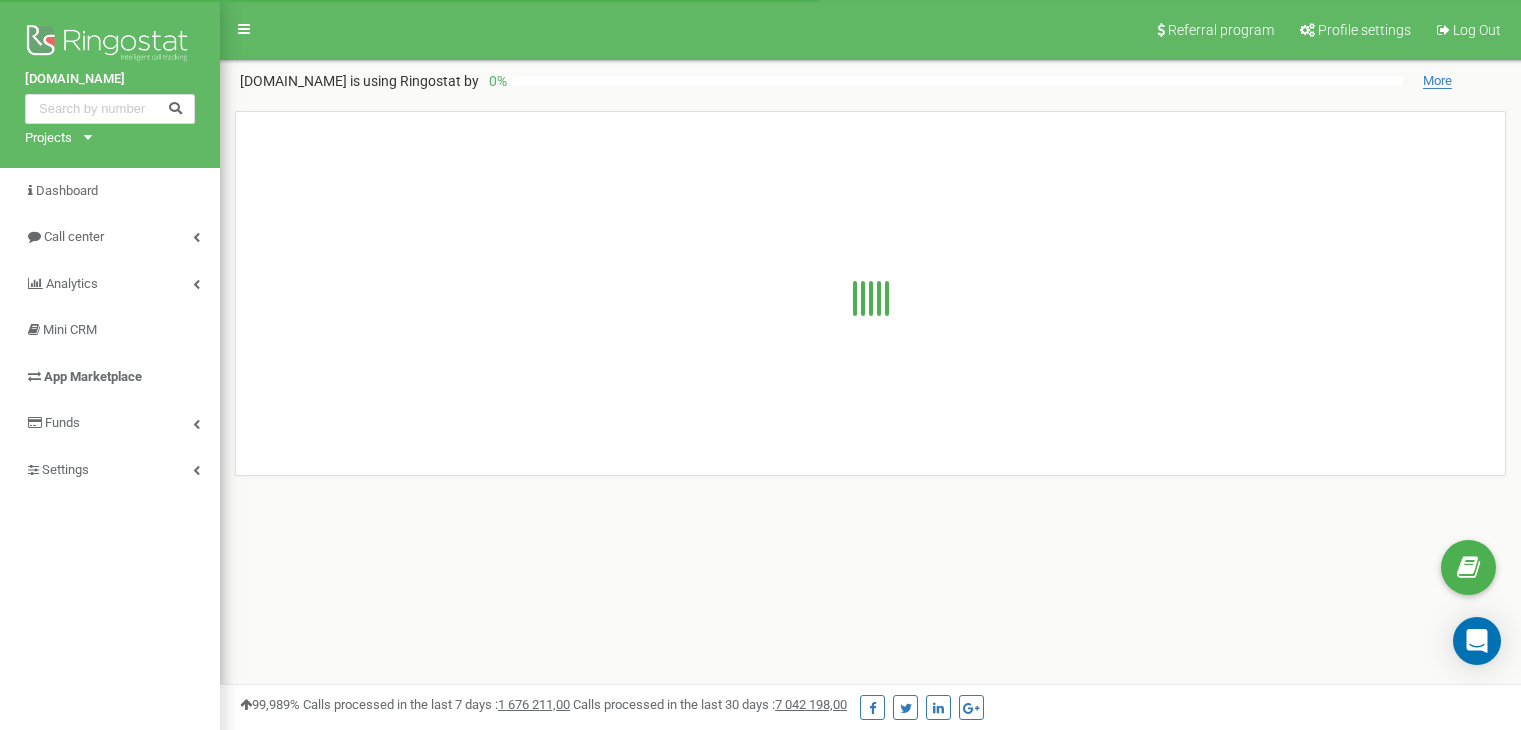 scroll, scrollTop: 0, scrollLeft: 0, axis: both 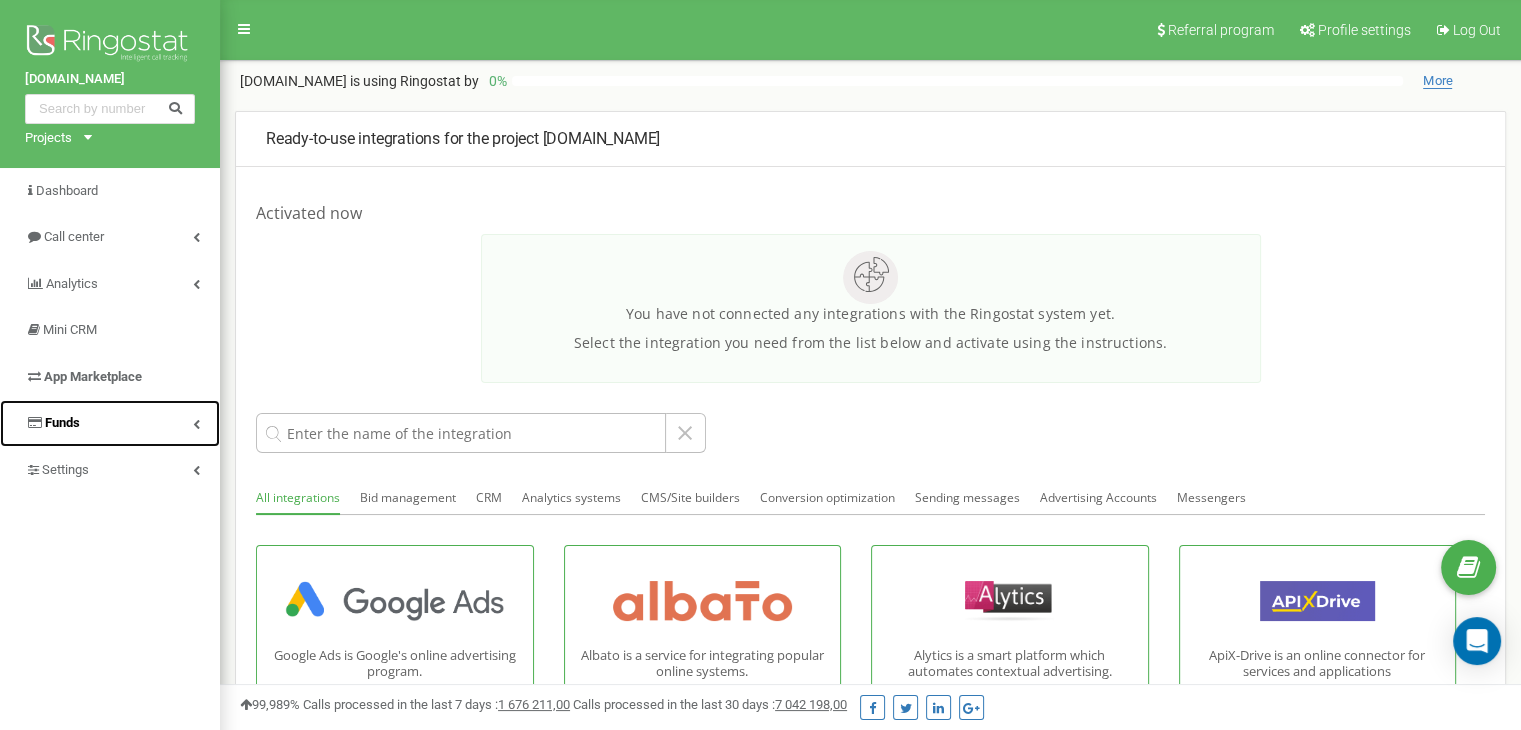 click on "Funds" at bounding box center (110, 423) 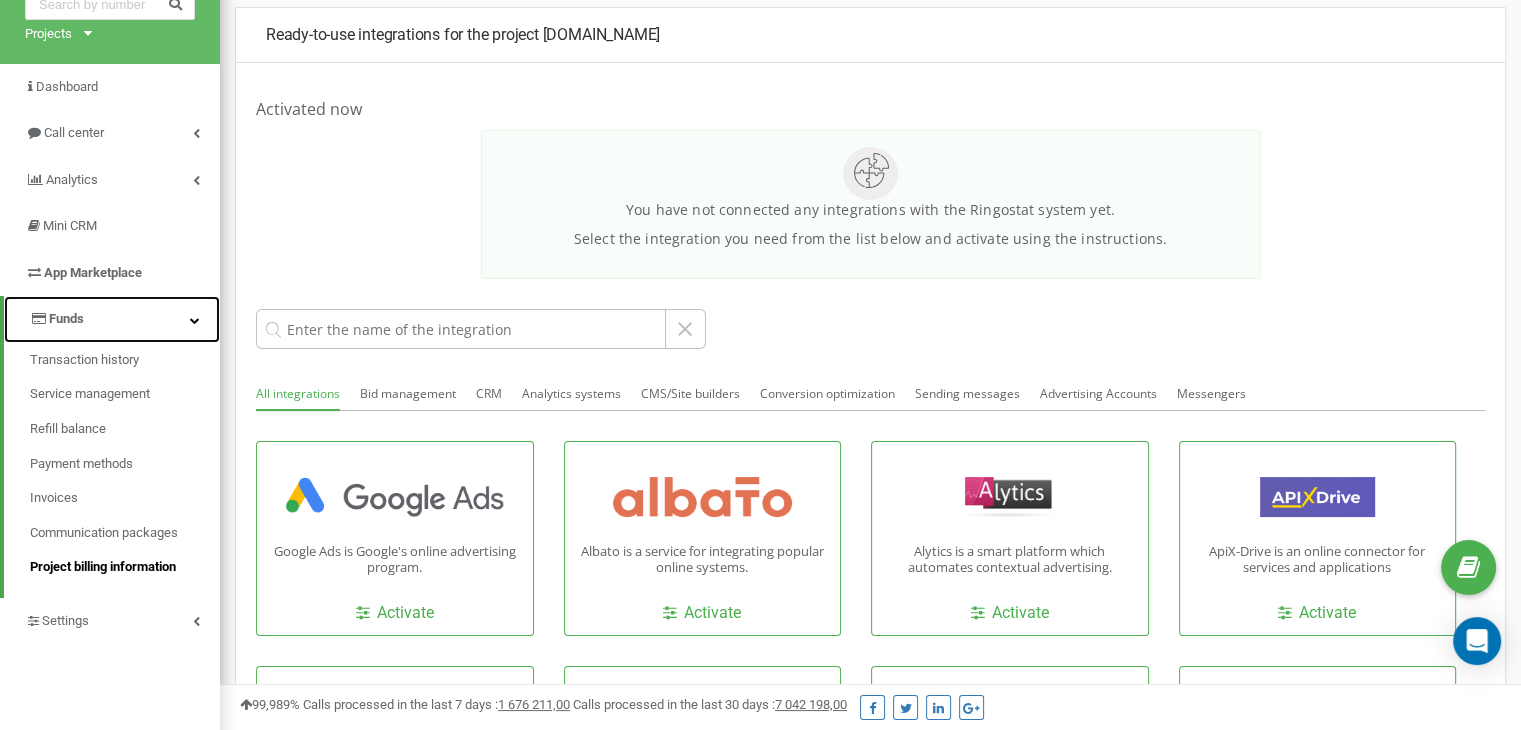 scroll, scrollTop: 104, scrollLeft: 0, axis: vertical 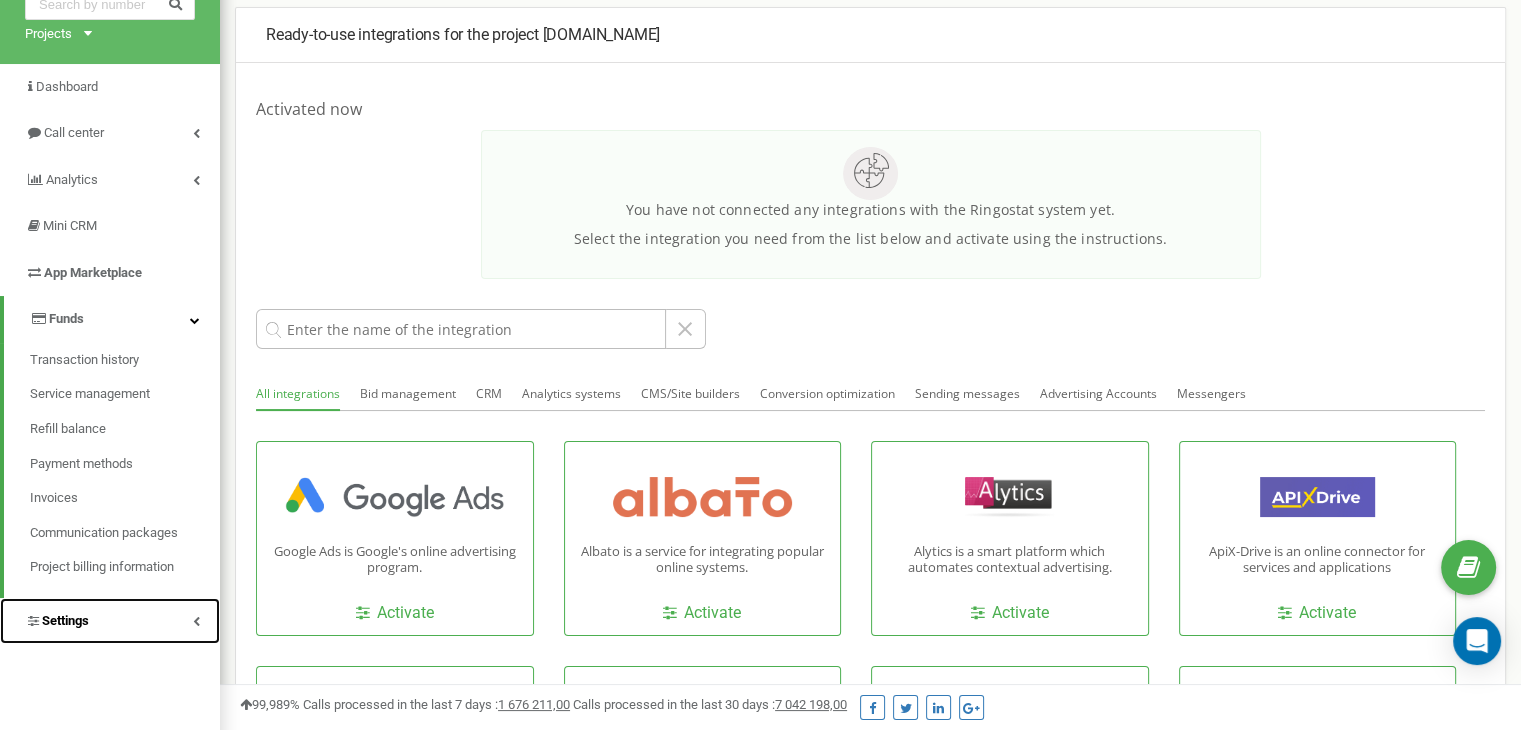 click on "Settings" at bounding box center [110, 621] 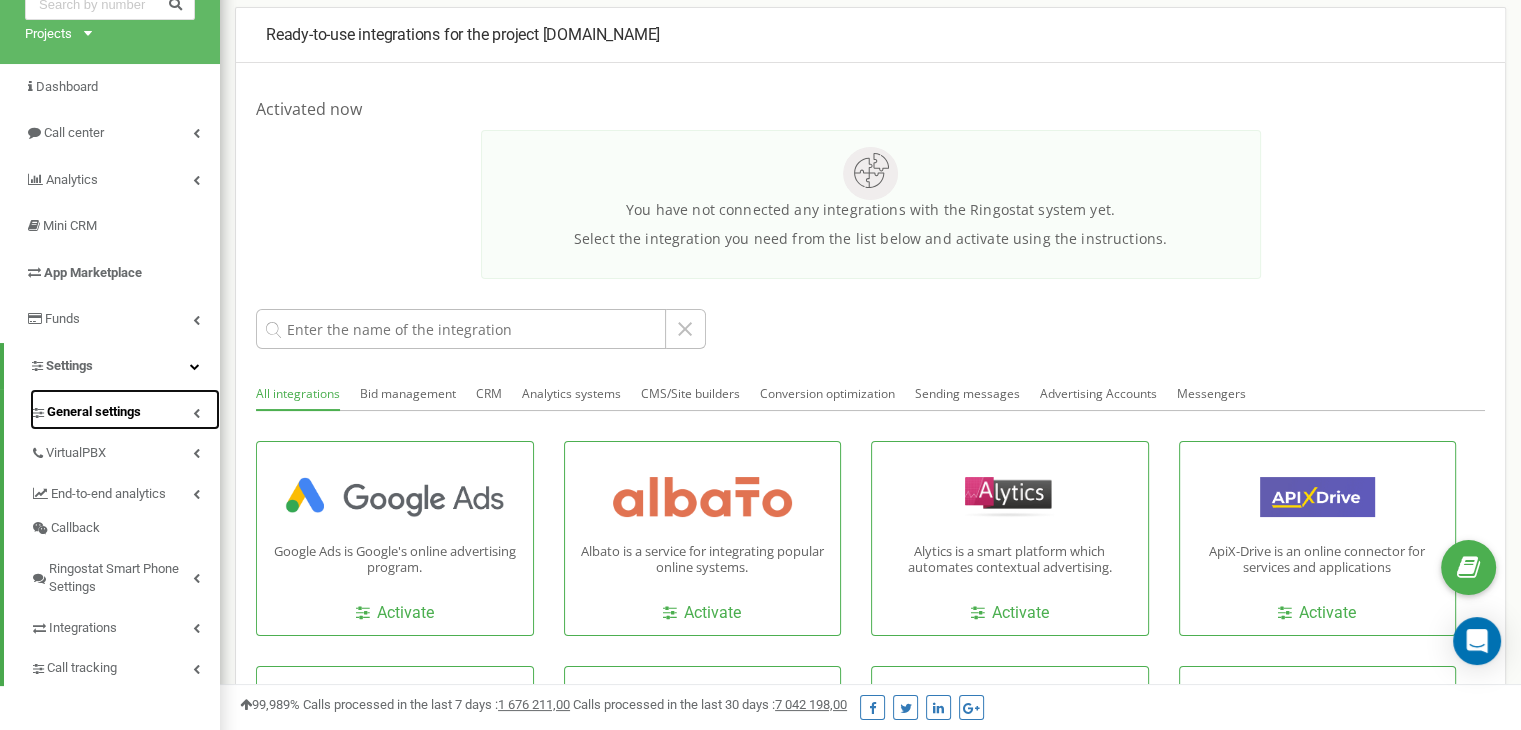 click on "General settings" at bounding box center (94, 412) 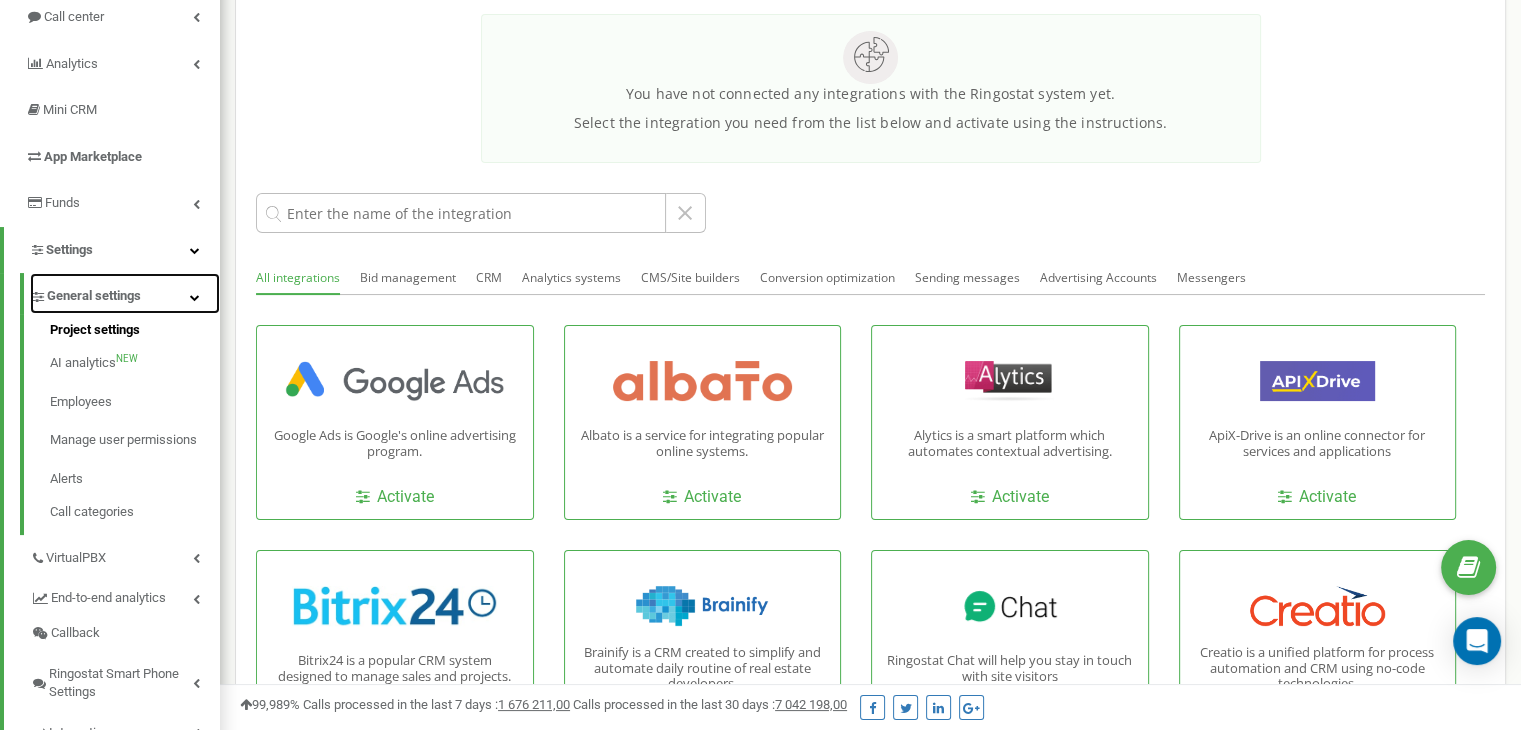 scroll, scrollTop: 220, scrollLeft: 0, axis: vertical 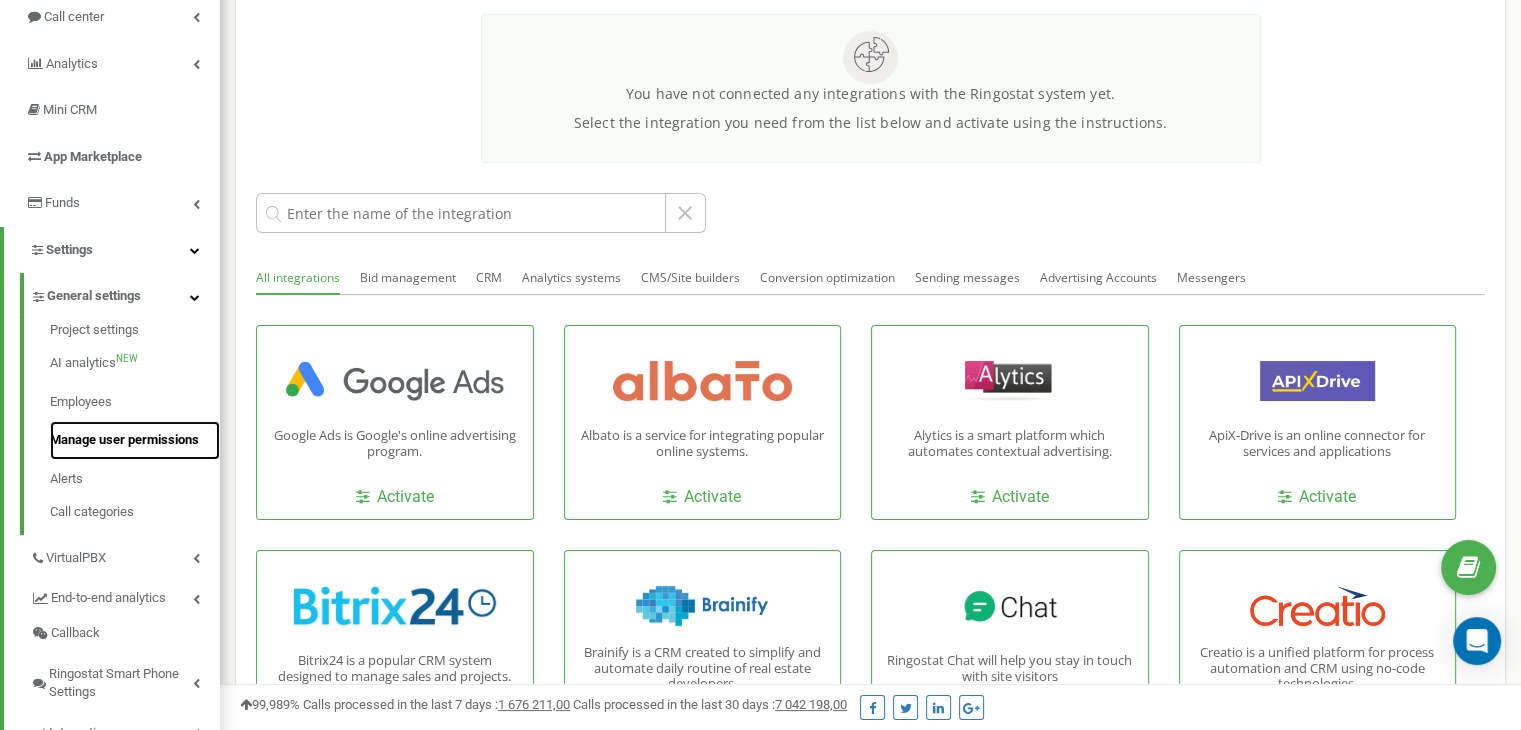 click on "Manage user permissions" at bounding box center [135, 440] 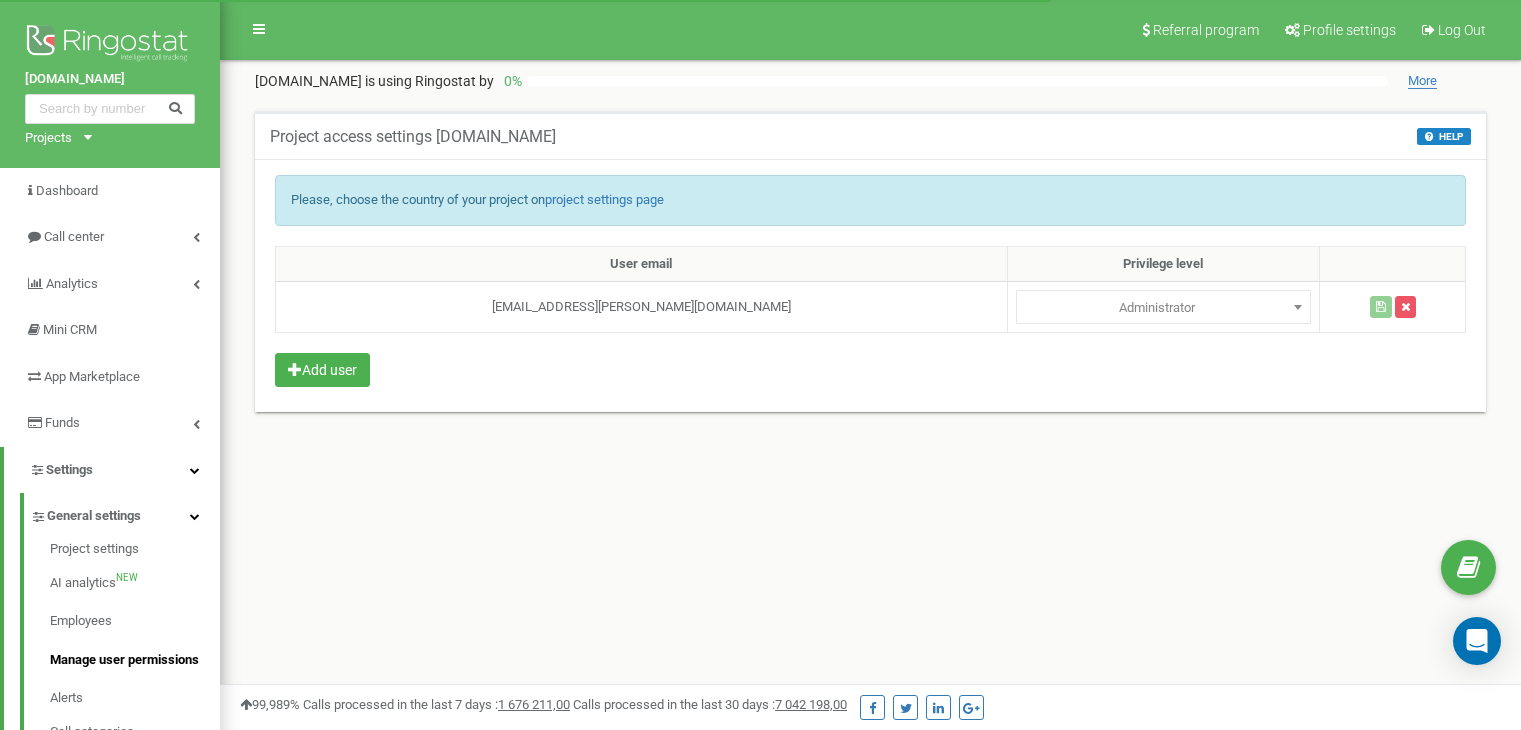 scroll, scrollTop: 0, scrollLeft: 0, axis: both 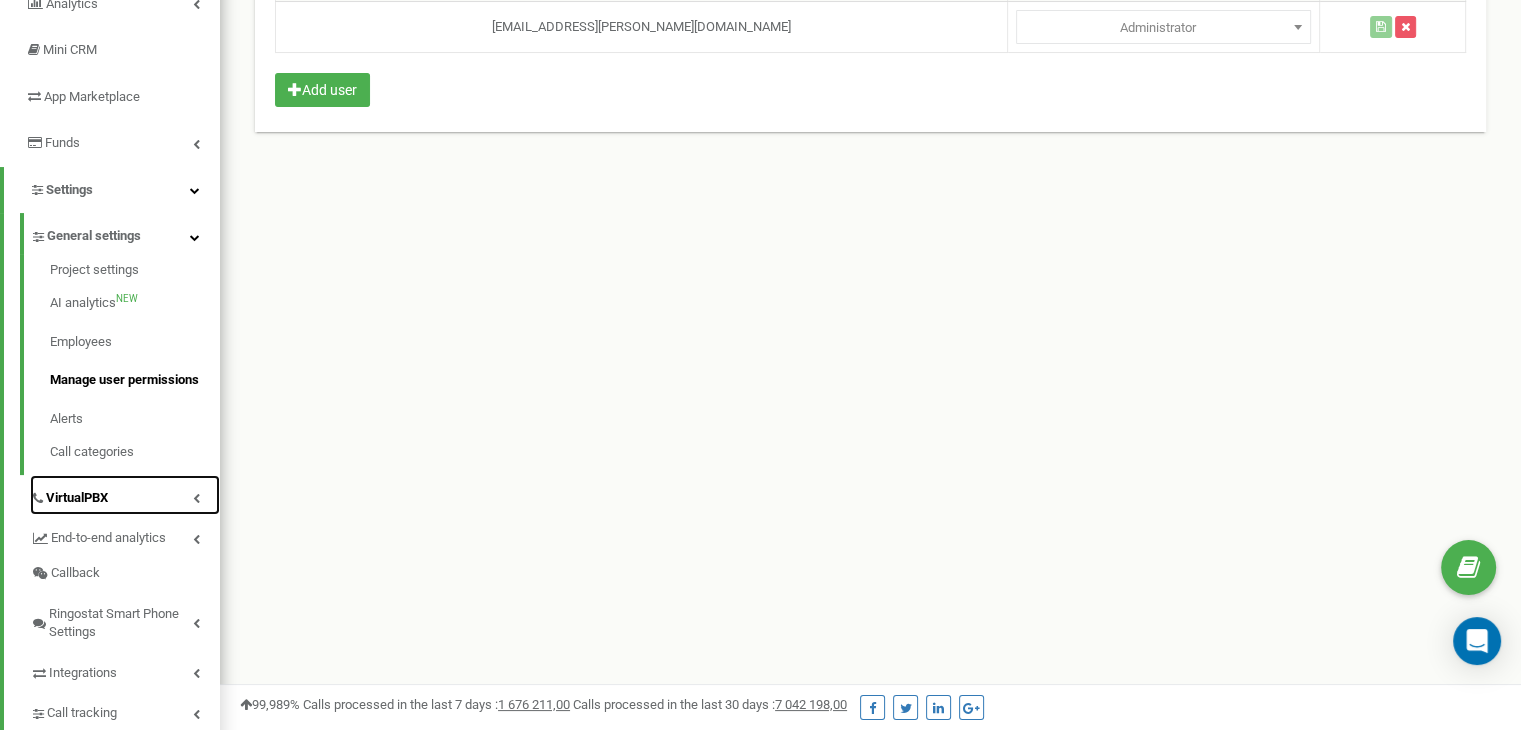 click on "VirtualPBX" at bounding box center (125, 495) 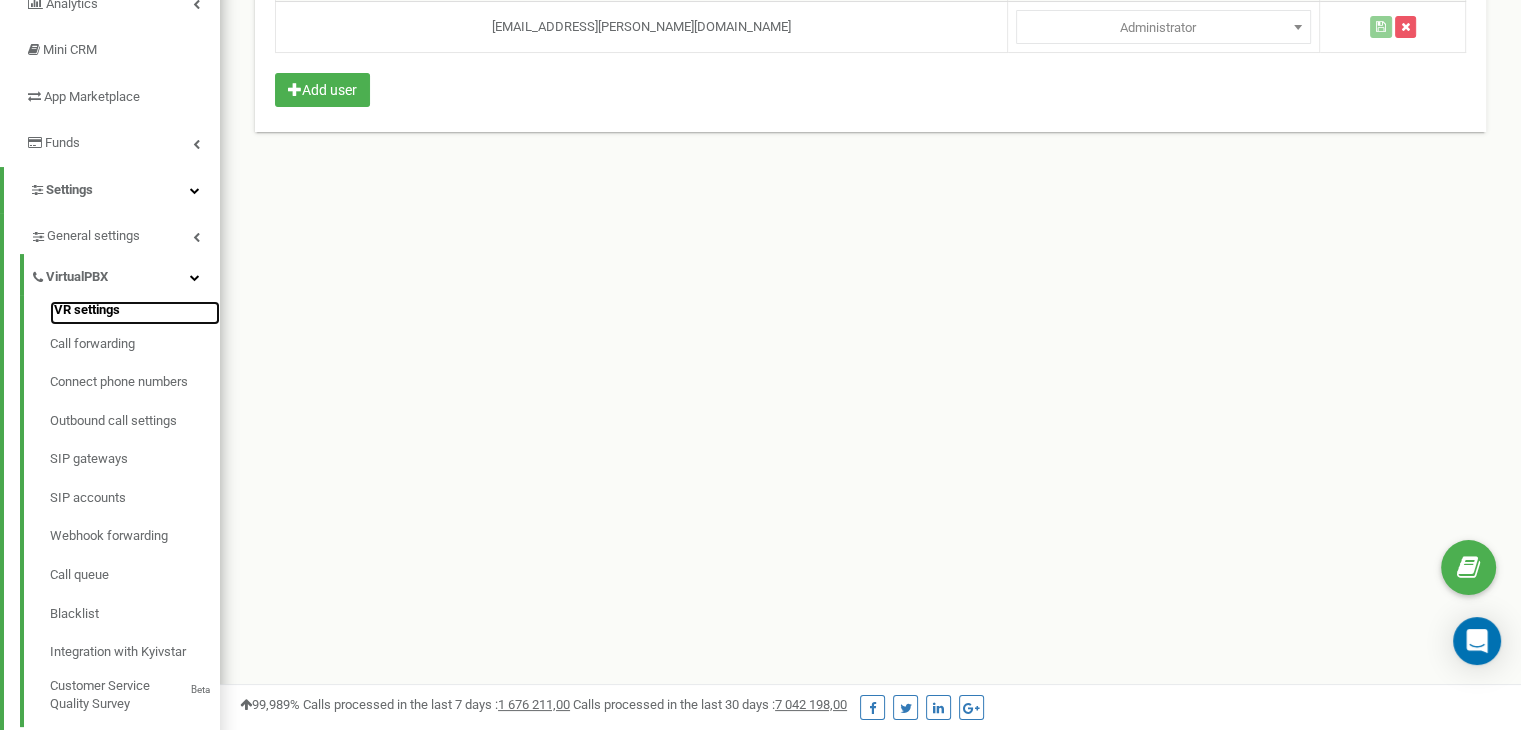click on "IVR settings" at bounding box center (135, 313) 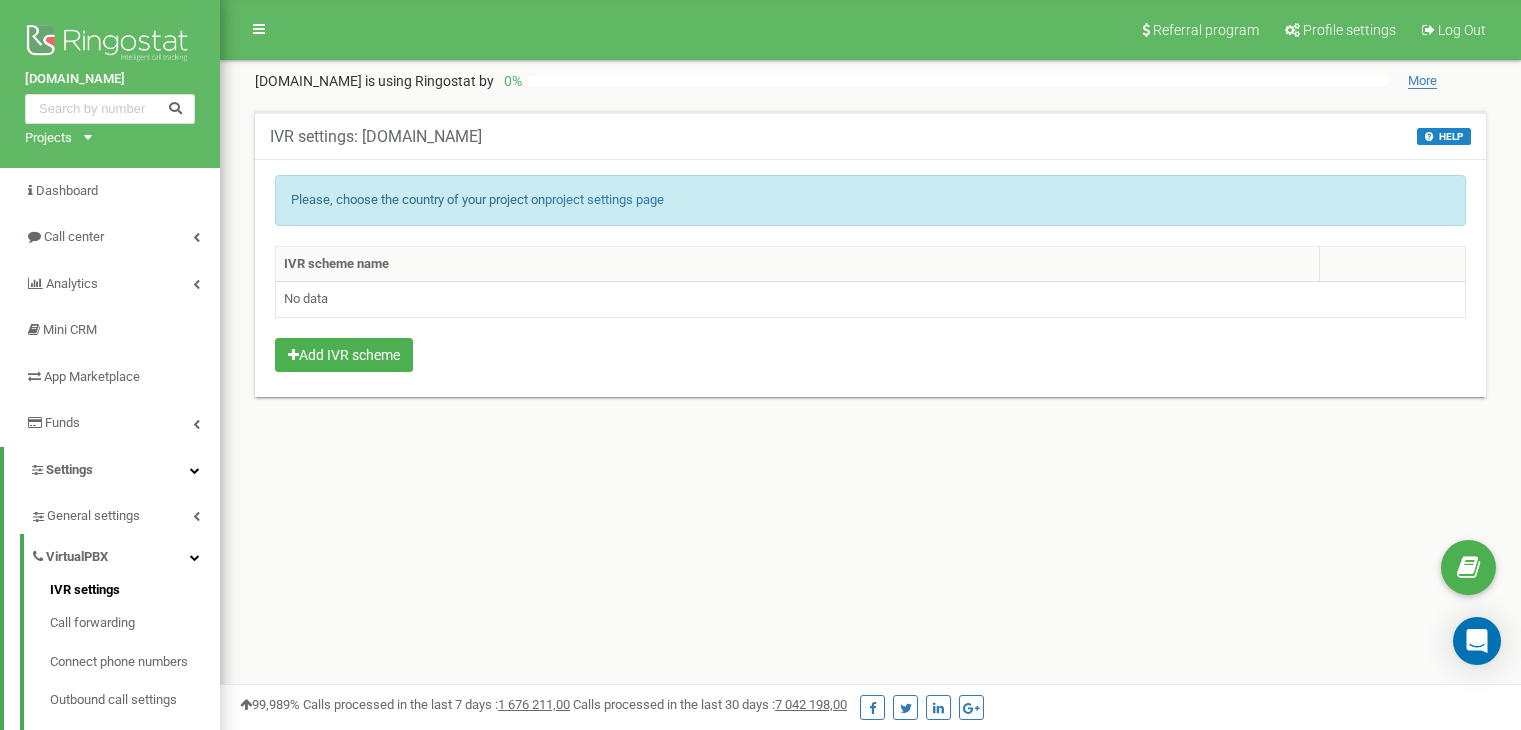 scroll, scrollTop: 0, scrollLeft: 0, axis: both 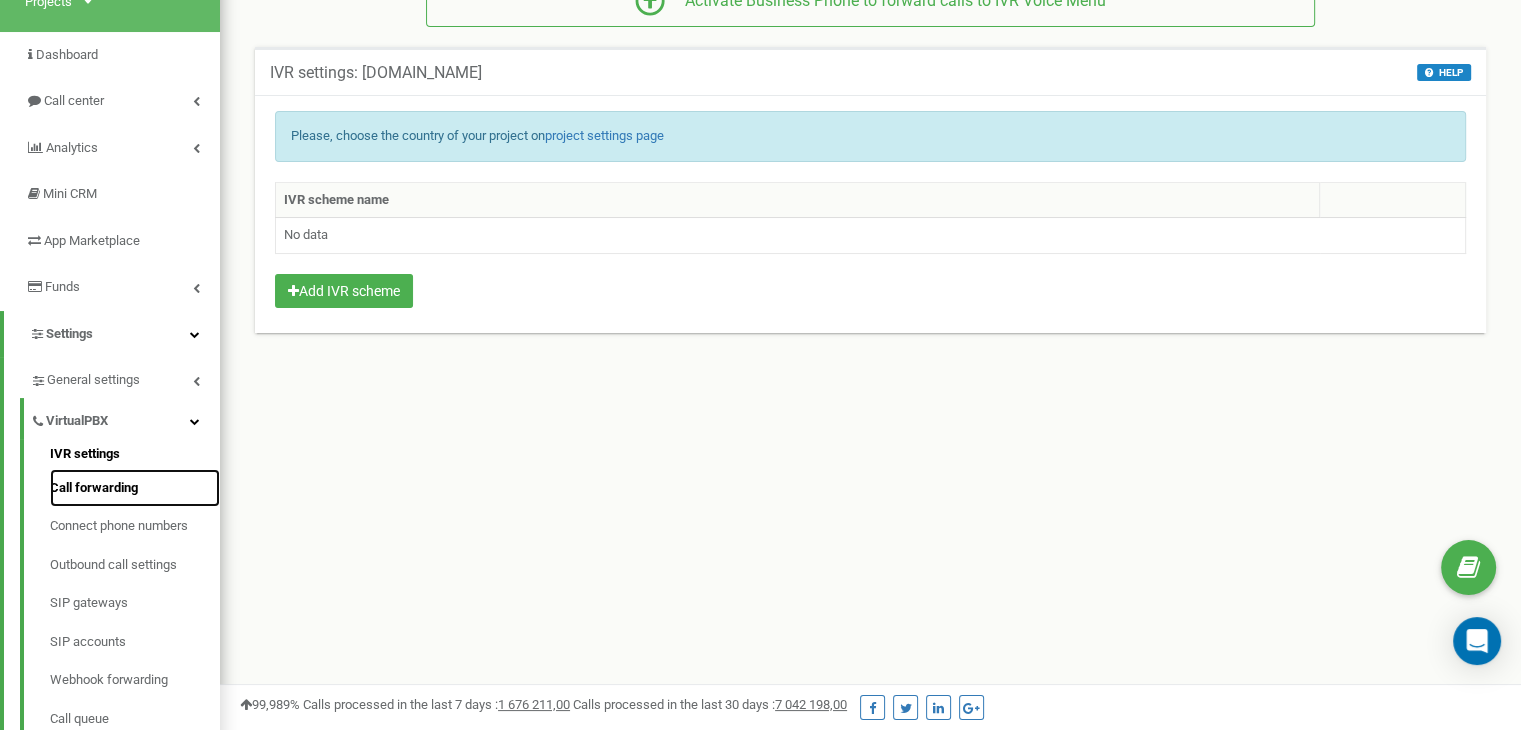 click on "Call forwarding" at bounding box center (135, 488) 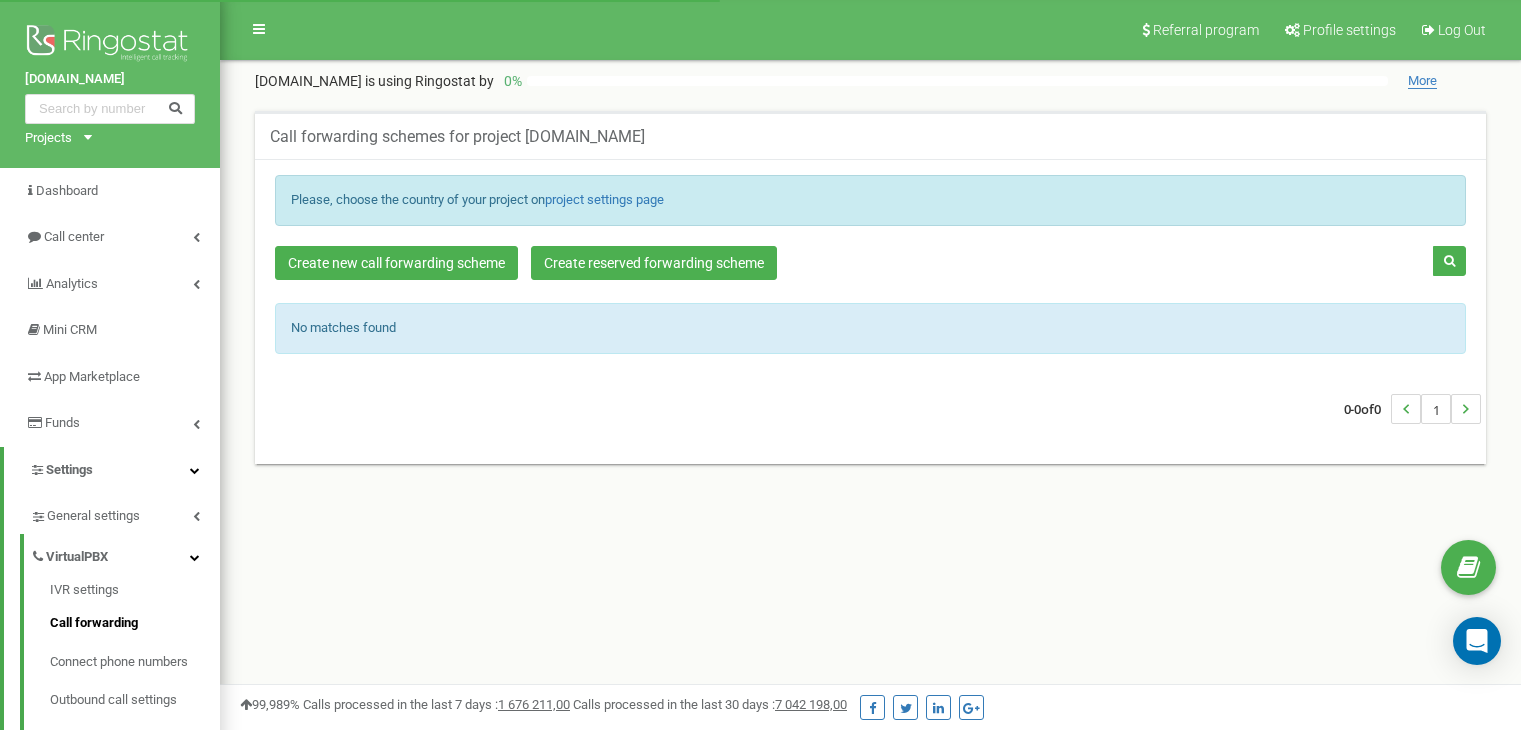 scroll, scrollTop: 0, scrollLeft: 0, axis: both 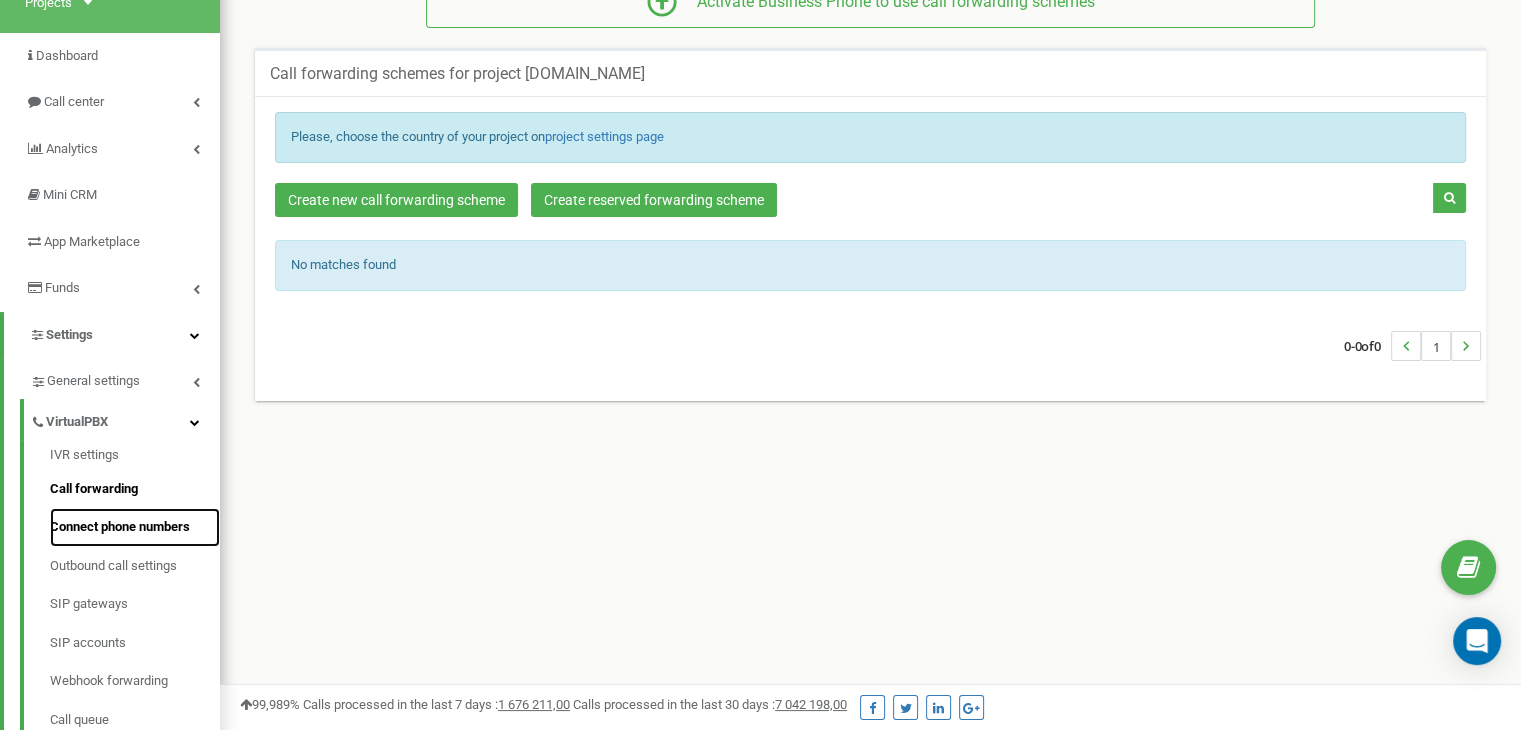 click on "Connect phone numbers" at bounding box center [135, 527] 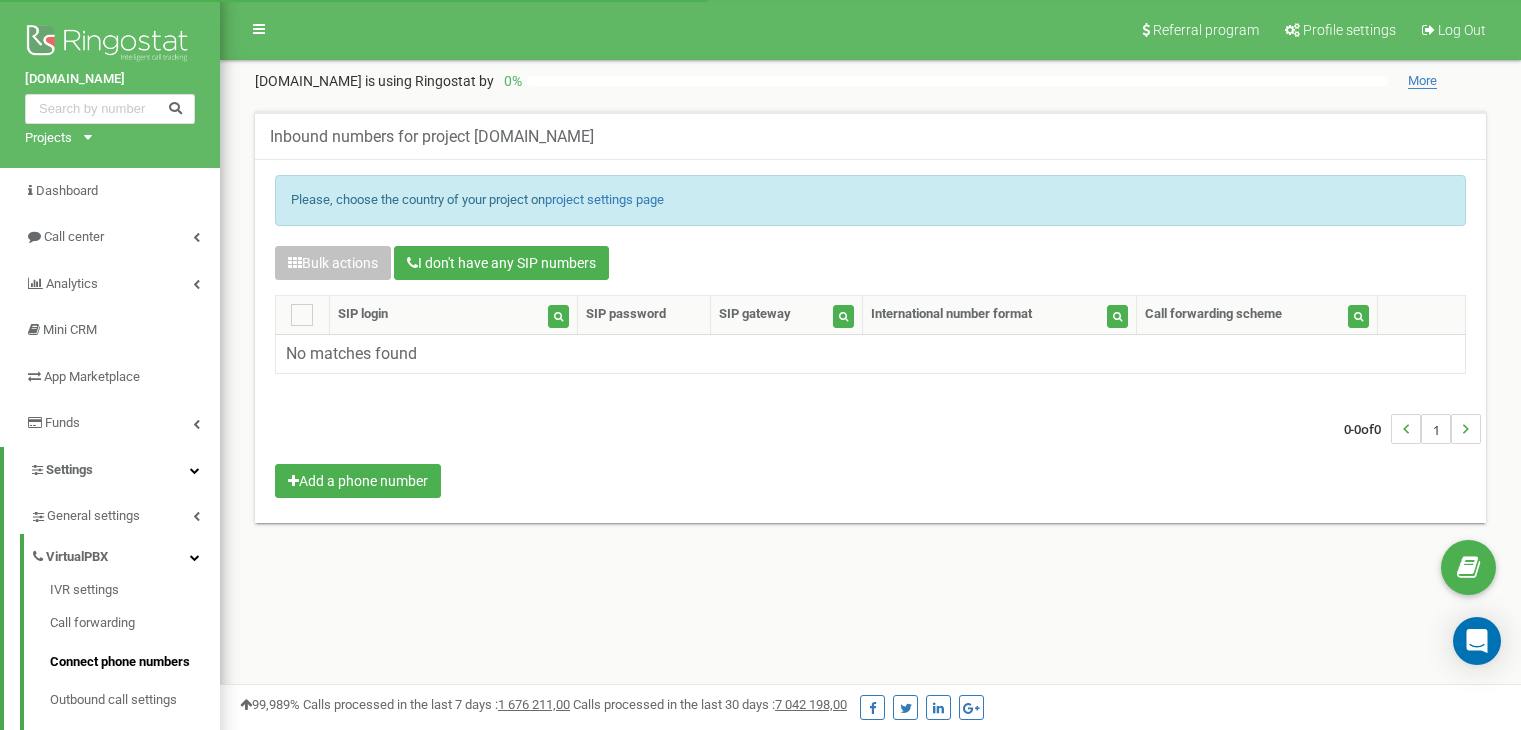scroll, scrollTop: 0, scrollLeft: 0, axis: both 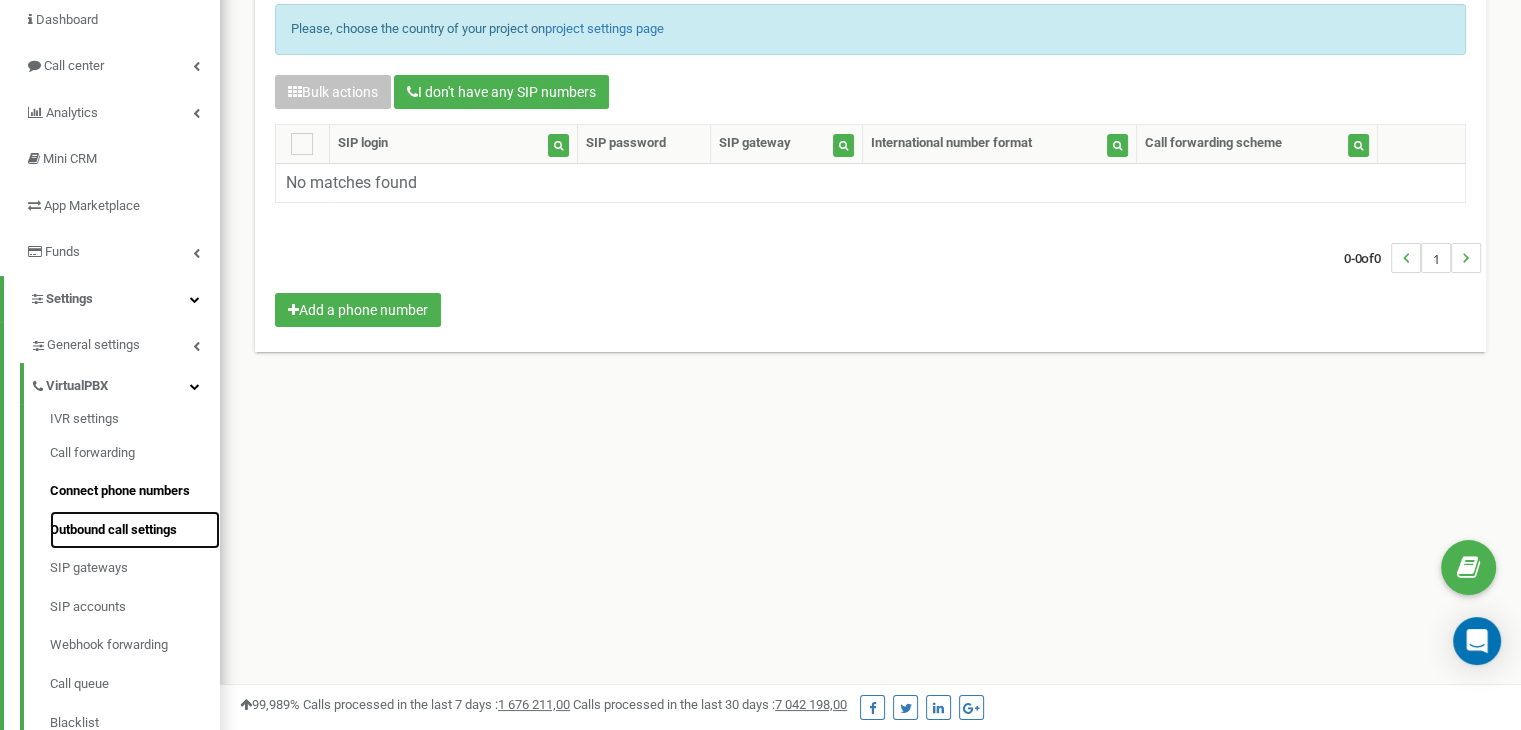 click on "Outbound call settings" at bounding box center [135, 530] 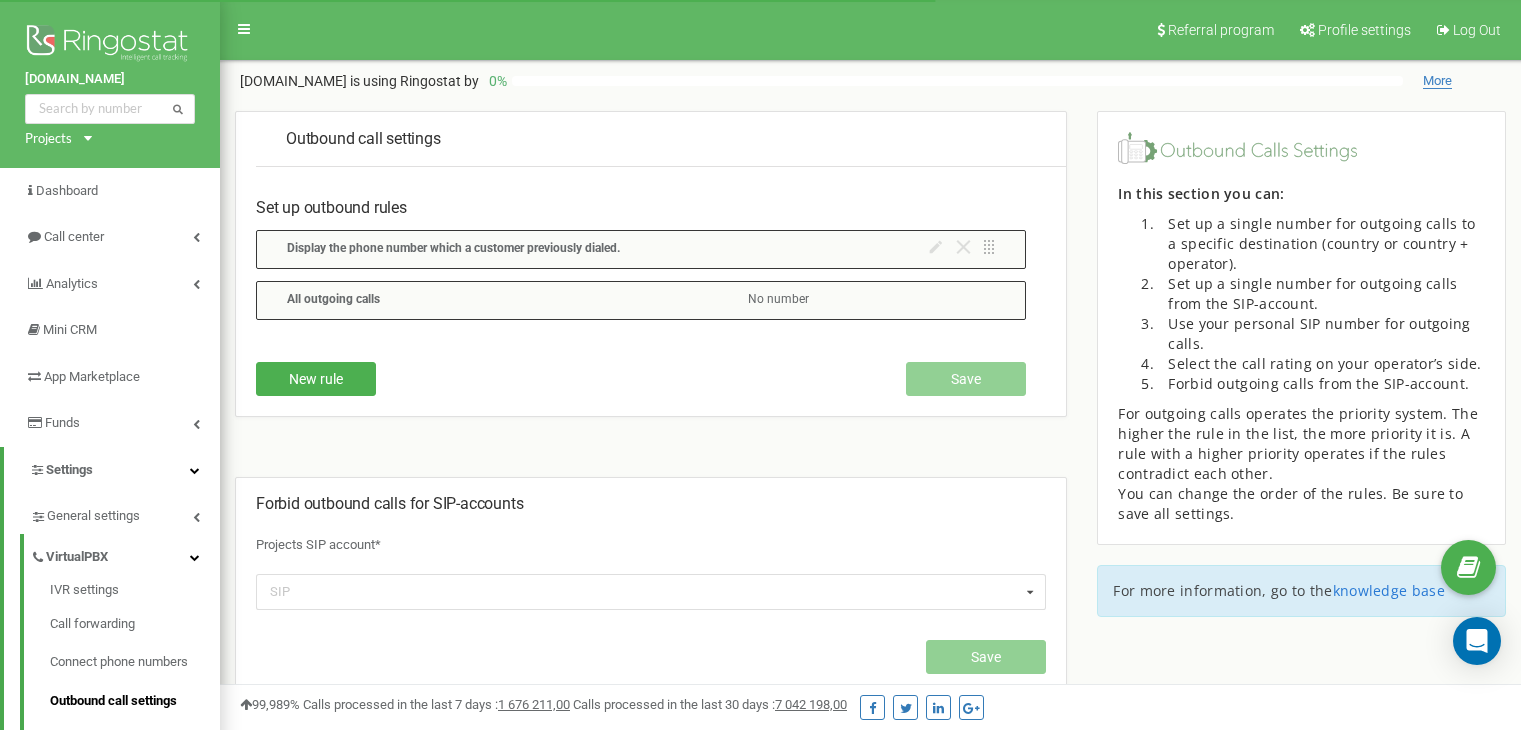 scroll, scrollTop: 0, scrollLeft: 0, axis: both 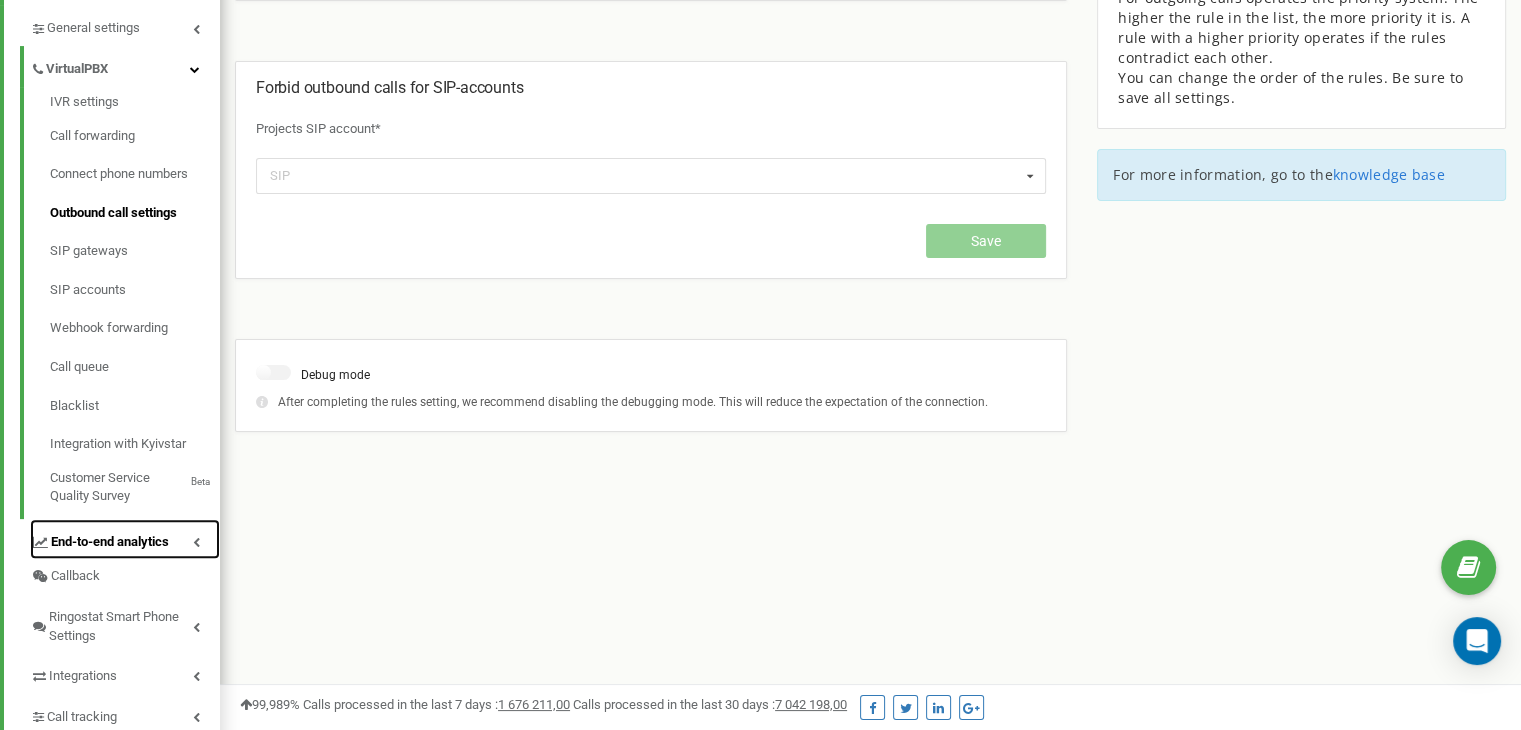click on "End-to-end analytics" at bounding box center (110, 542) 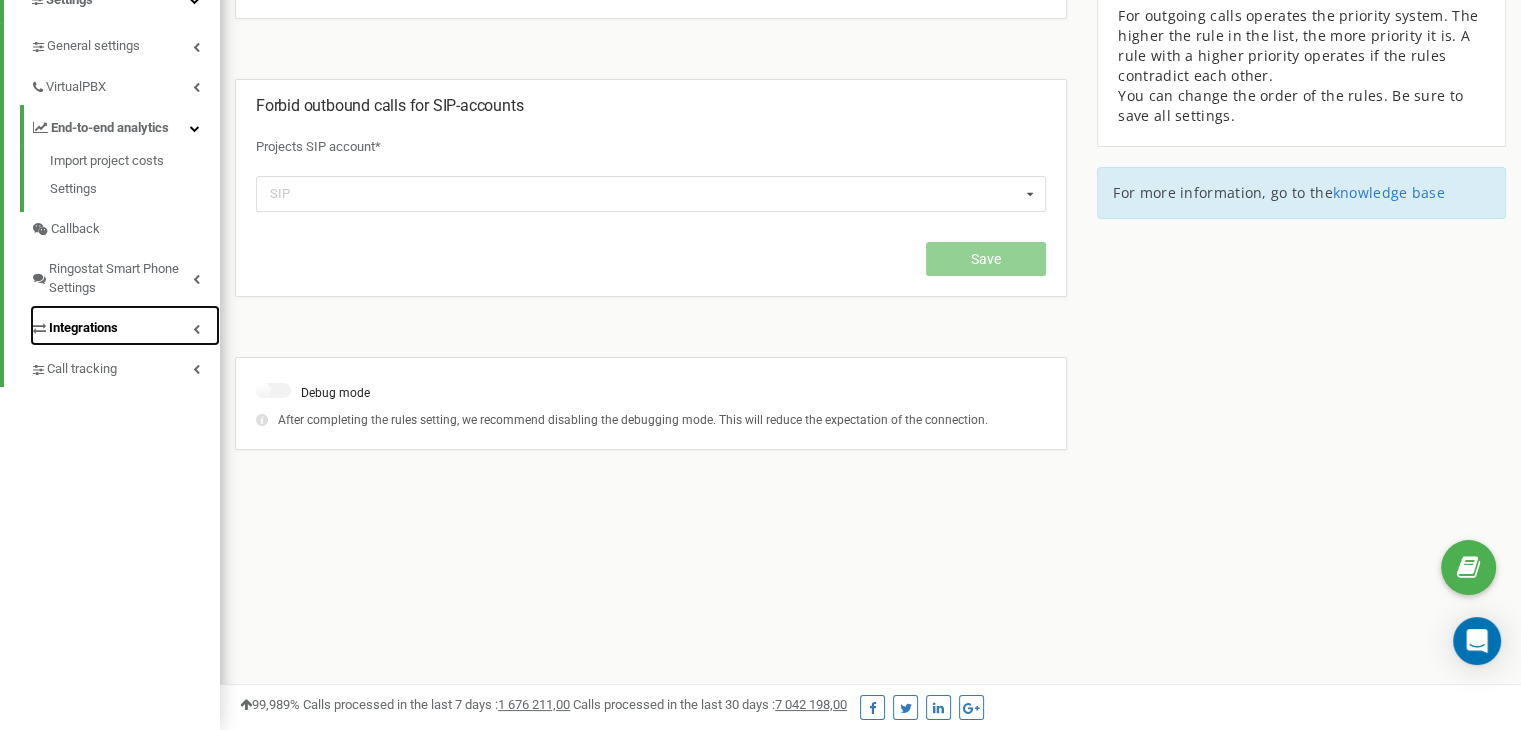 click on "Integrations" at bounding box center [83, 328] 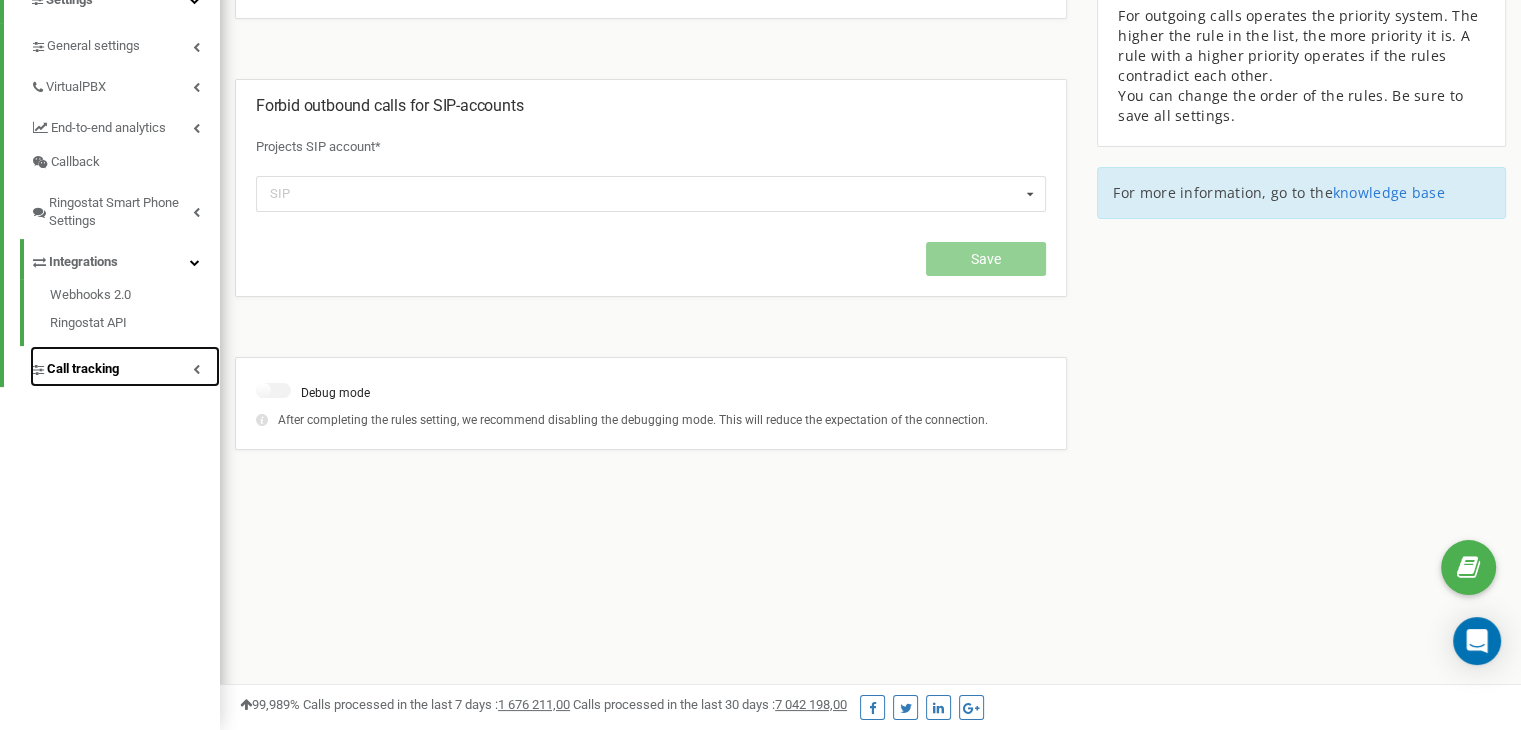 click on "Call tracking" at bounding box center (83, 369) 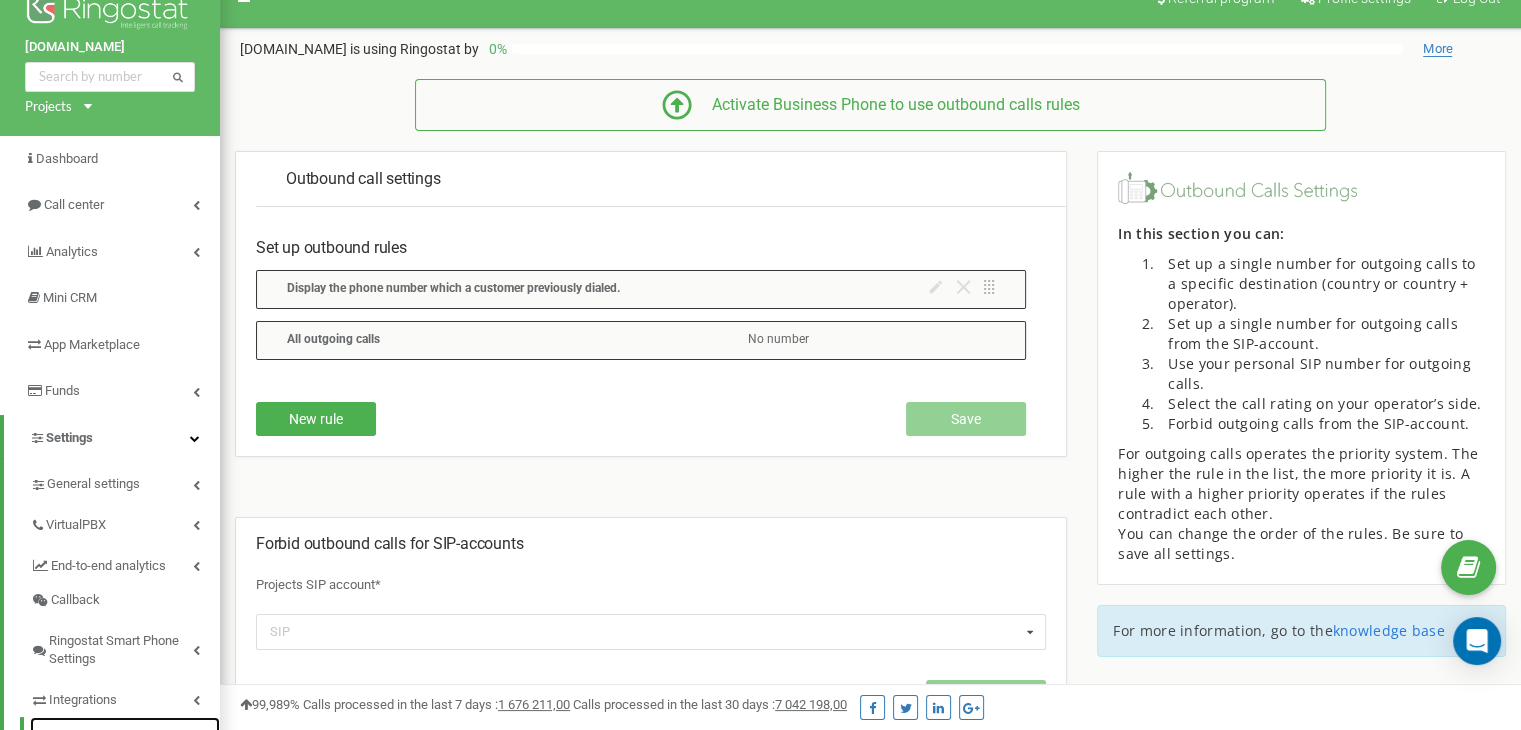 scroll, scrollTop: 31, scrollLeft: 0, axis: vertical 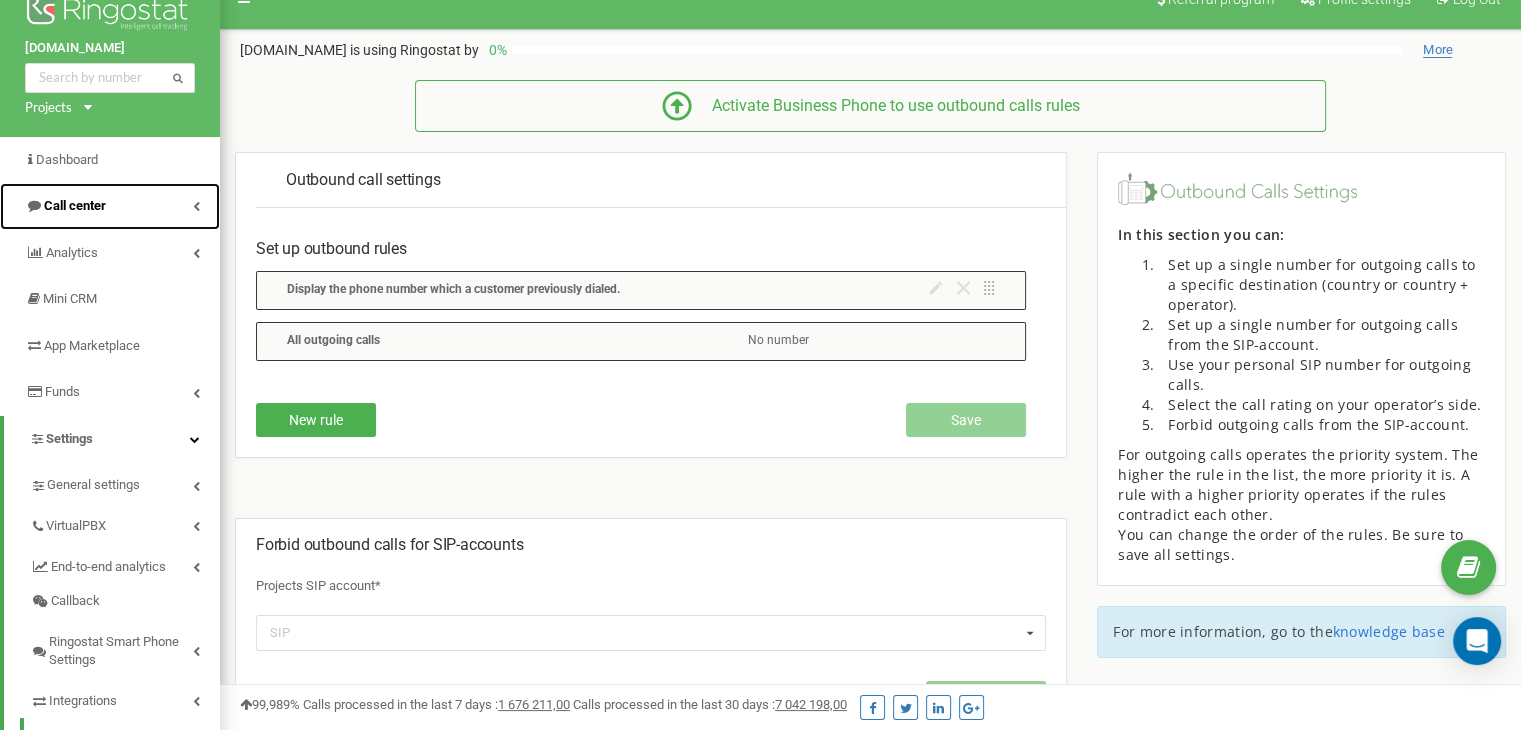 click on "Call center" at bounding box center (75, 205) 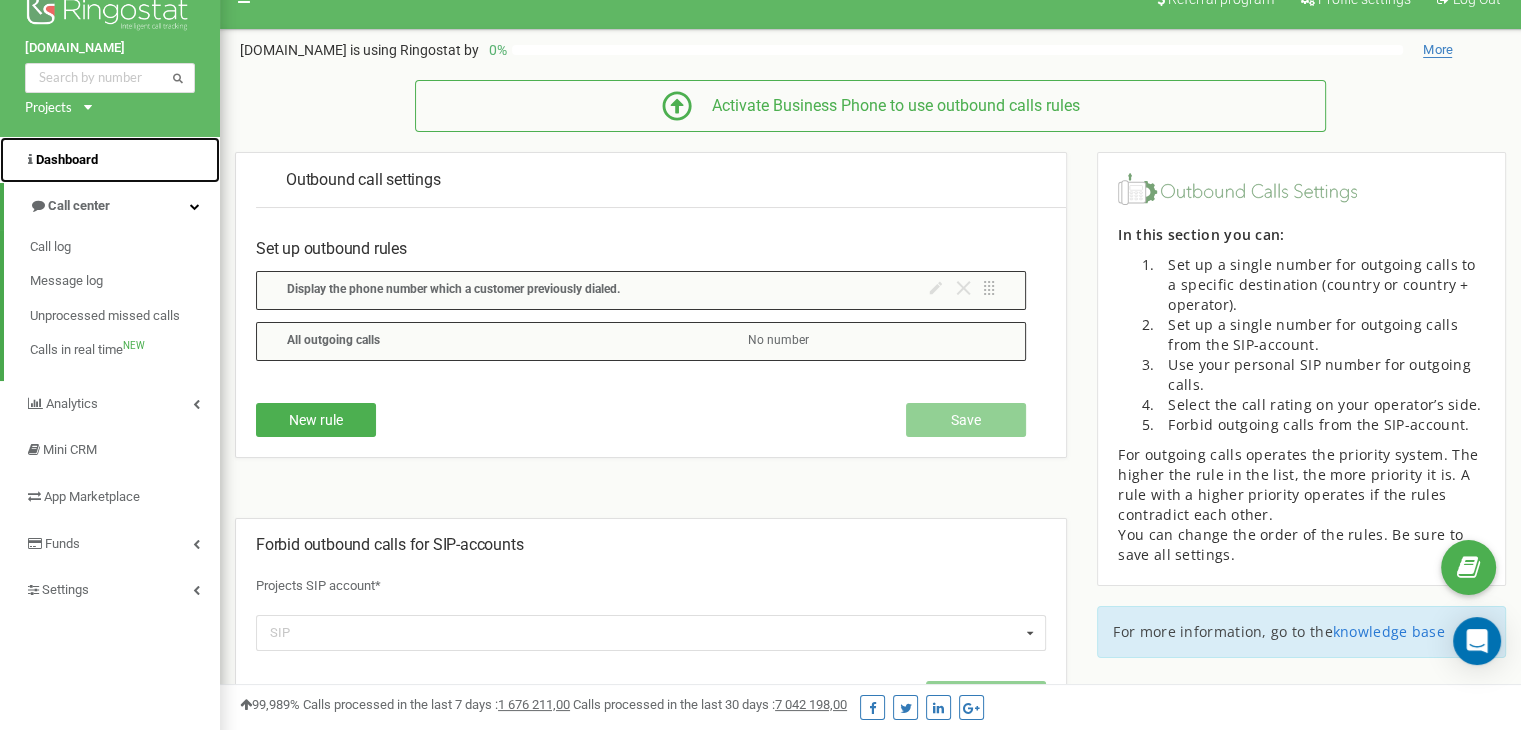 click on "Dashboard" at bounding box center (67, 159) 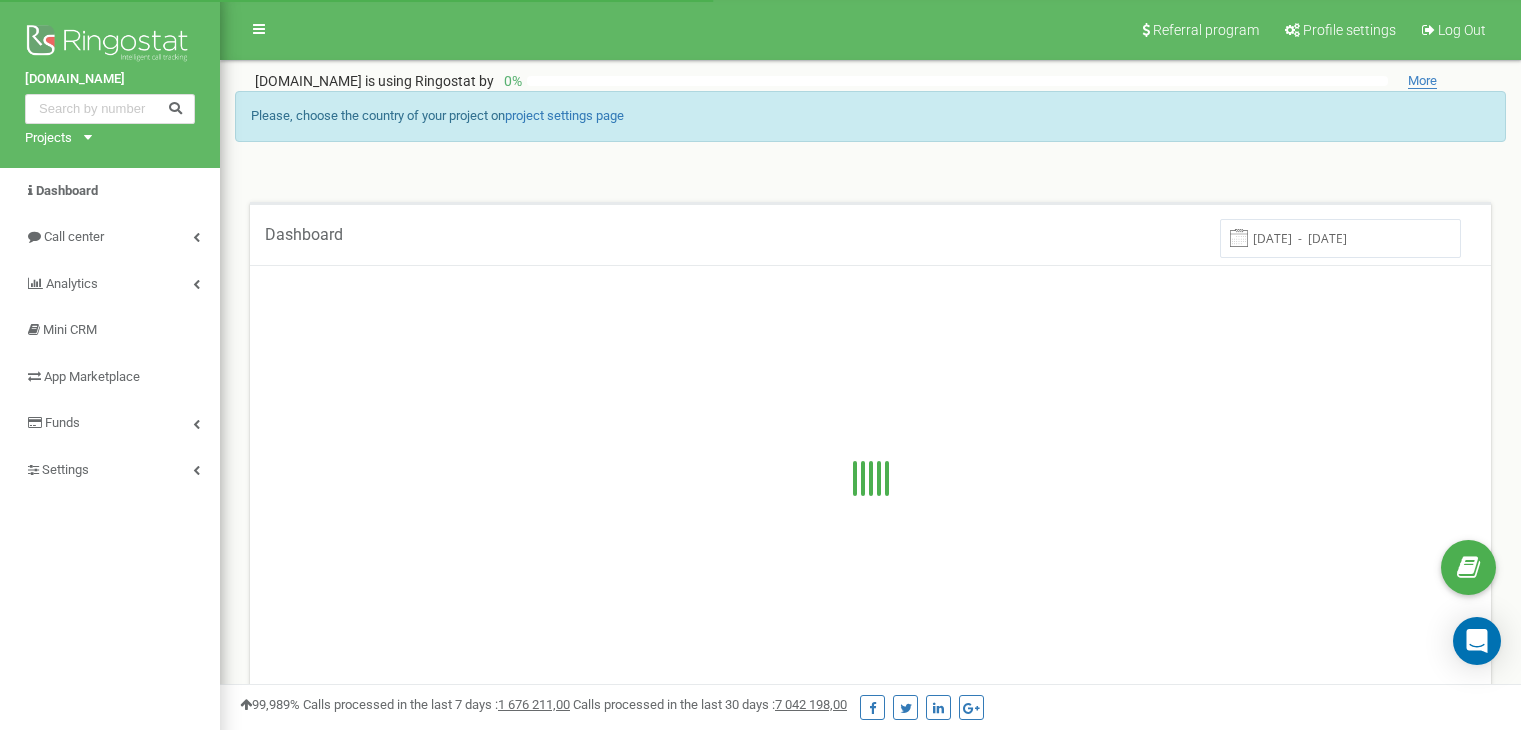 scroll, scrollTop: 0, scrollLeft: 0, axis: both 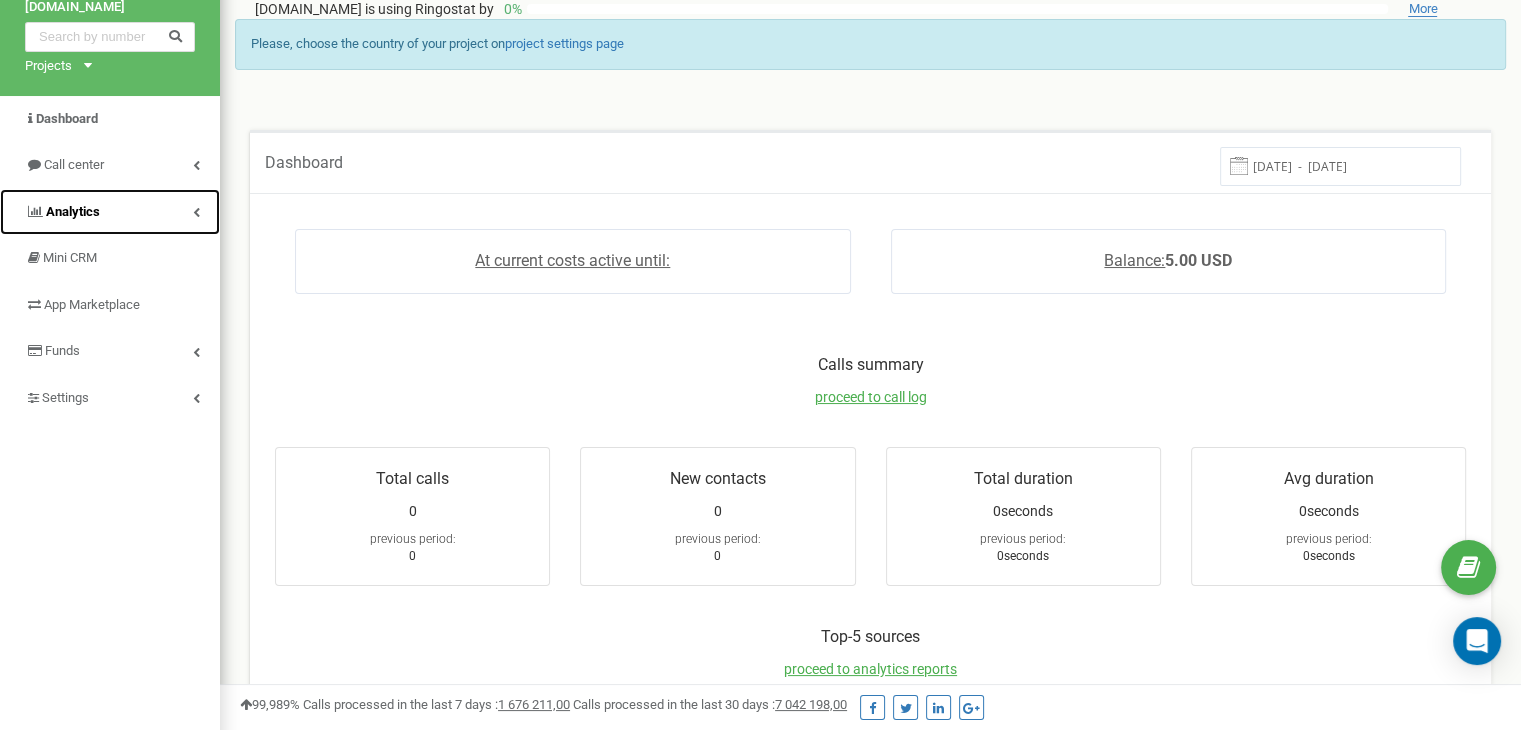 click on "Analytics" at bounding box center [73, 211] 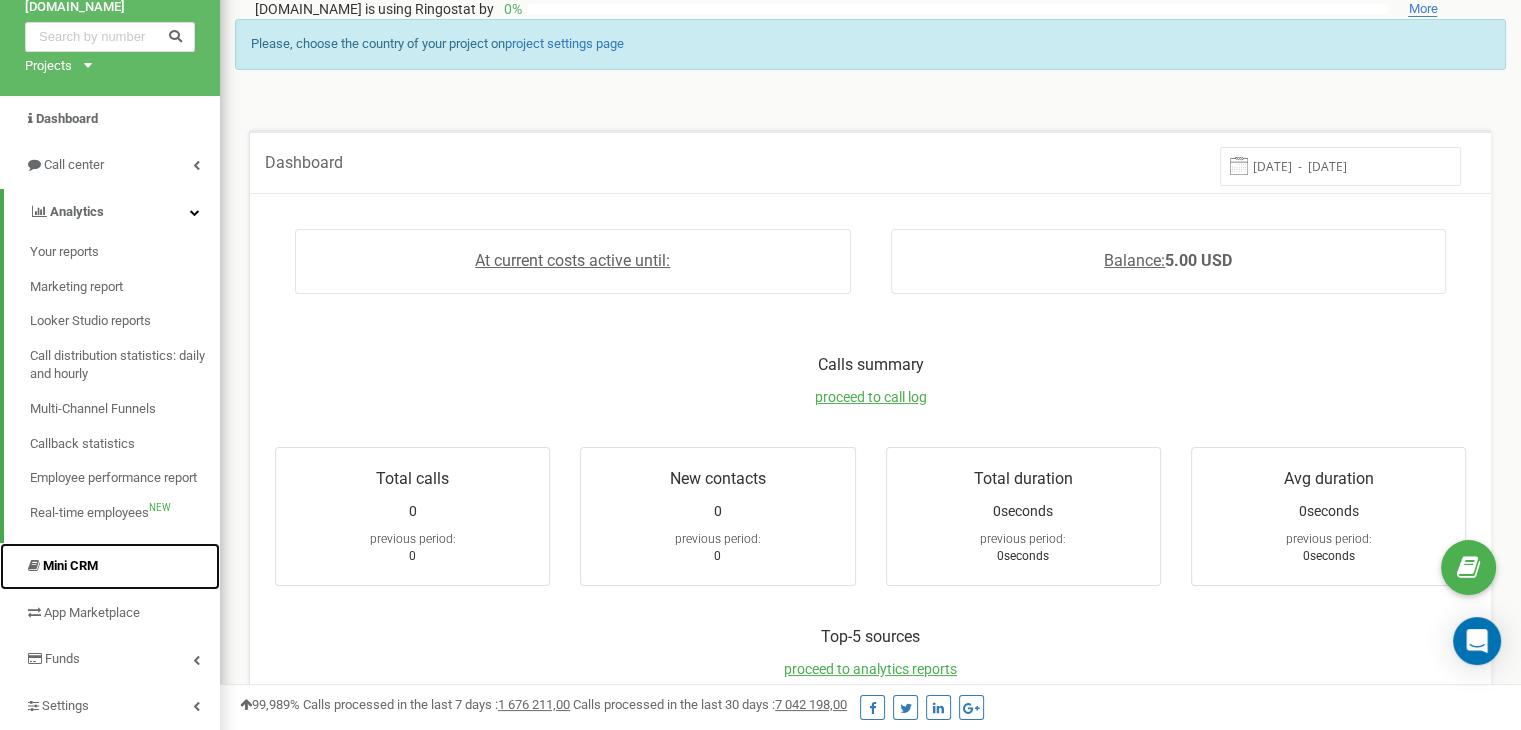 click on "Mini CRM" at bounding box center [110, 566] 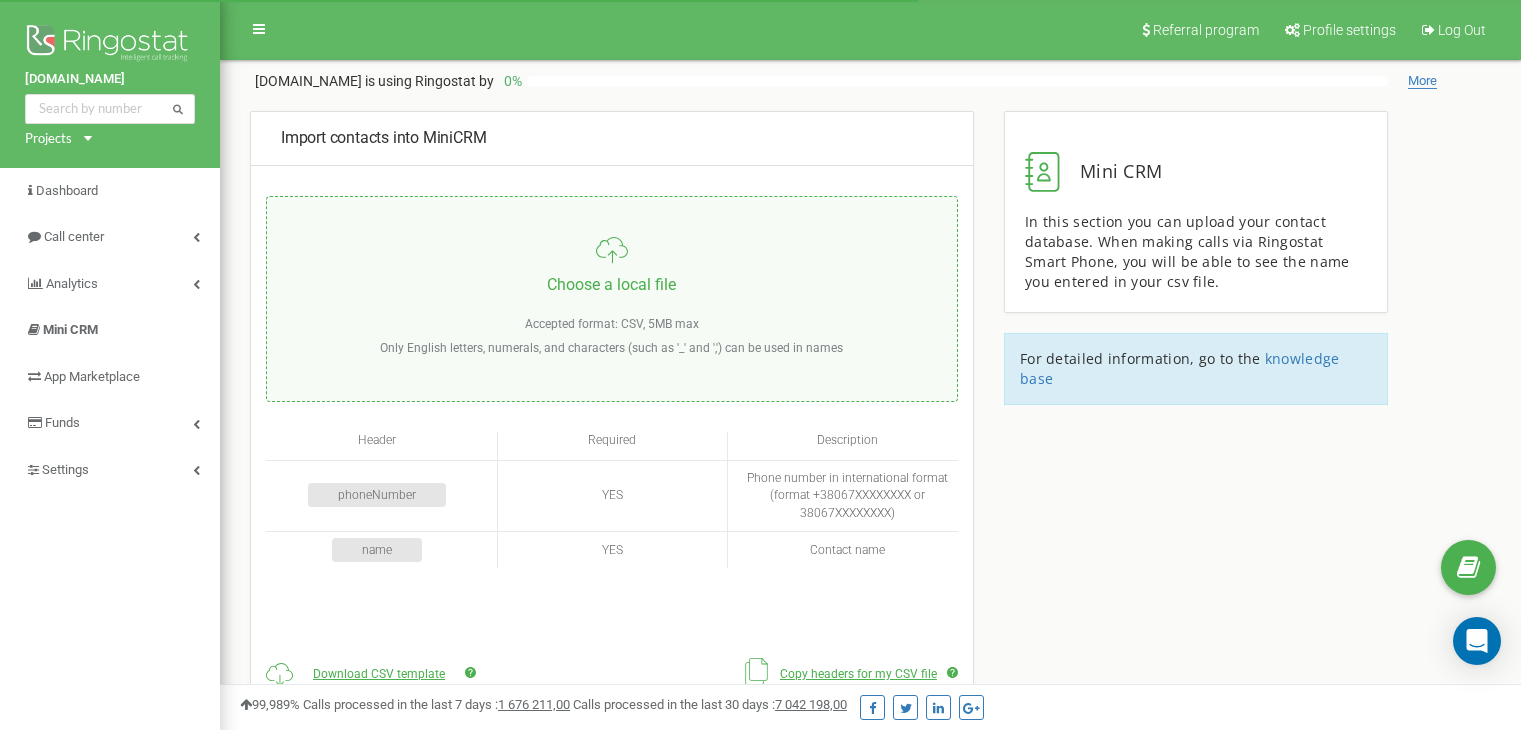 scroll, scrollTop: 0, scrollLeft: 0, axis: both 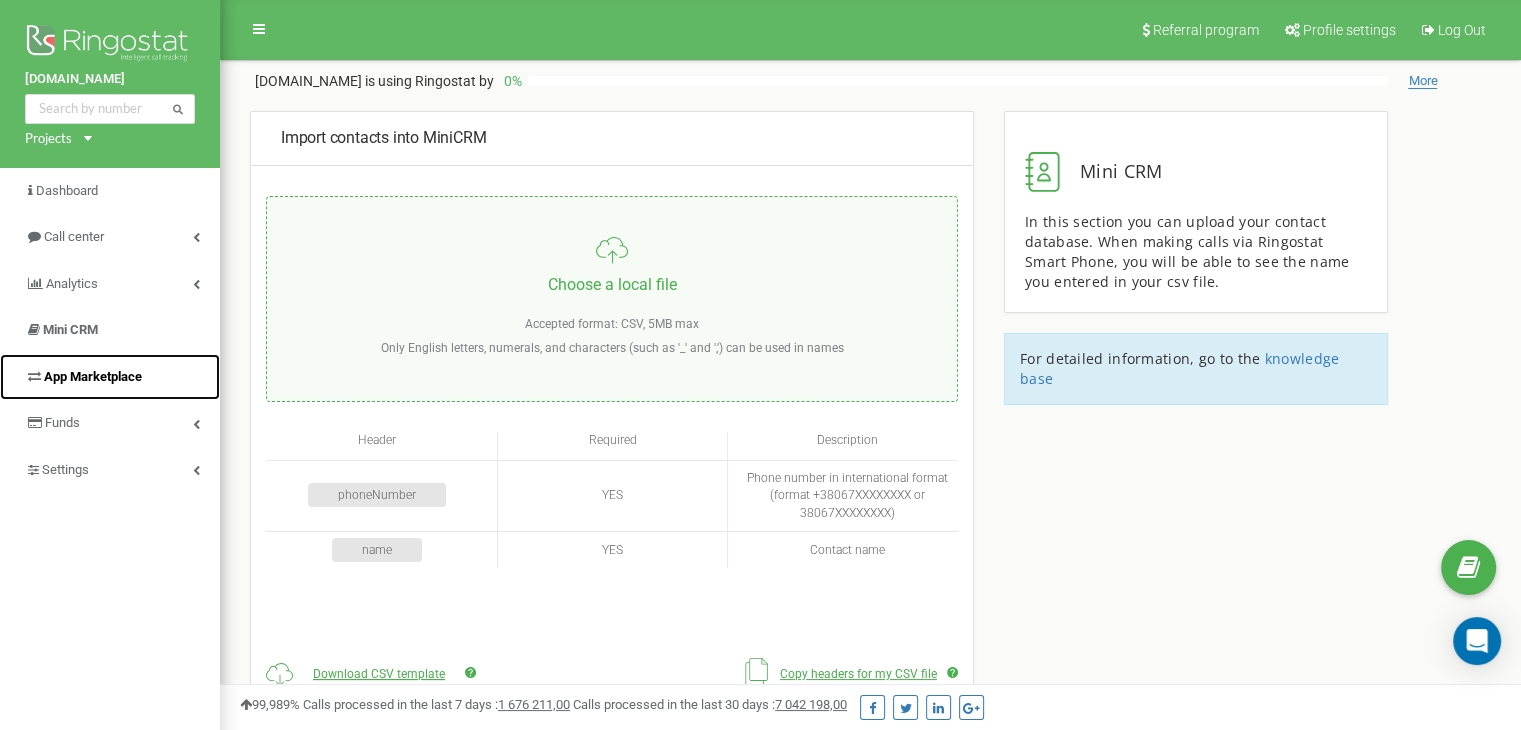 click on "App Marketplace" at bounding box center (110, 377) 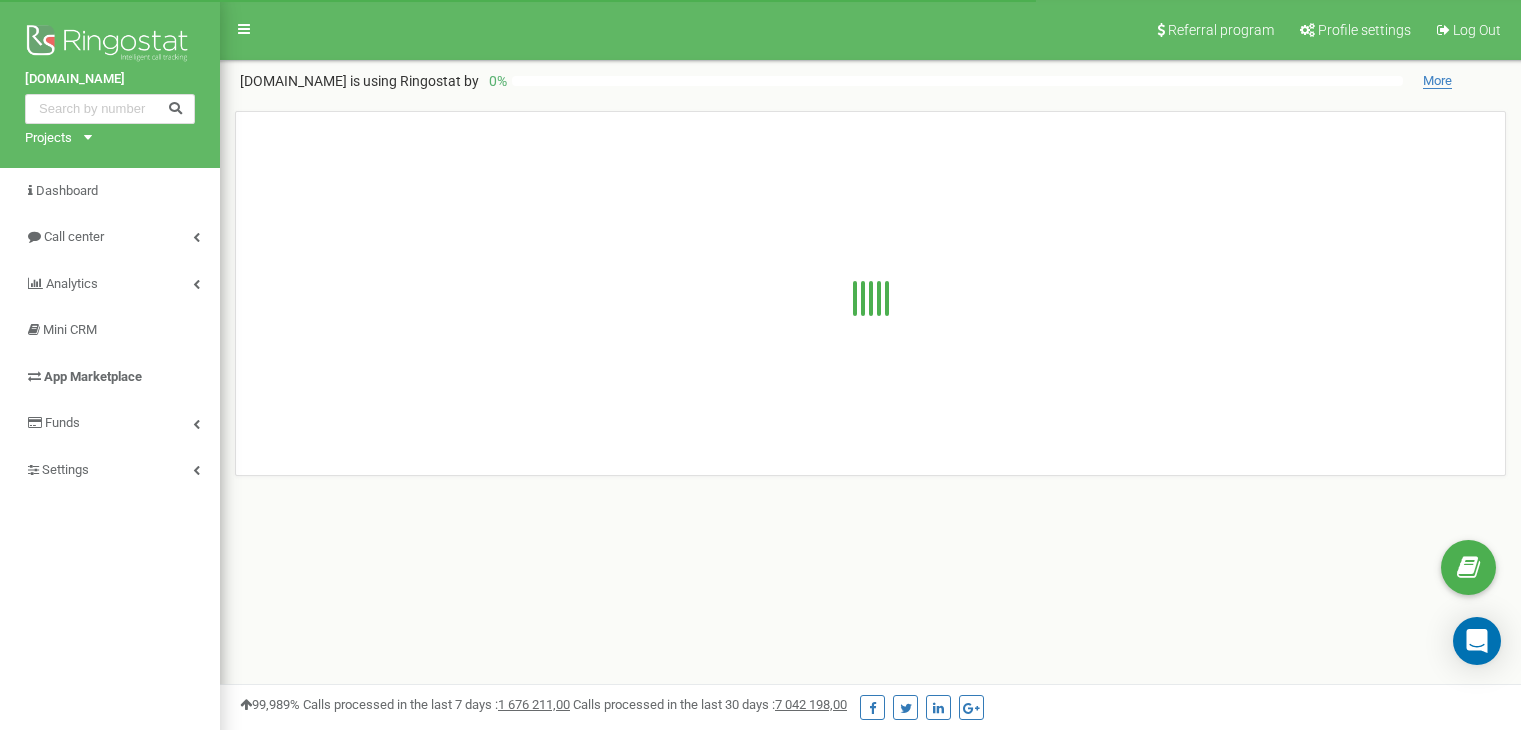 scroll, scrollTop: 0, scrollLeft: 0, axis: both 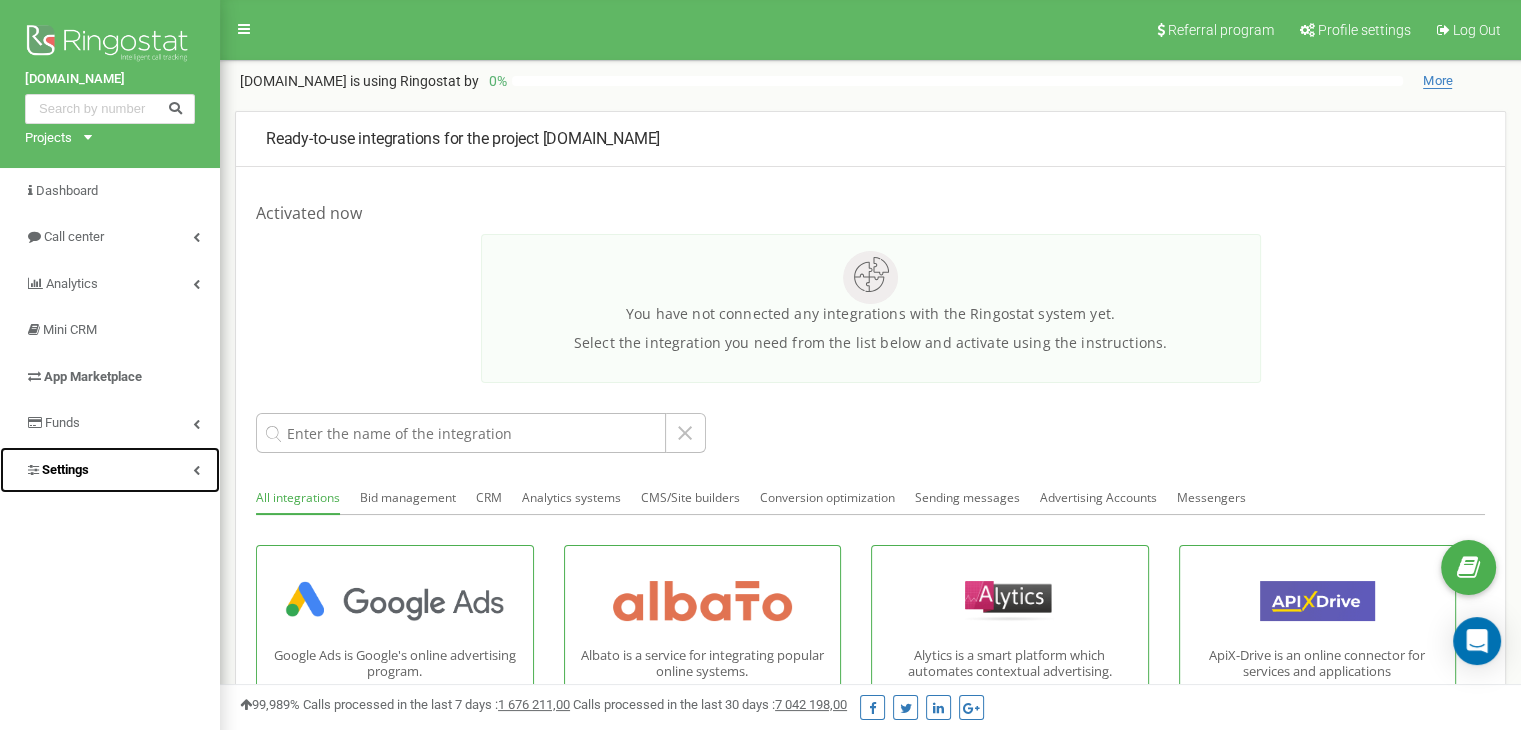 click on "Settings" at bounding box center (65, 469) 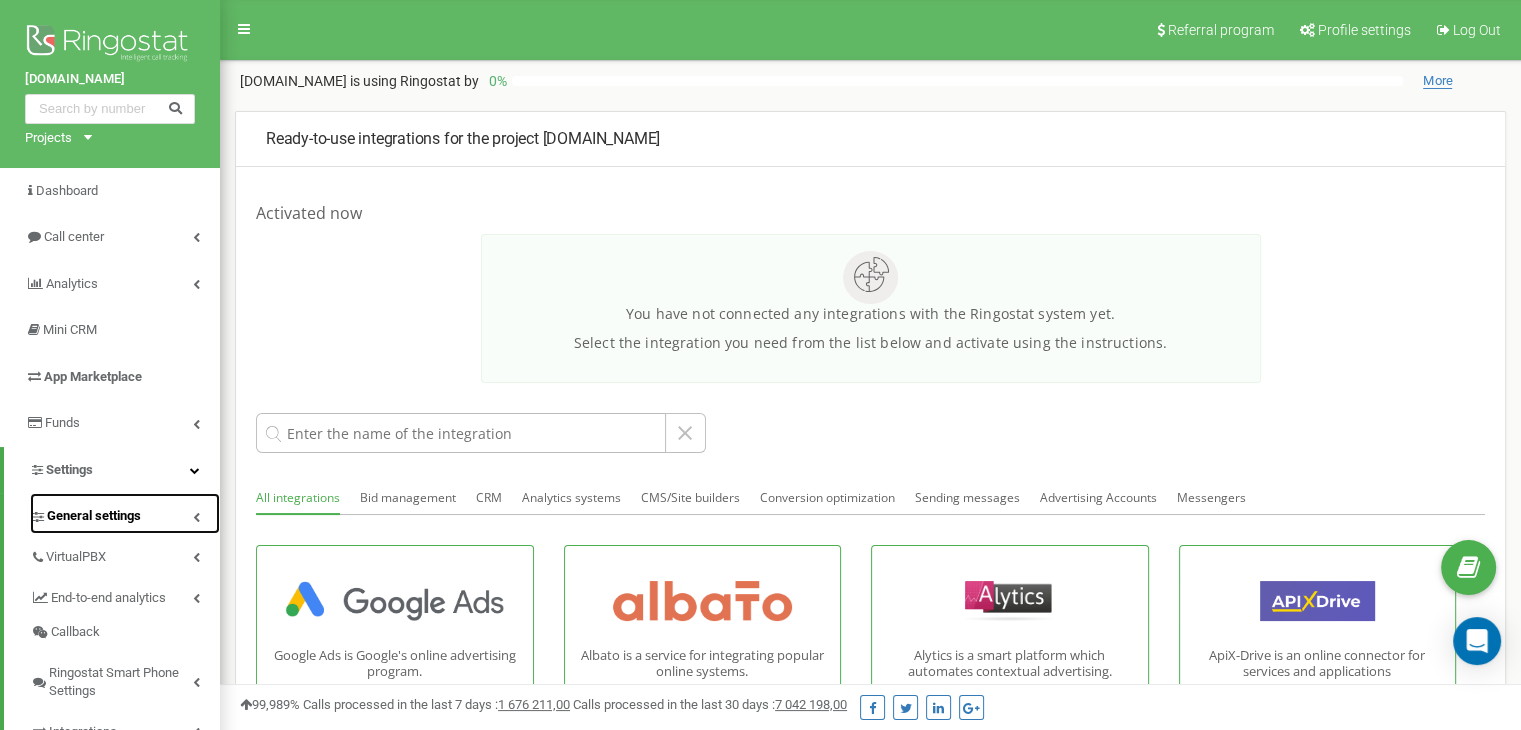 click on "General settings" at bounding box center (94, 516) 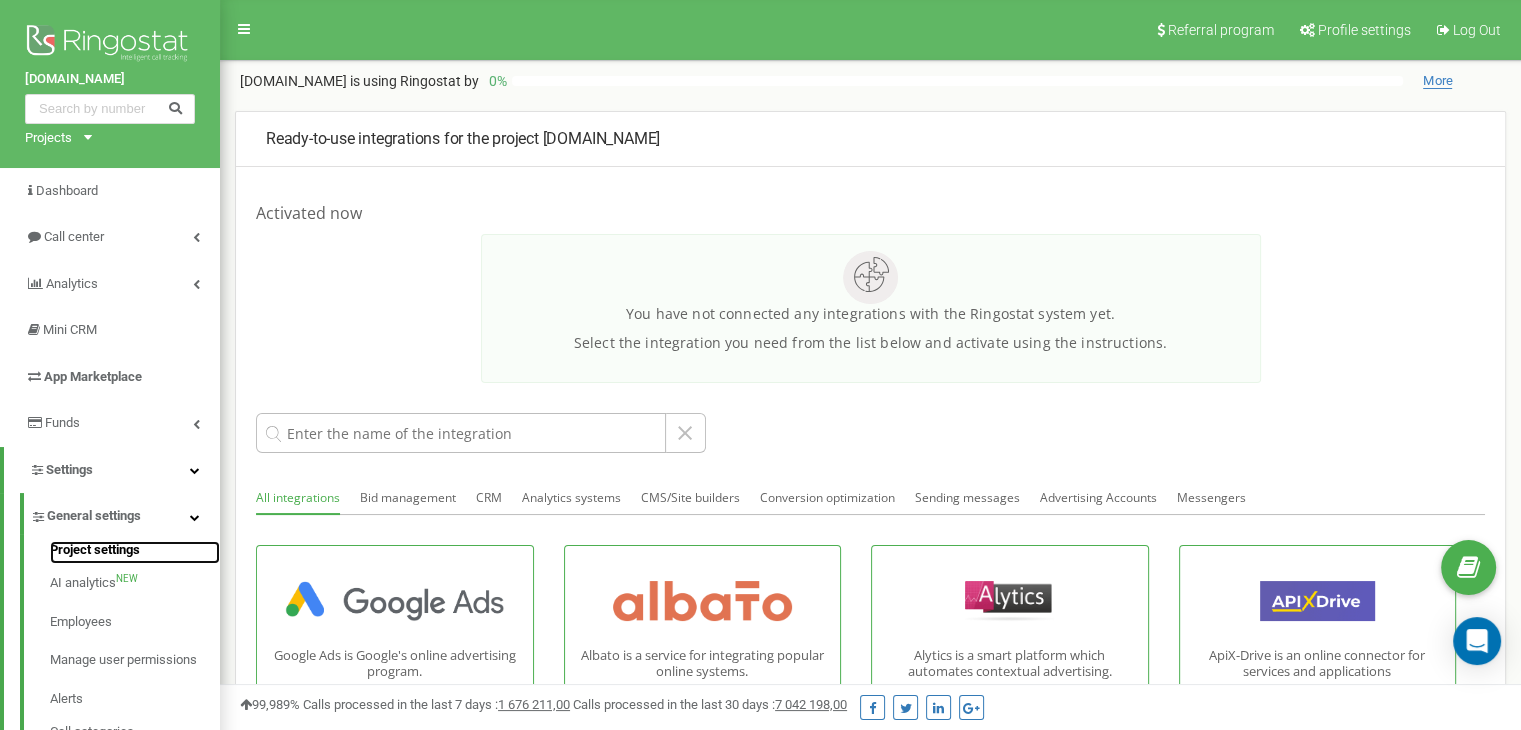 click on "Project settings" at bounding box center (135, 553) 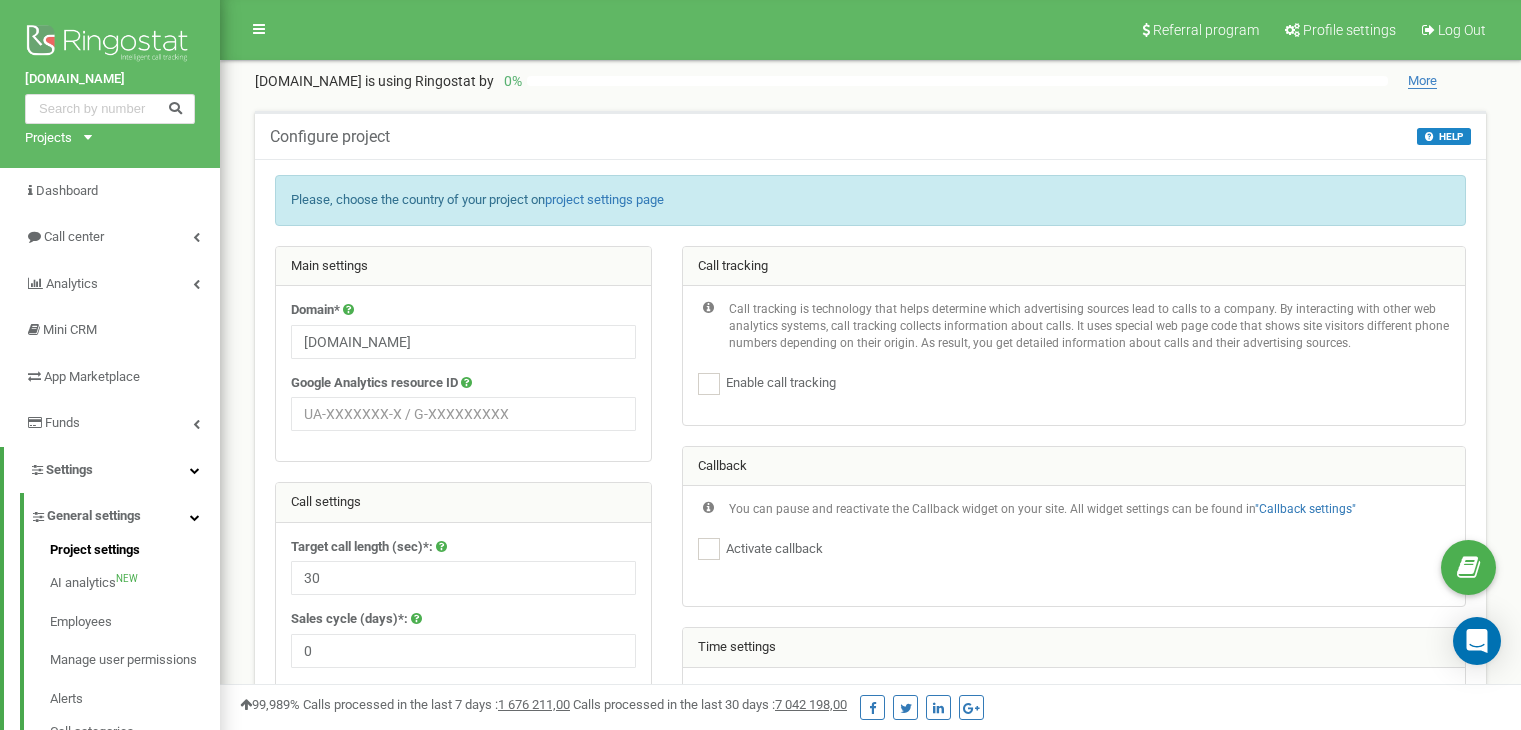 scroll, scrollTop: 0, scrollLeft: 0, axis: both 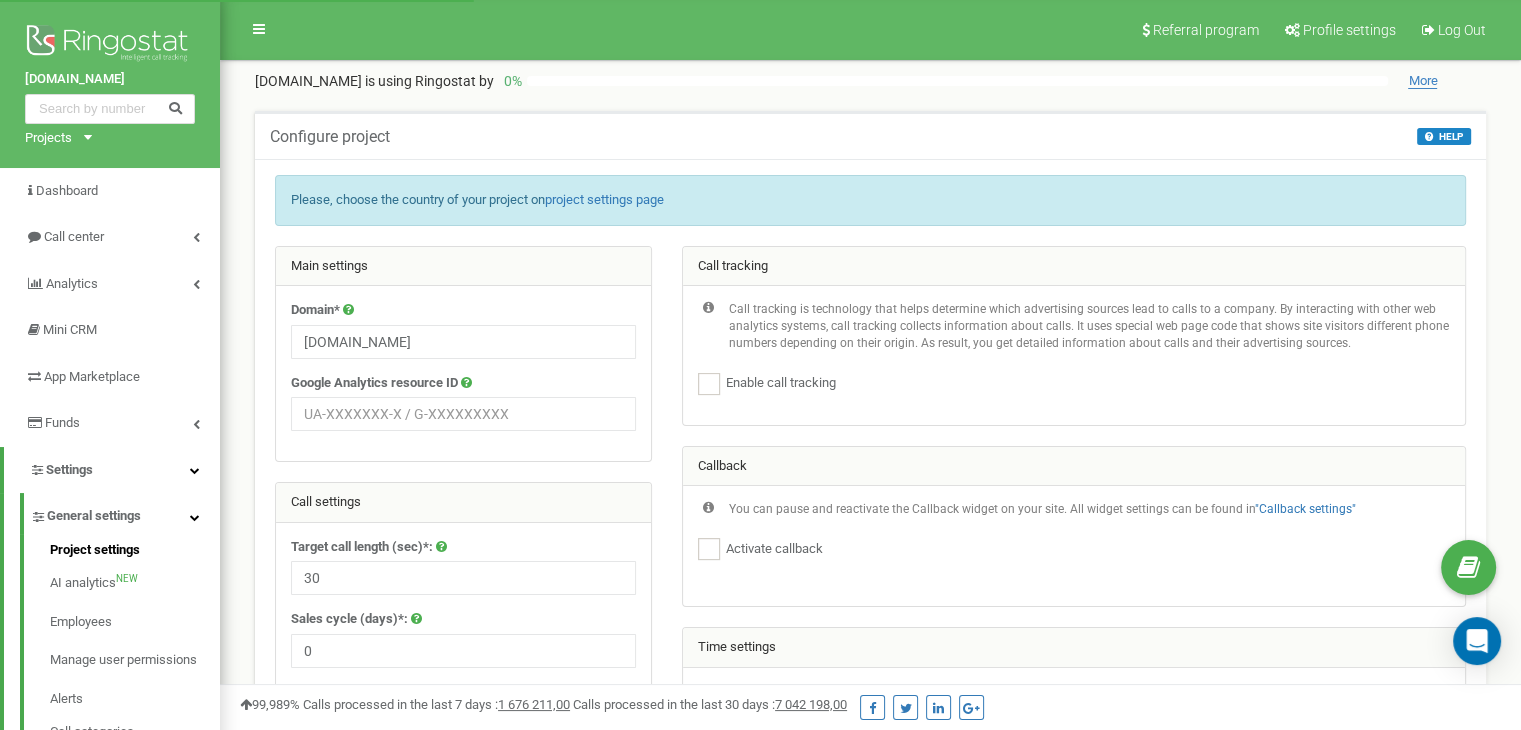click on "Please, choose the country of your project on  project settings page" at bounding box center [870, 200] 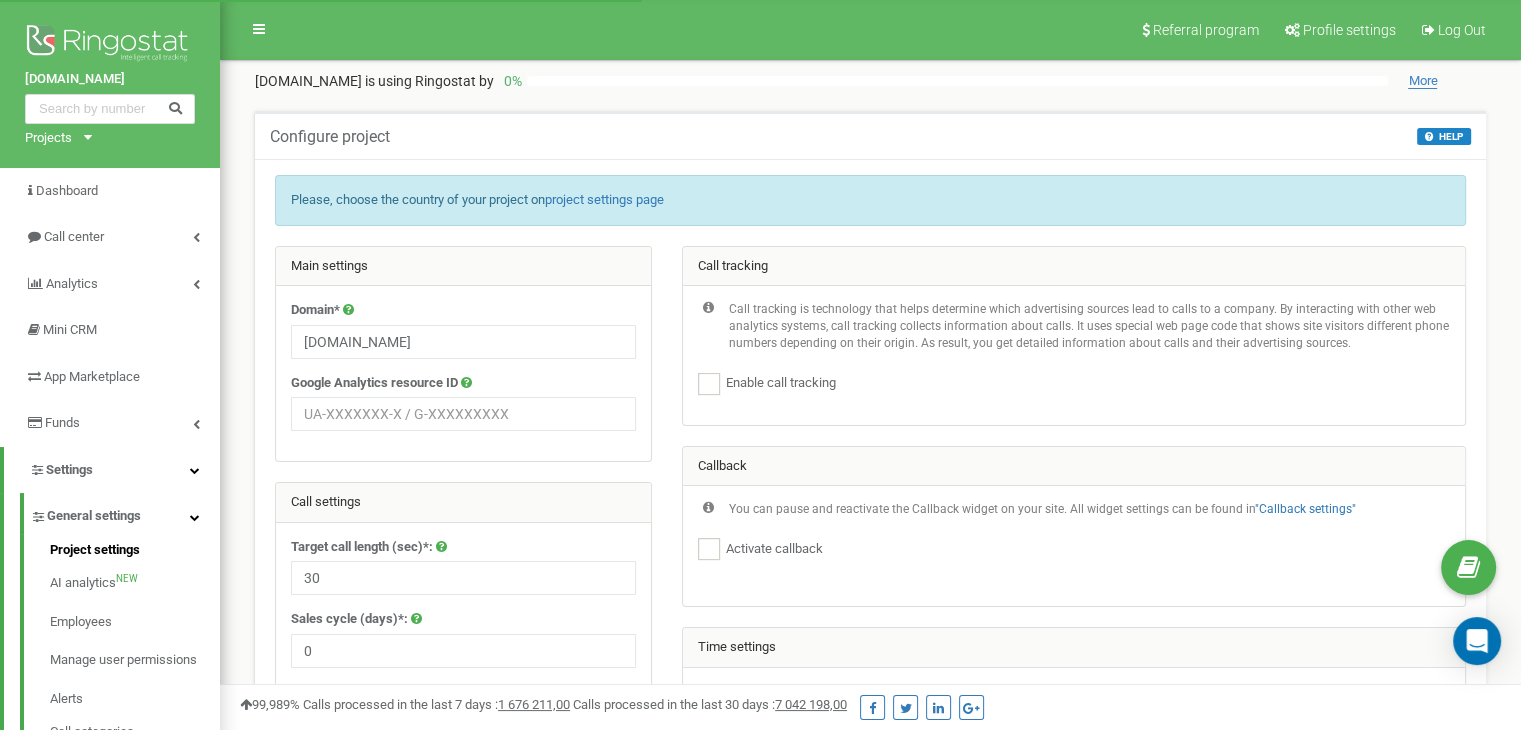 click on "Please, choose the country of your project on  project settings page" at bounding box center (870, 200) 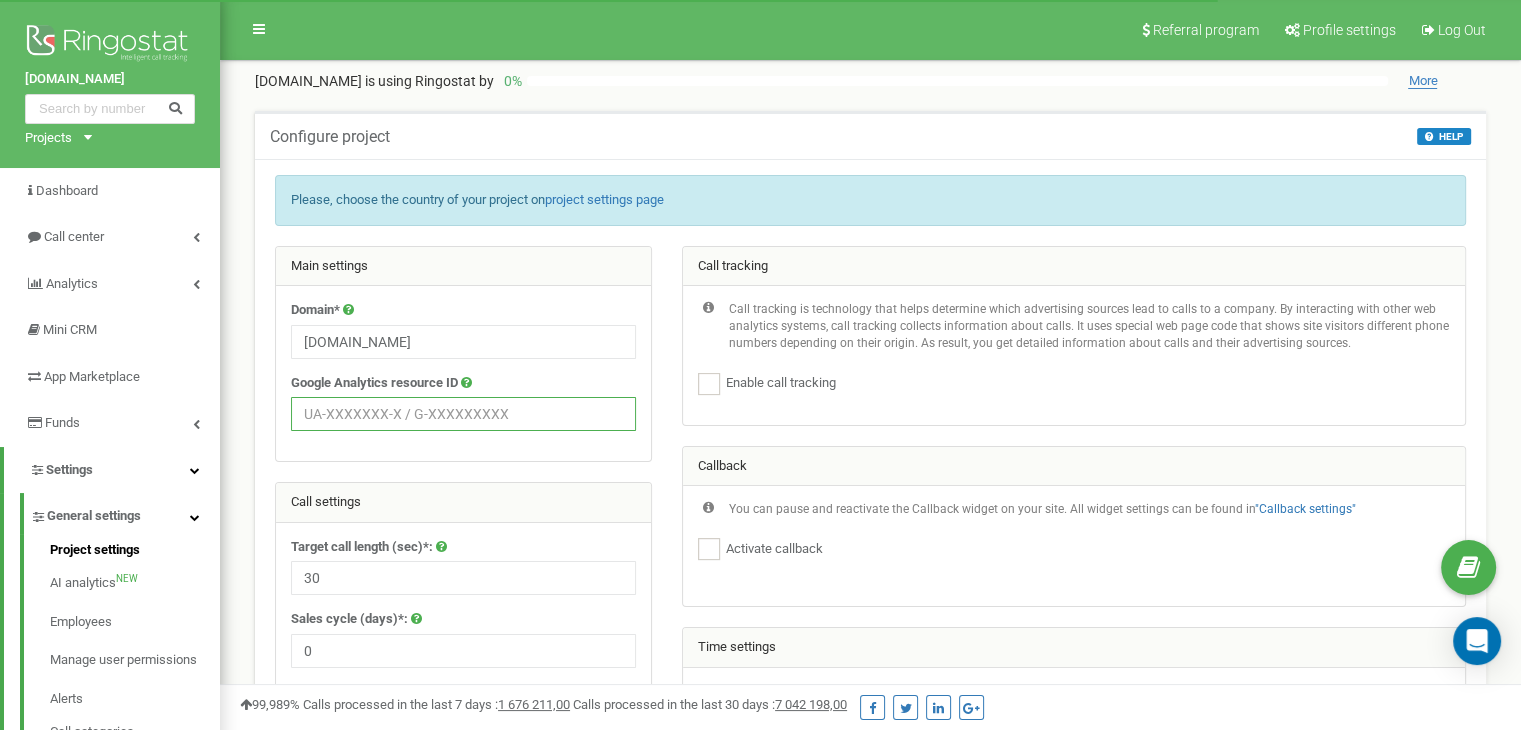 click at bounding box center [463, 414] 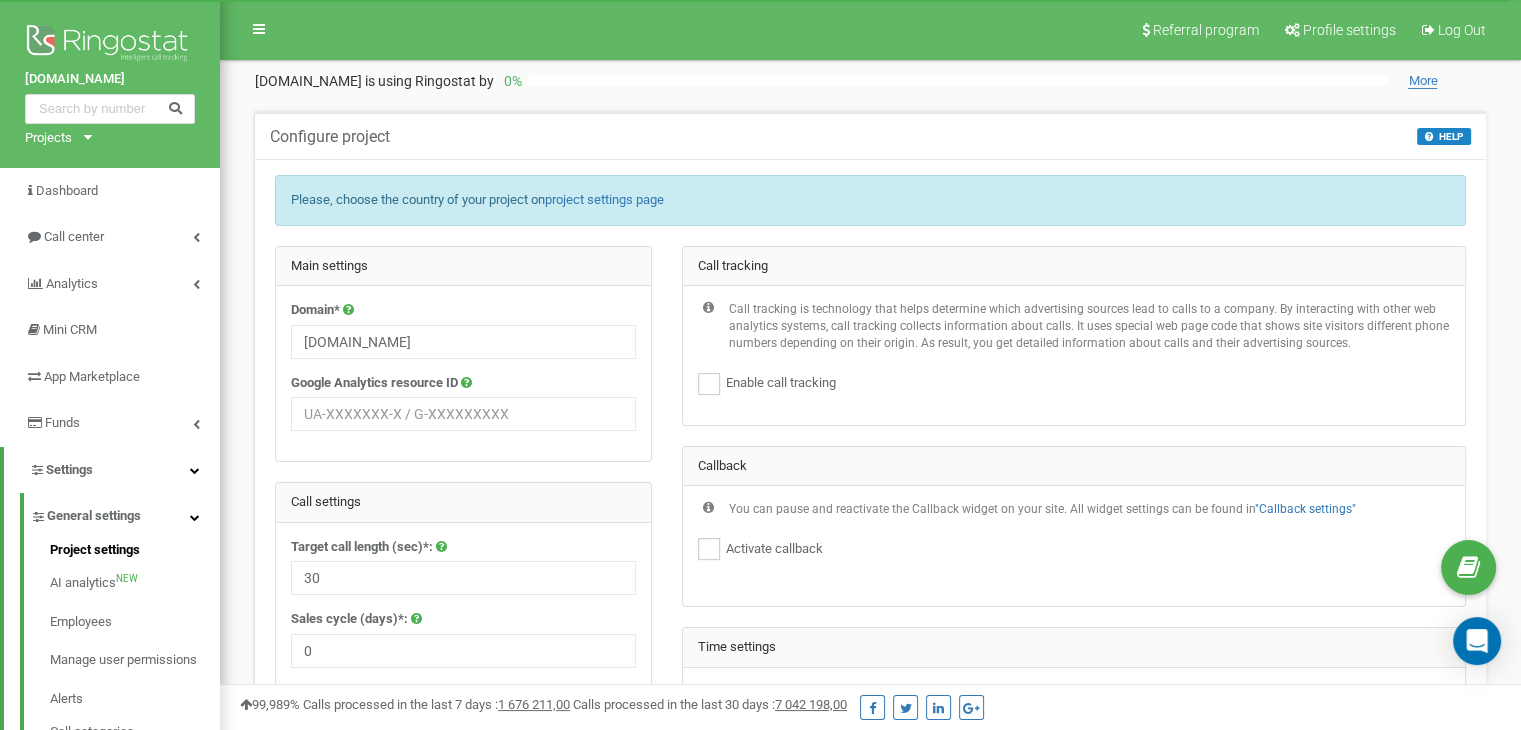click on "Call tracking
Call tracking is technology that helps determine which advertising sources lead to calls to a company. By interacting with other web analytics systems, call tracking collects information about calls. It uses special web page code that shows site visitors different phone numbers depending on their origin. As result, you get detailed information about calls and their advertising sources.
Callback" at bounding box center [1074, 857] 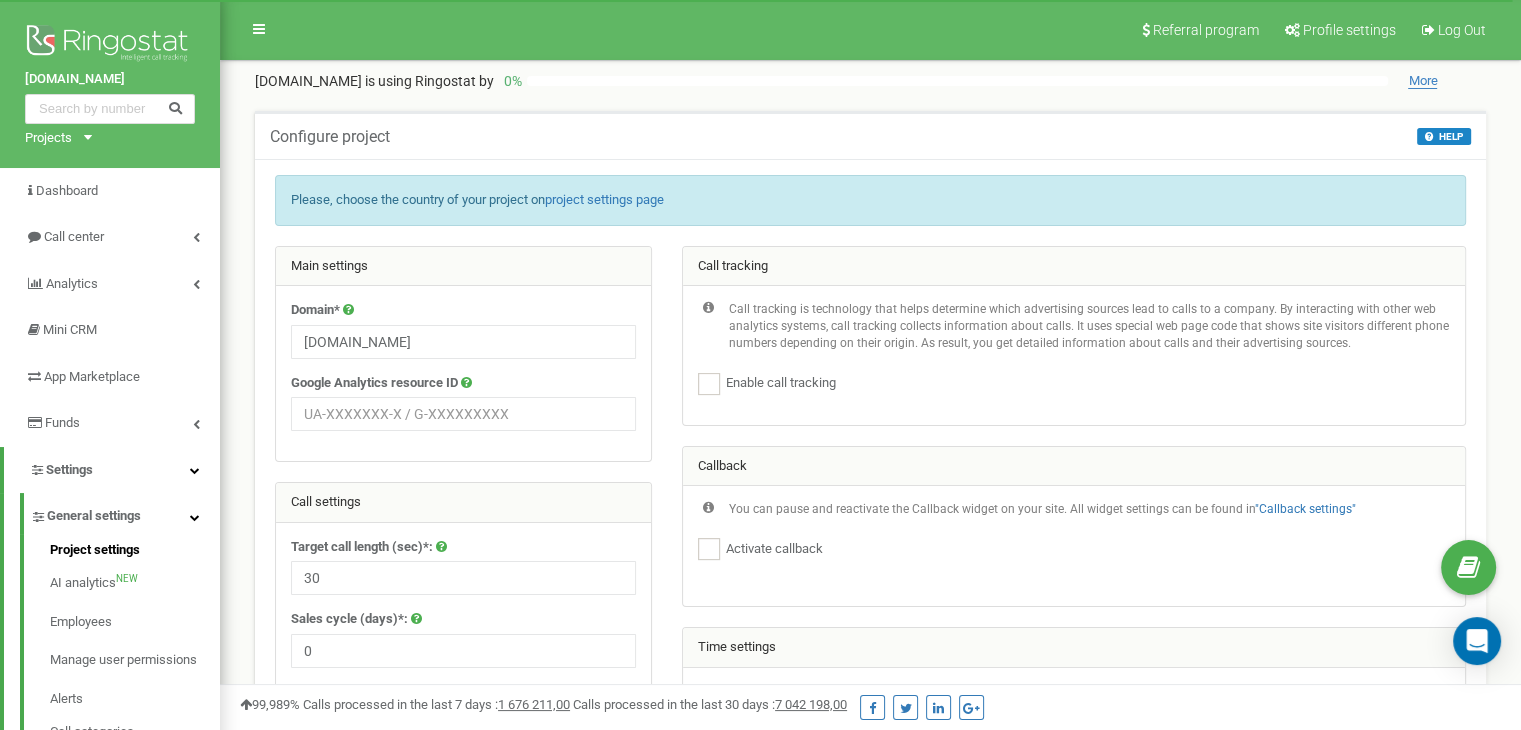 click on "Call tracking
Call tracking is technology that helps determine which advertising sources lead to calls to a company. By interacting with other web analytics systems, call tracking collects information about calls. It uses special web page code that shows site visitors different phone numbers depending on their origin. As result, you get detailed information about calls and their advertising sources.
Callback" at bounding box center [1074, 857] 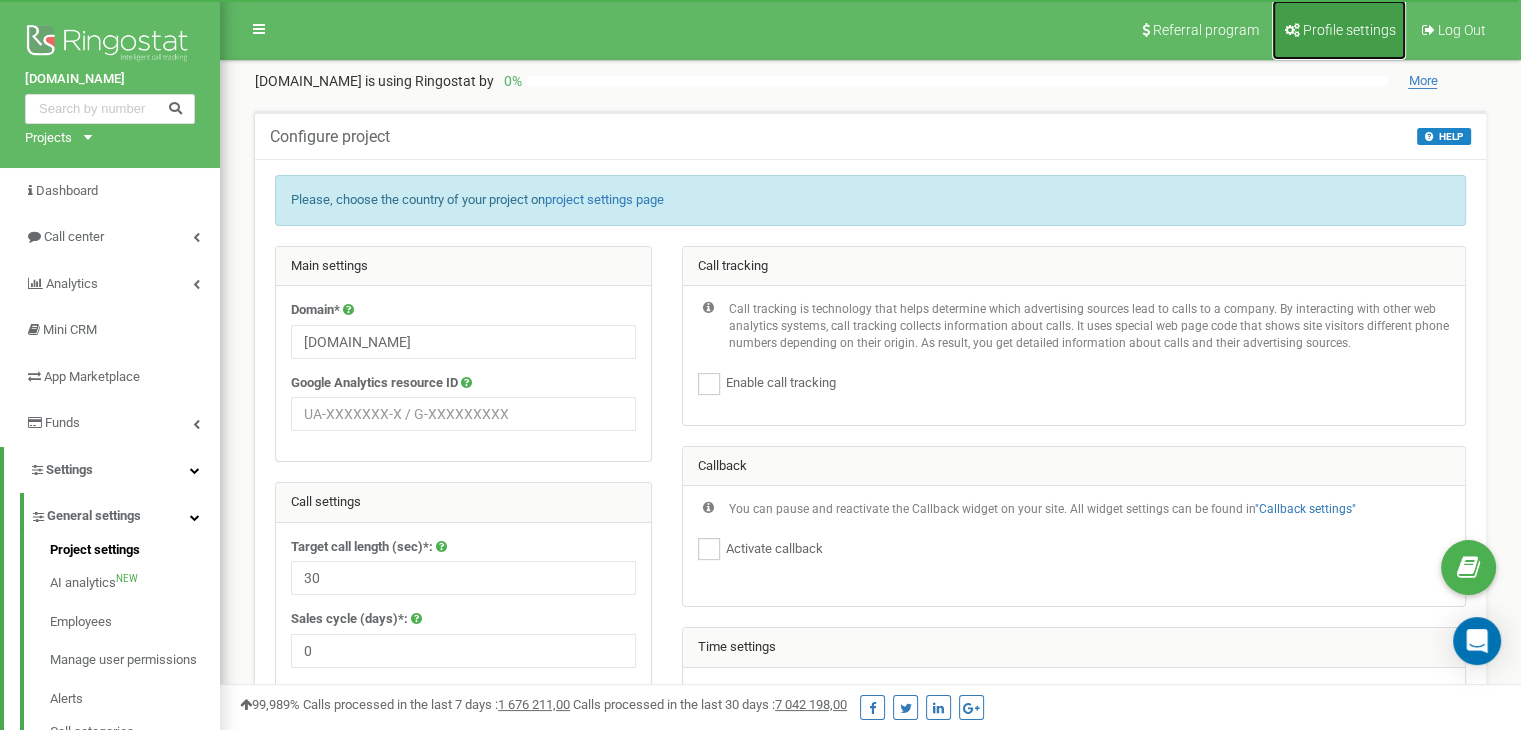 click on "Profile settings" at bounding box center [1349, 30] 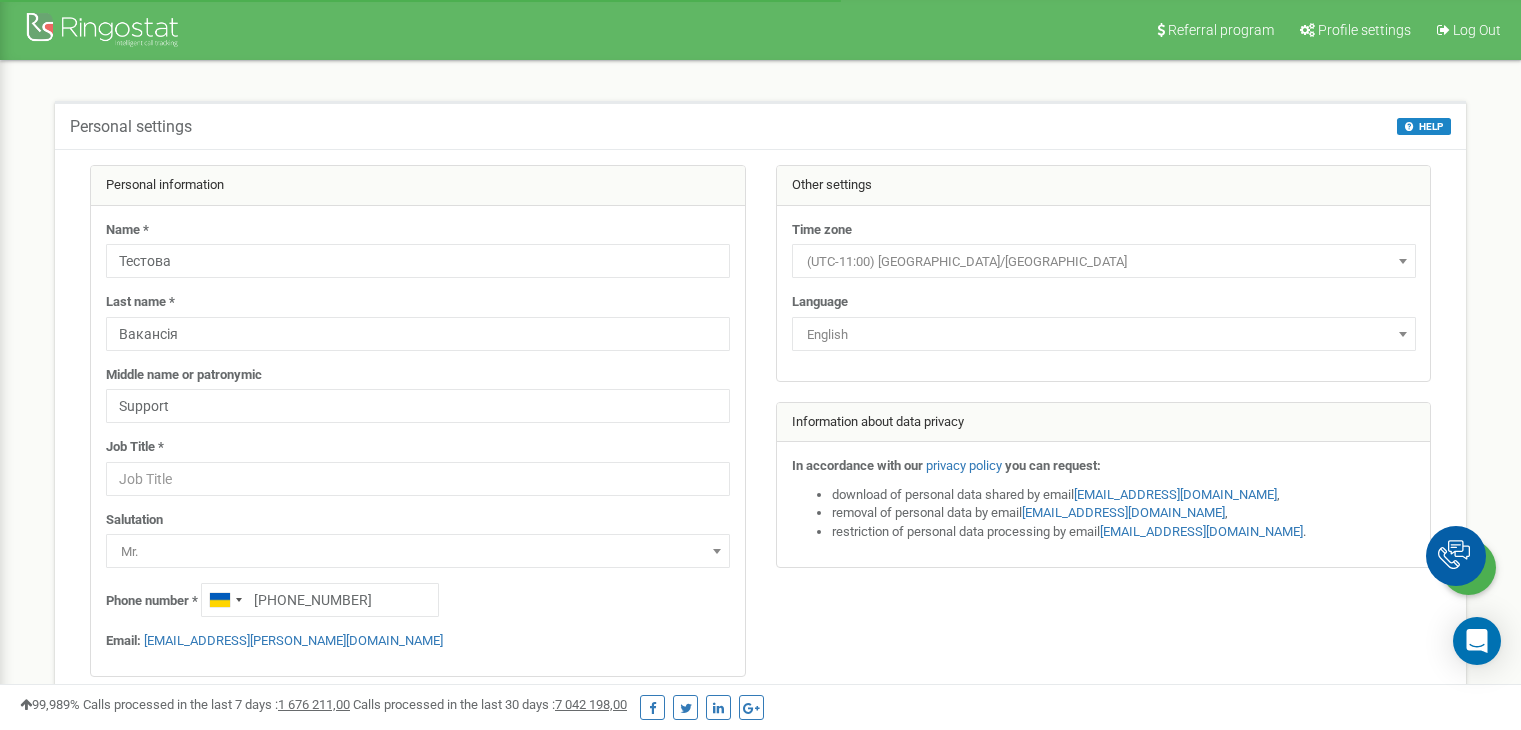 scroll, scrollTop: 0, scrollLeft: 0, axis: both 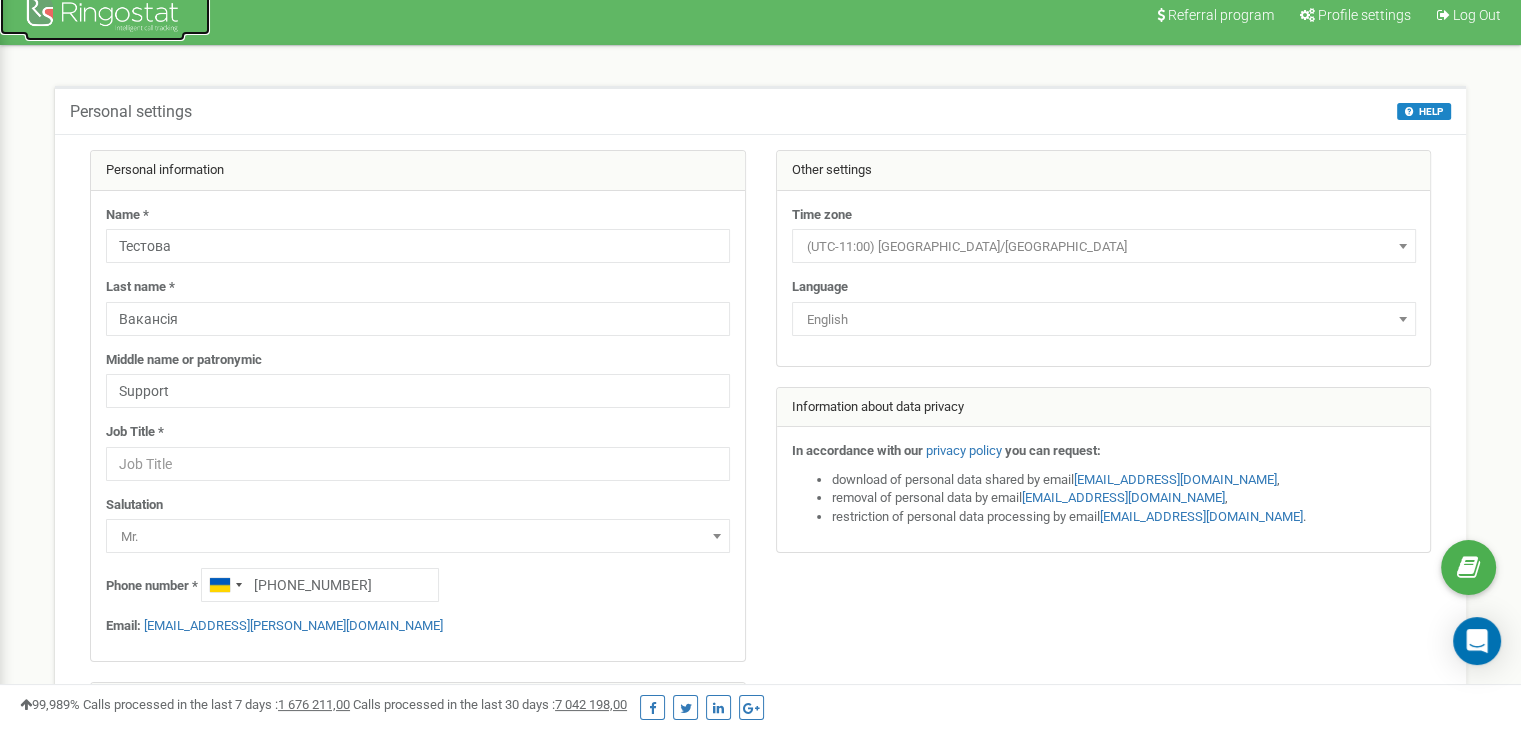click at bounding box center [105, 17] 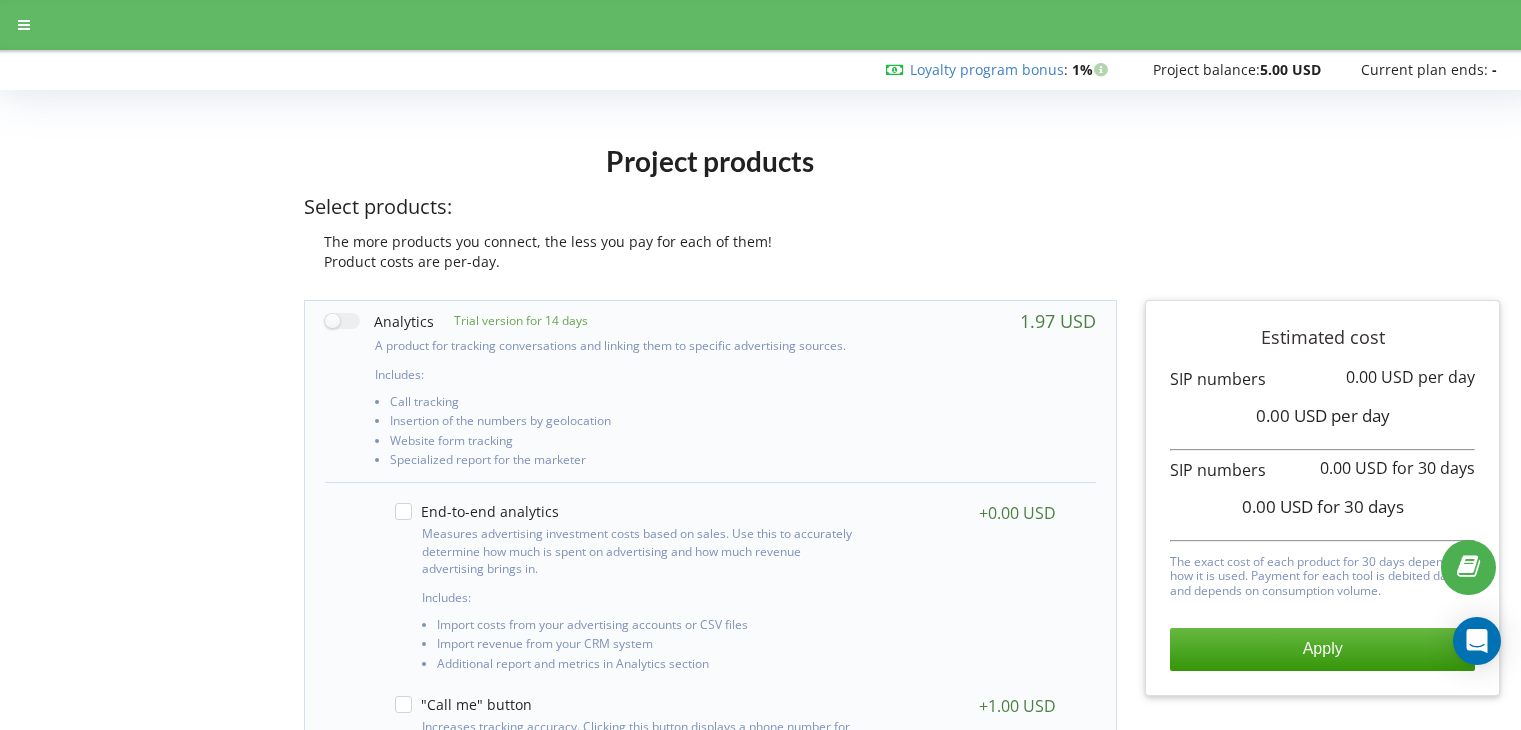 scroll, scrollTop: 0, scrollLeft: 0, axis: both 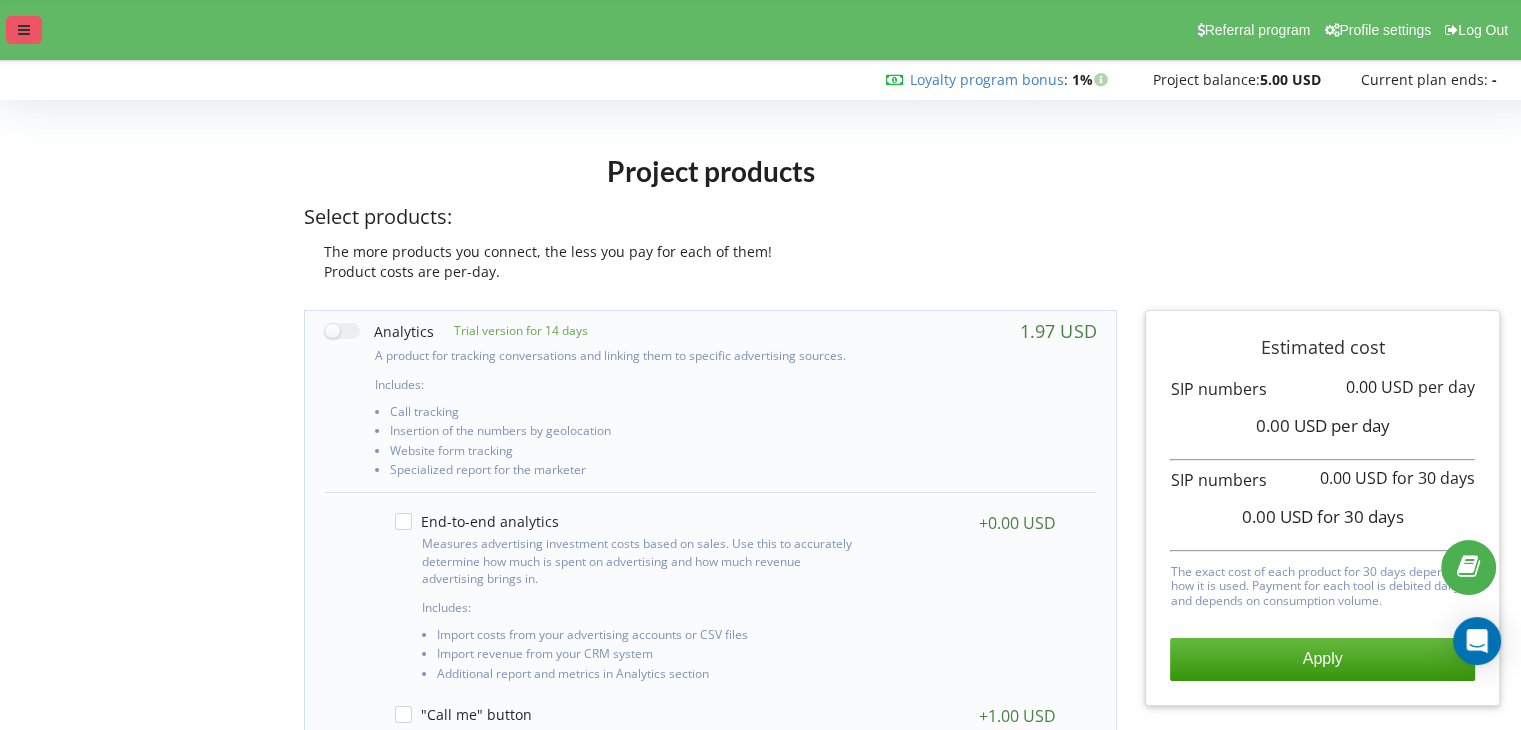 click at bounding box center [24, 30] 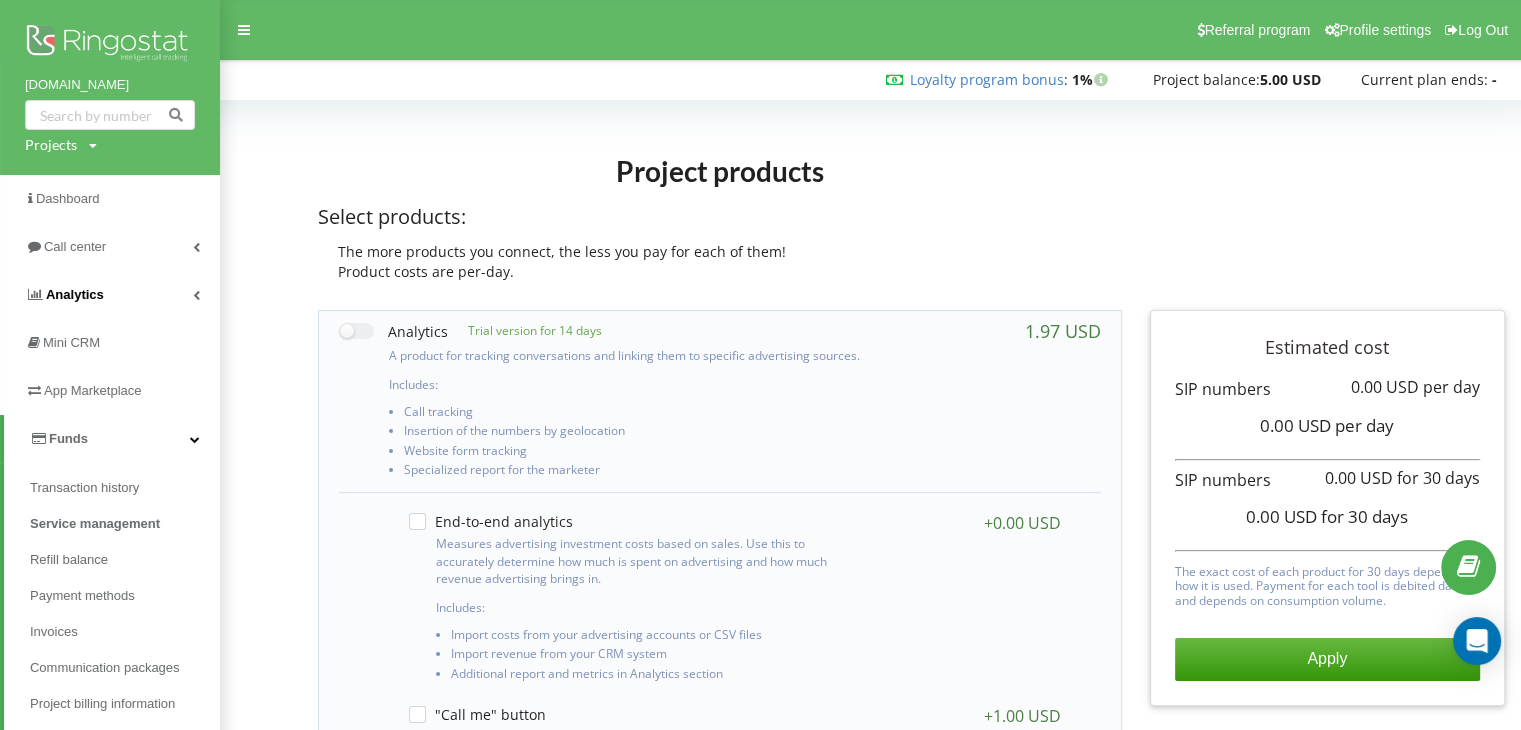 click on "Analytics" at bounding box center (75, 294) 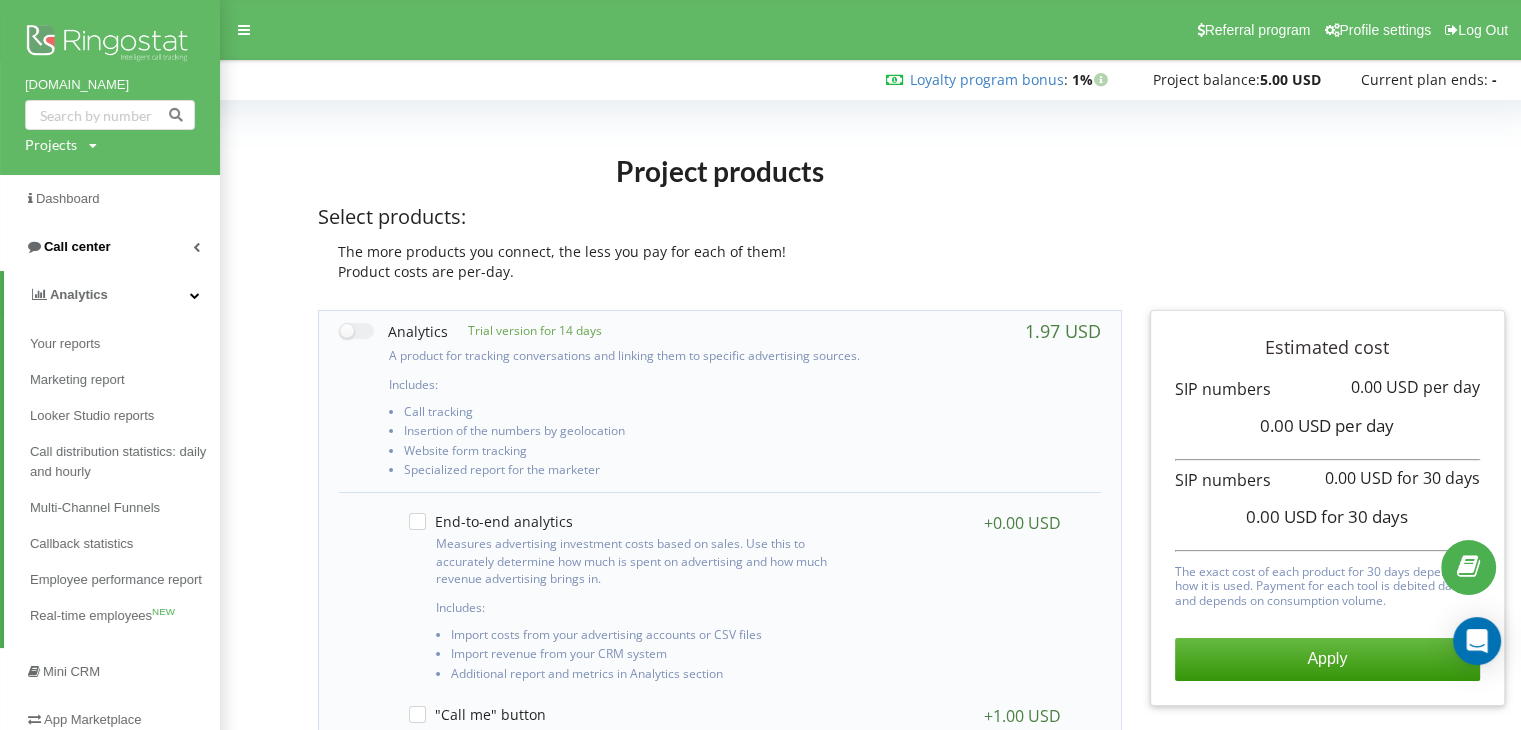 click on "Call center" at bounding box center [77, 246] 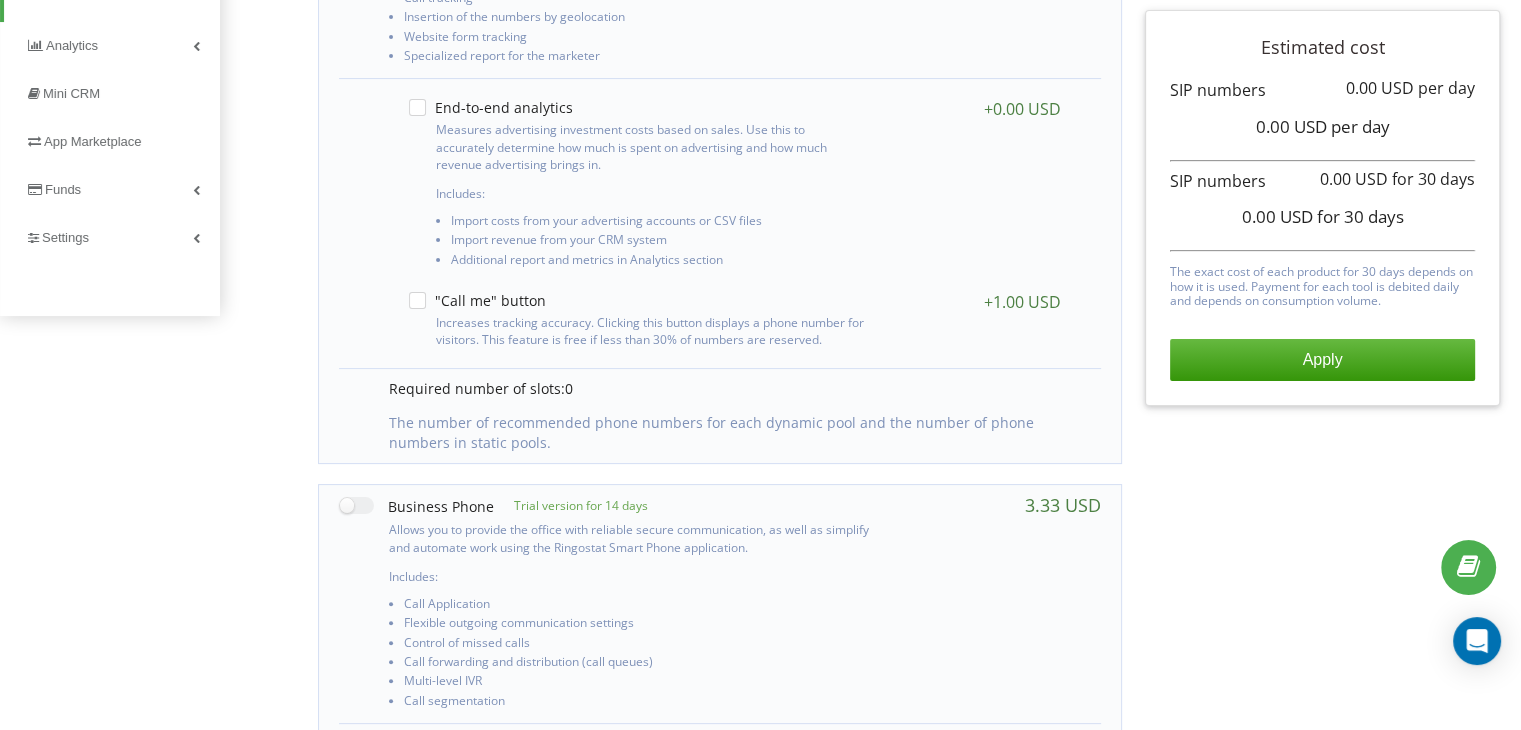scroll, scrollTop: 422, scrollLeft: 0, axis: vertical 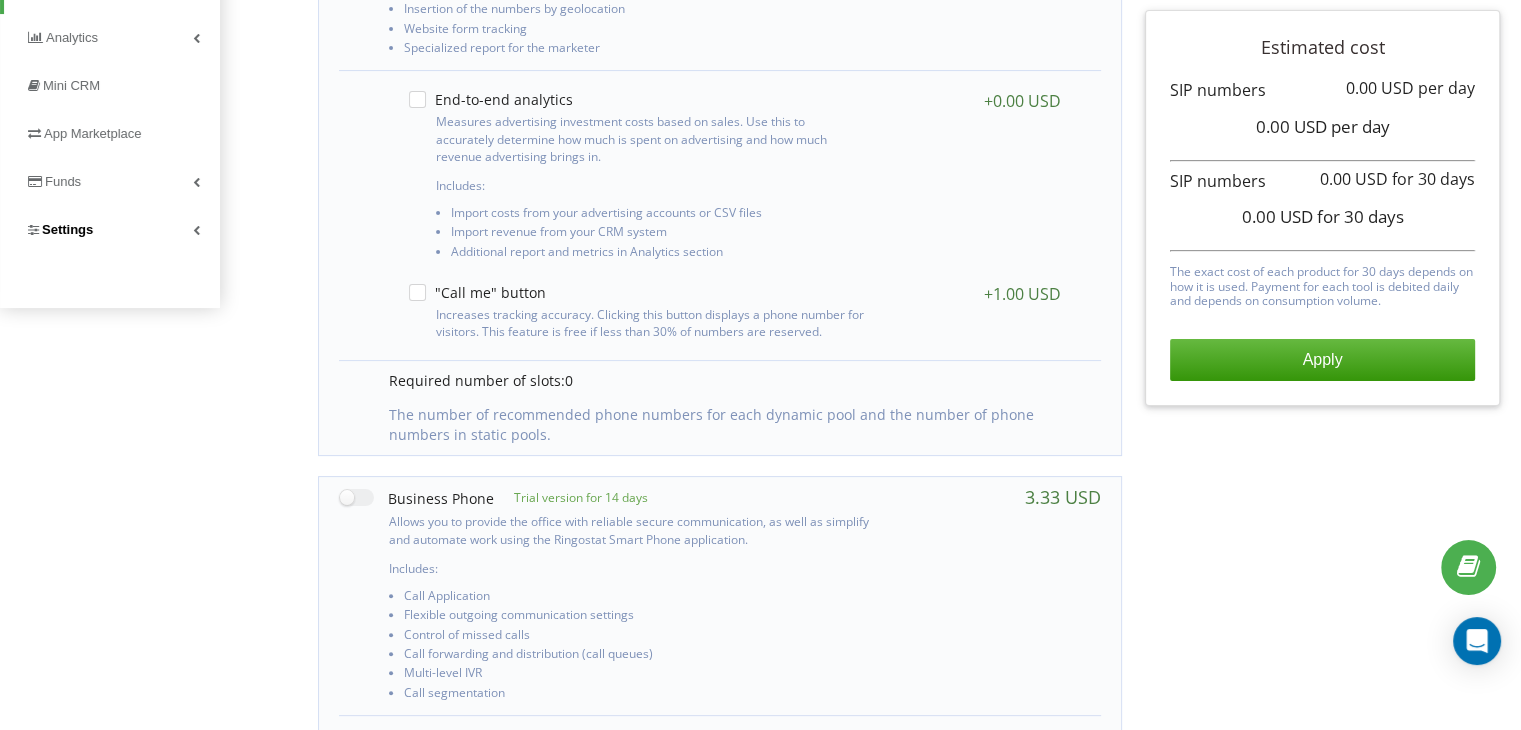click on "Settings" at bounding box center [110, 230] 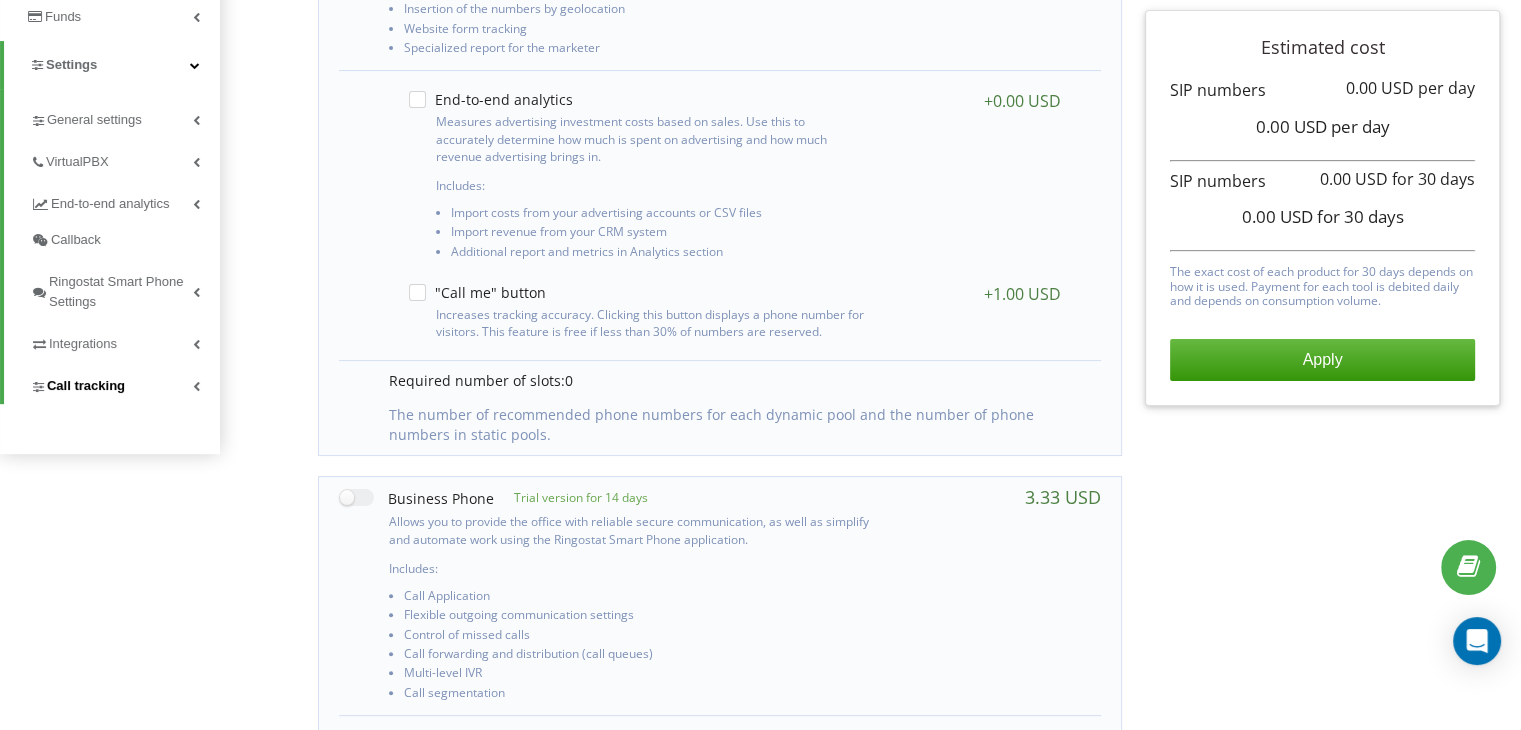 click on "Call tracking" at bounding box center [86, 386] 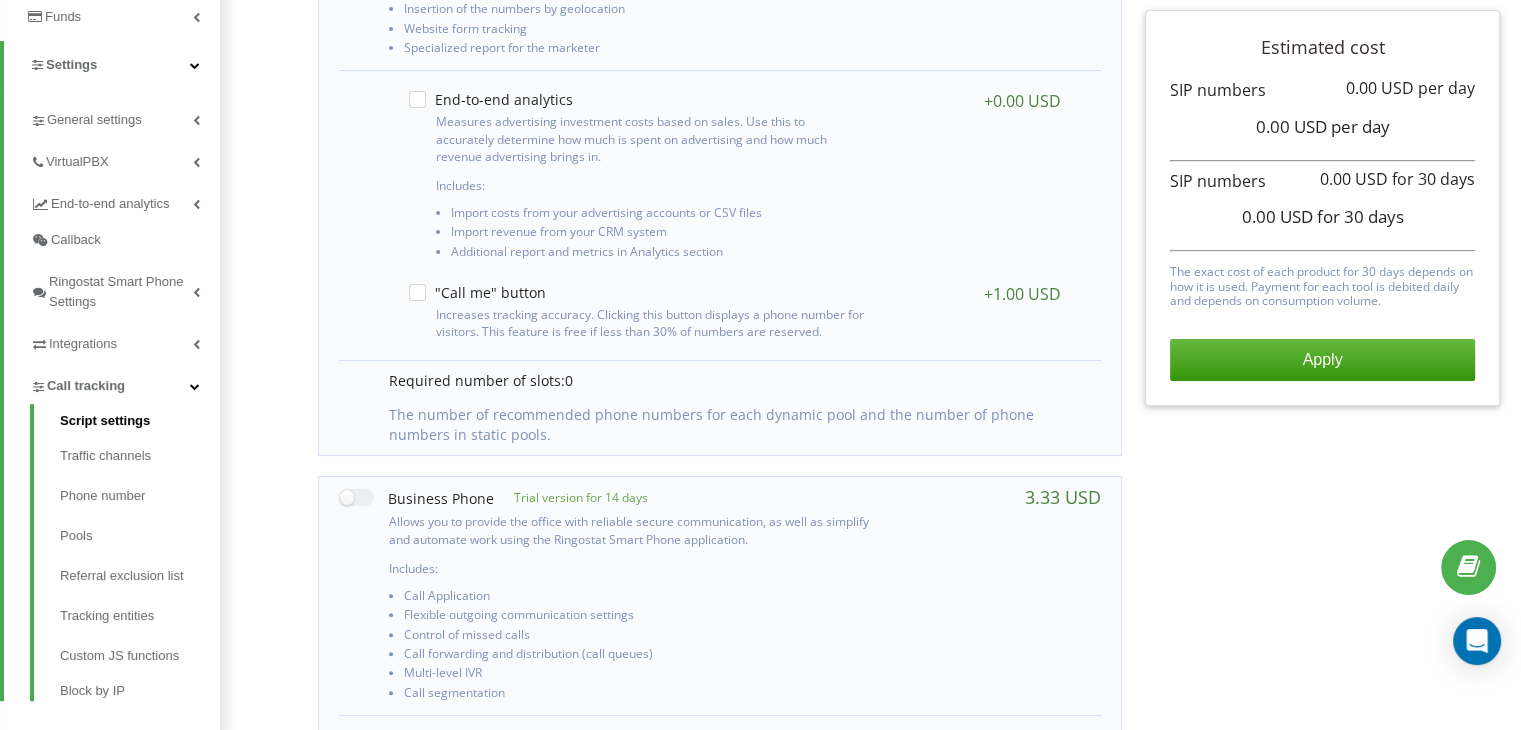 click on "Script settings" at bounding box center (140, 423) 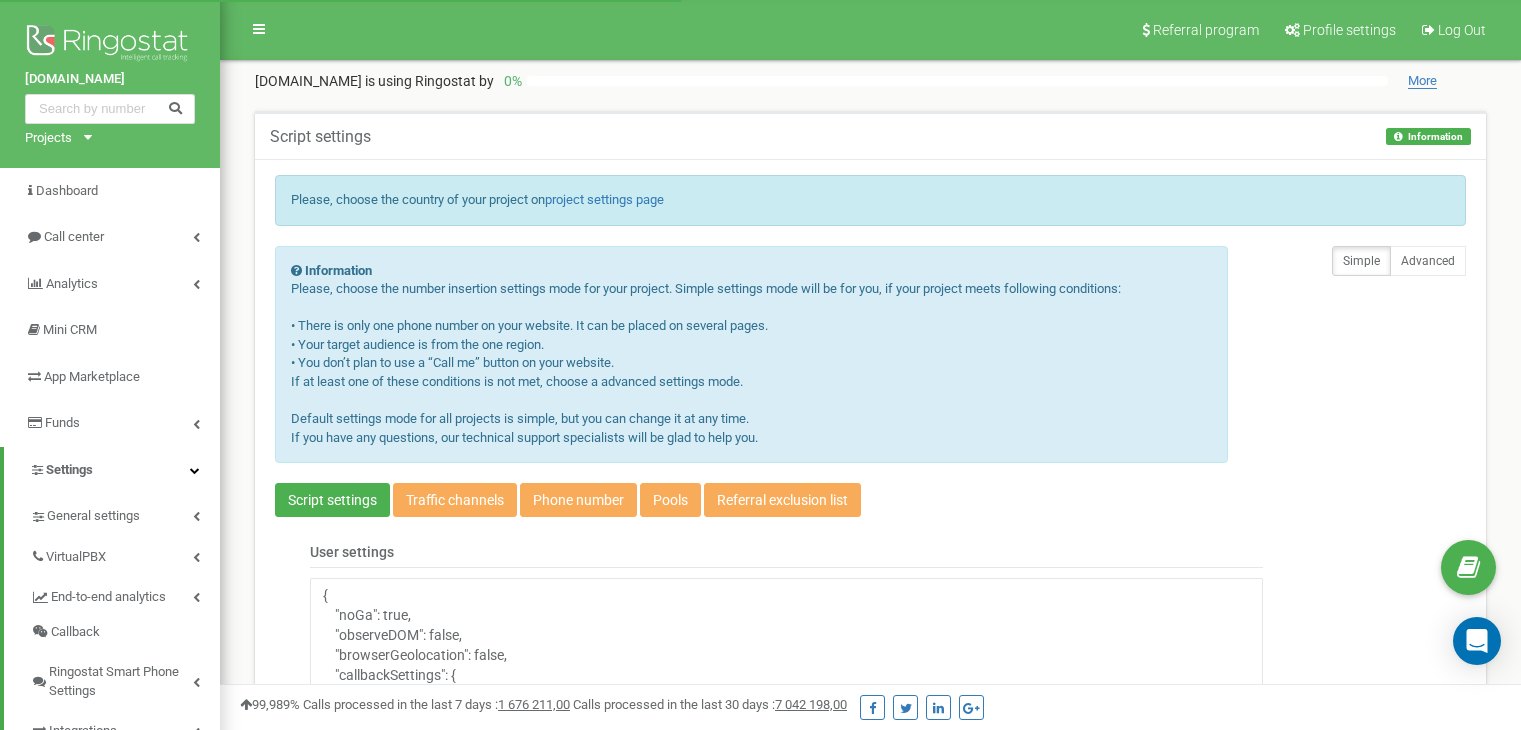 scroll, scrollTop: 0, scrollLeft: 0, axis: both 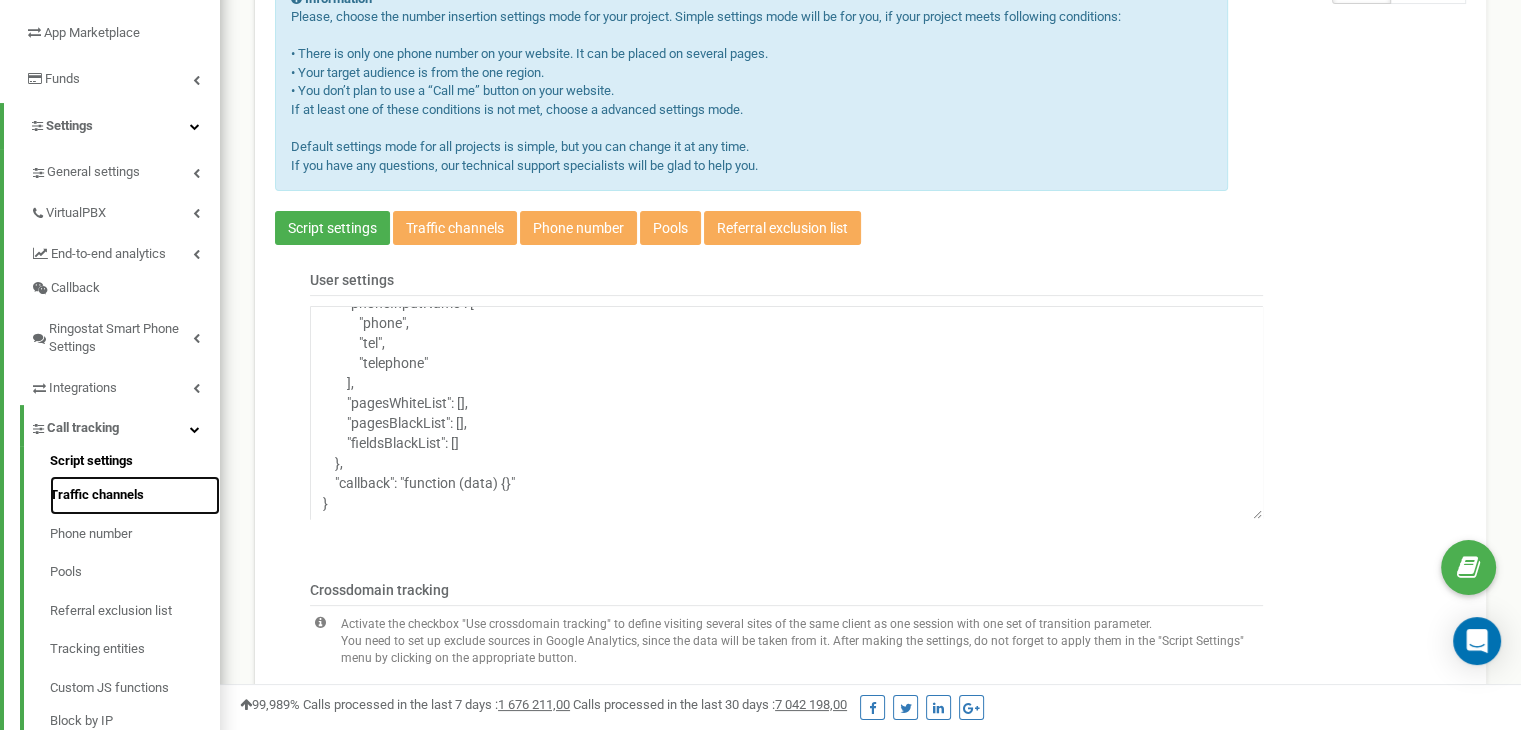 click on "Traffic channels" at bounding box center [135, 495] 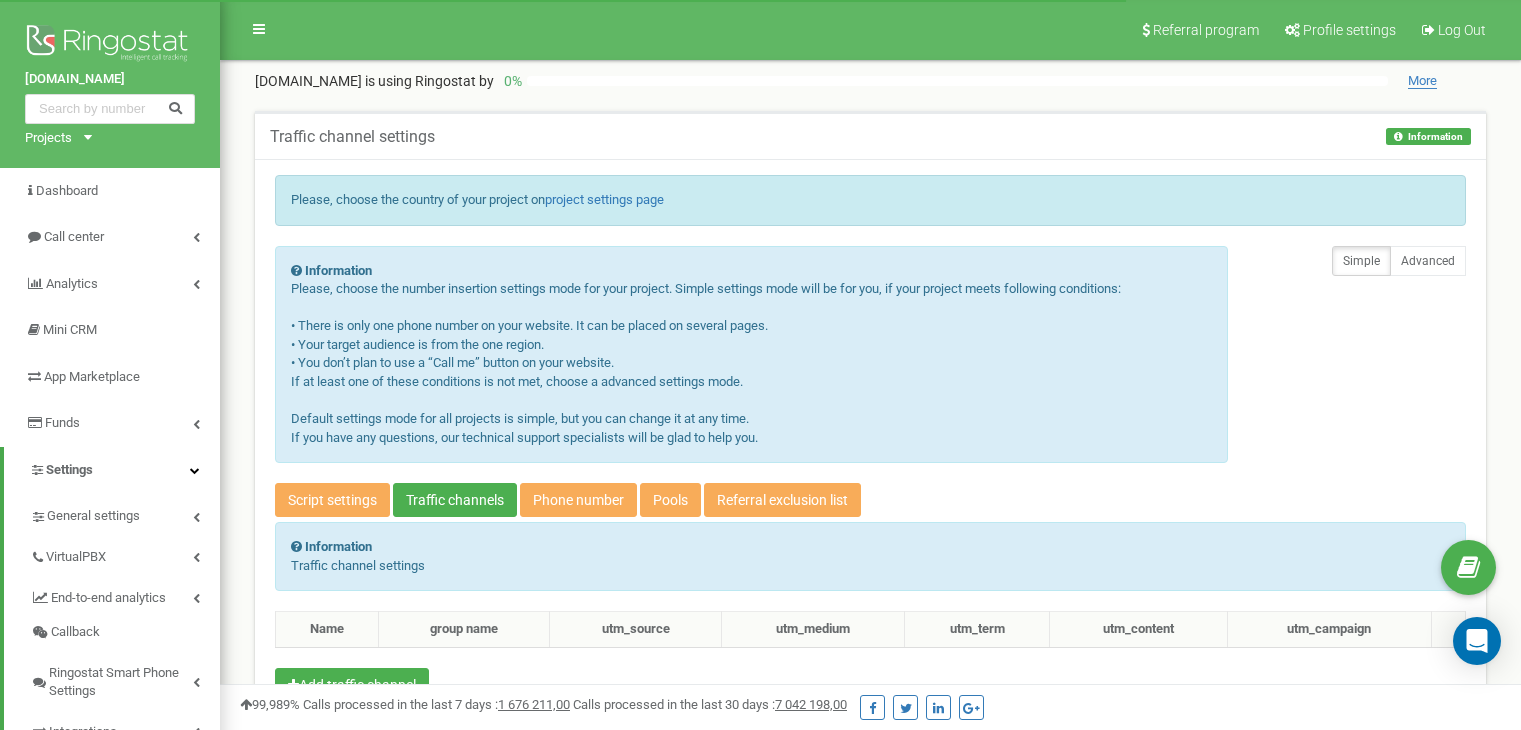 scroll, scrollTop: 387, scrollLeft: 0, axis: vertical 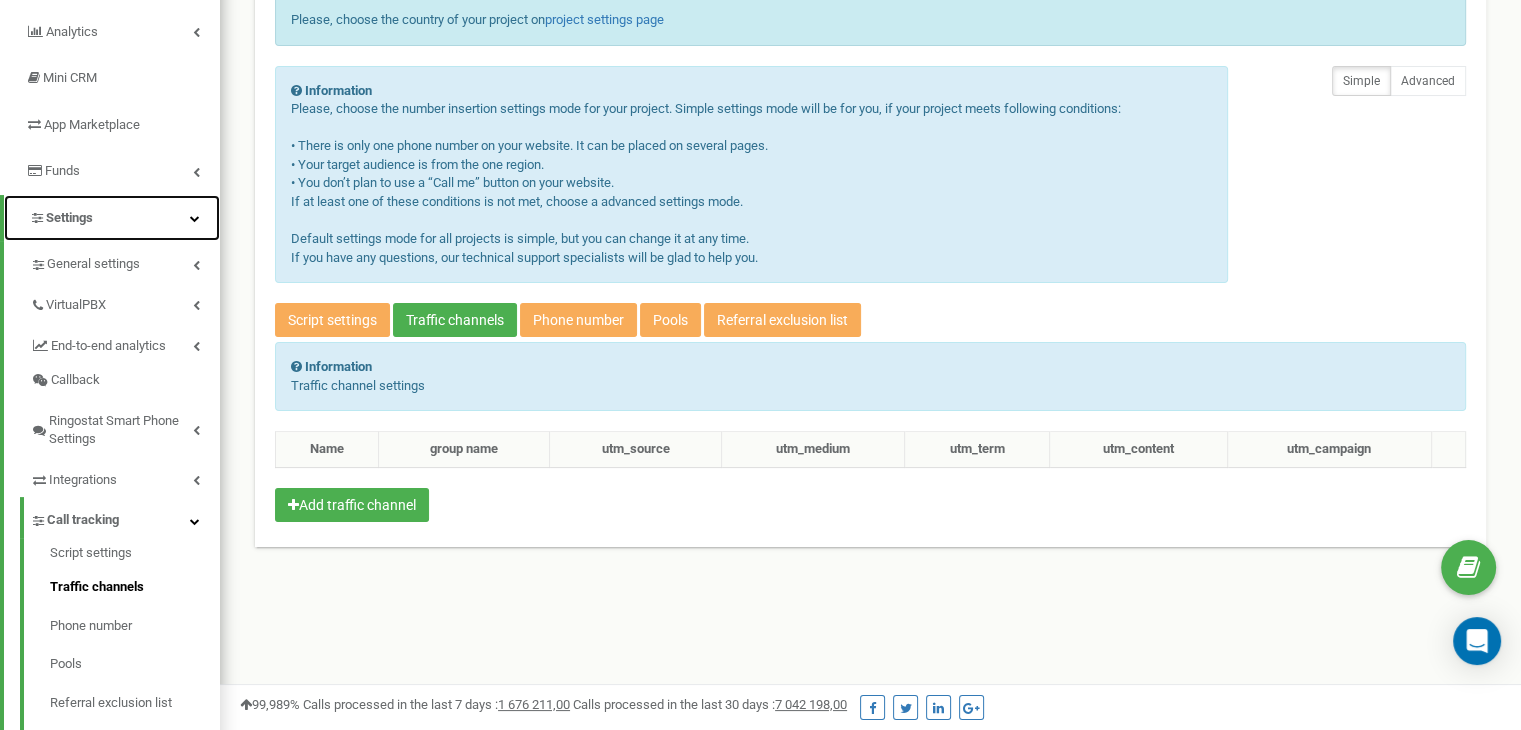 click on "Settings" at bounding box center (69, 217) 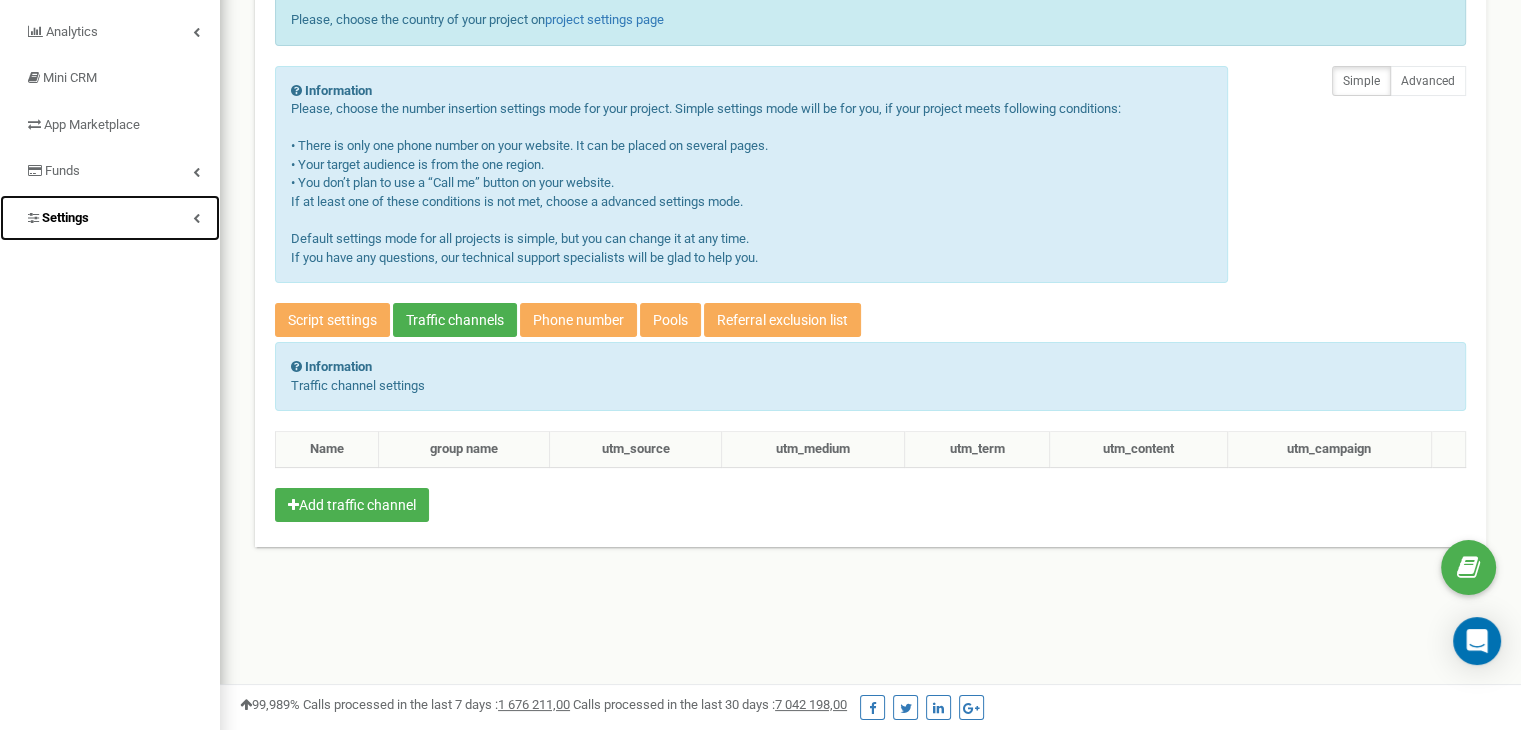 click on "Settings" at bounding box center (65, 217) 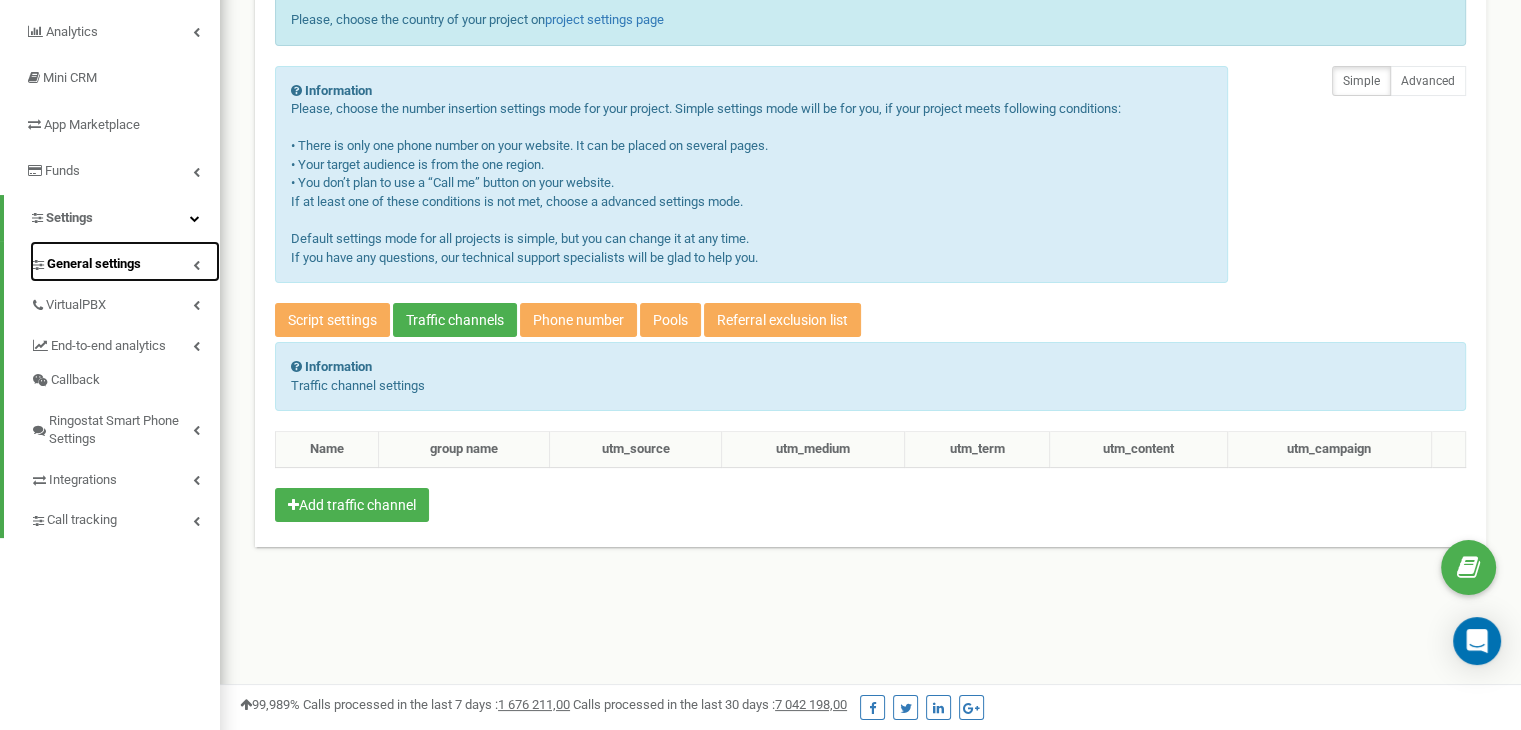 click on "General settings" at bounding box center [94, 264] 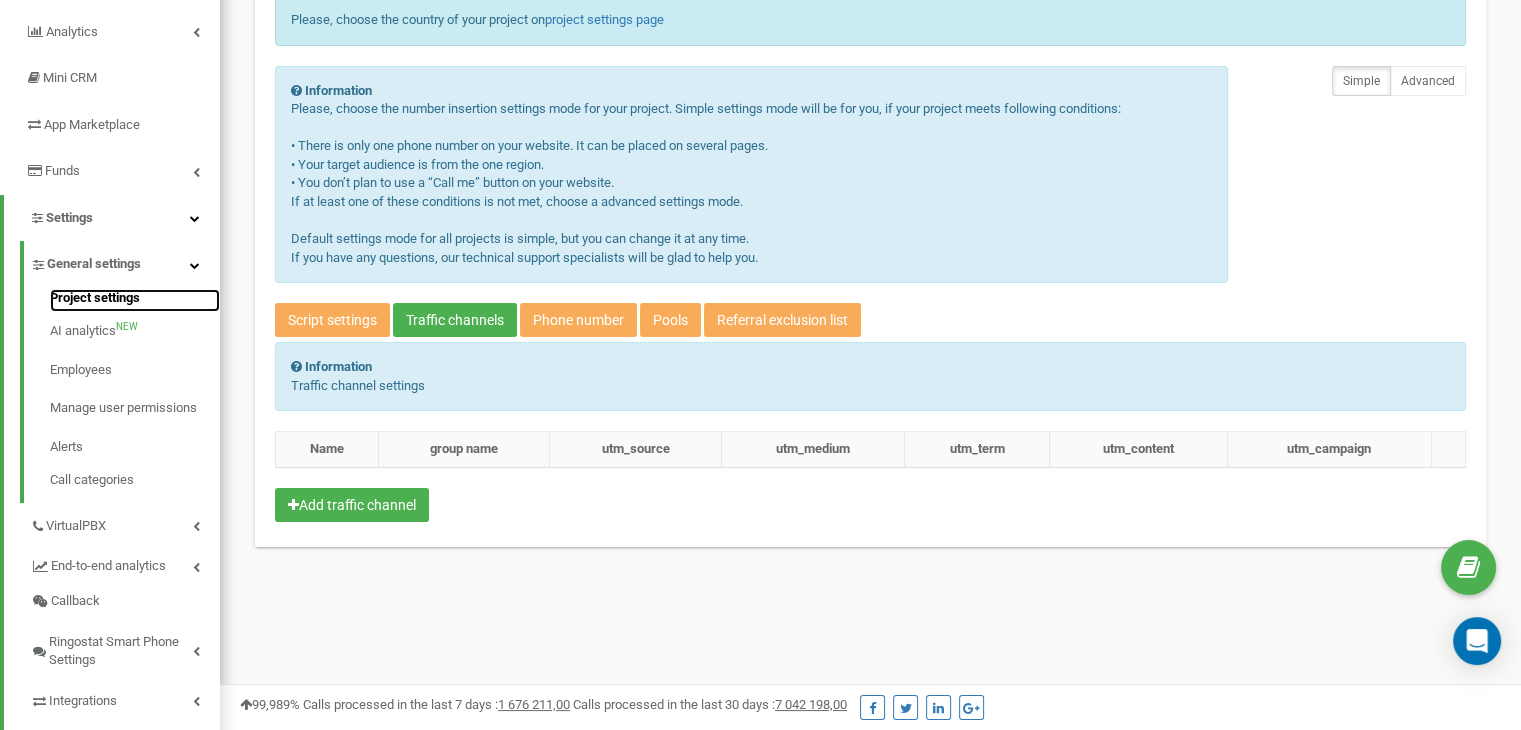 click on "Project settings" at bounding box center [135, 301] 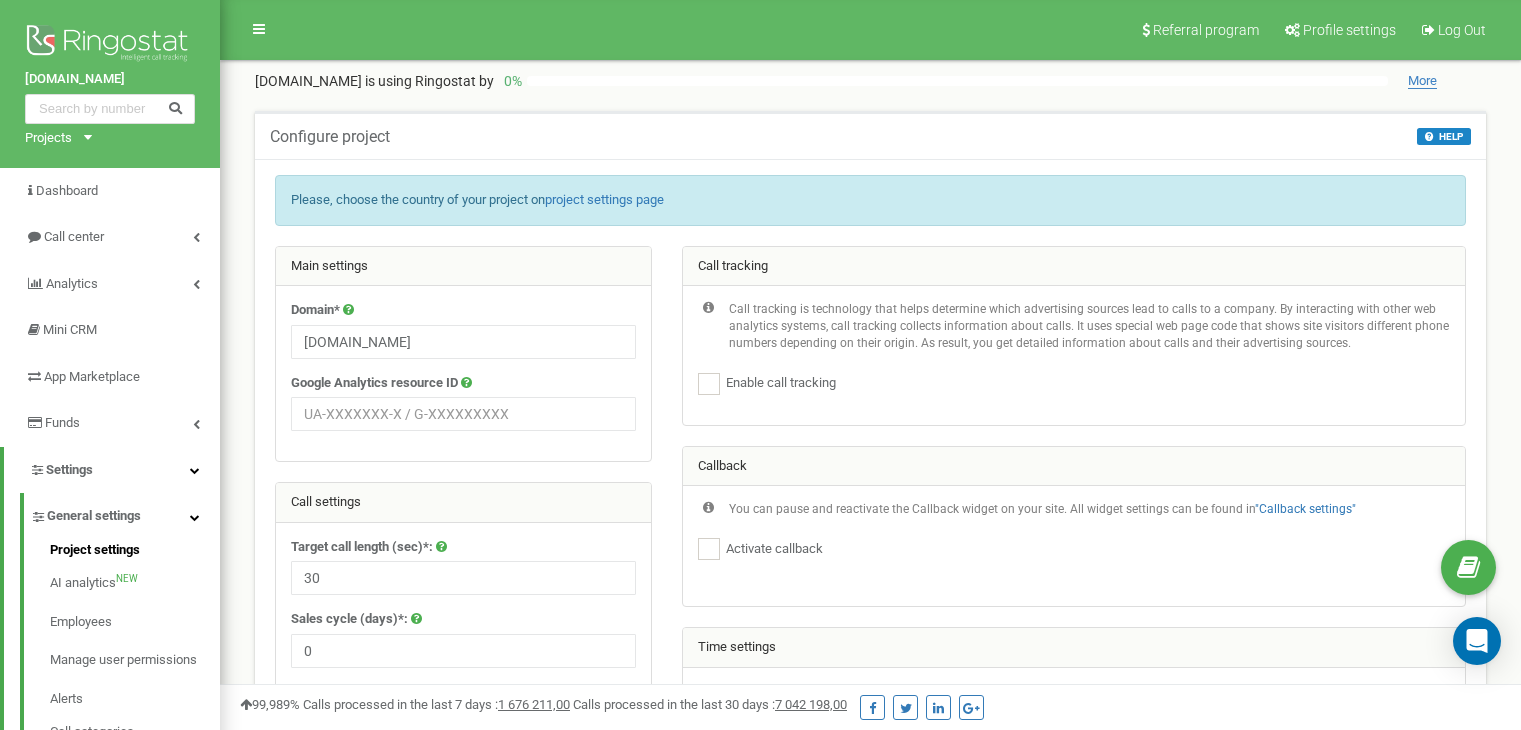 scroll, scrollTop: 0, scrollLeft: 0, axis: both 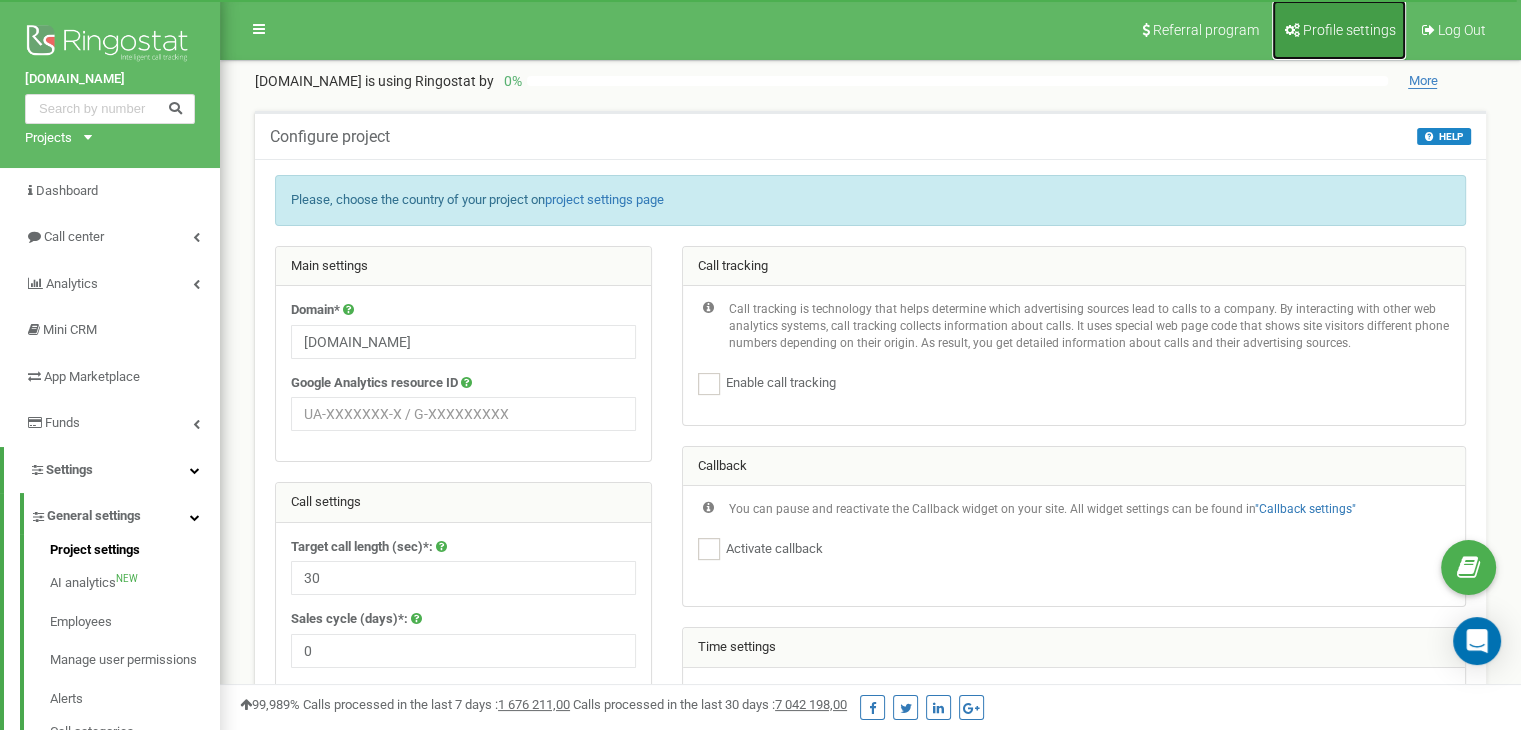 click on "Profile settings" at bounding box center (1339, 30) 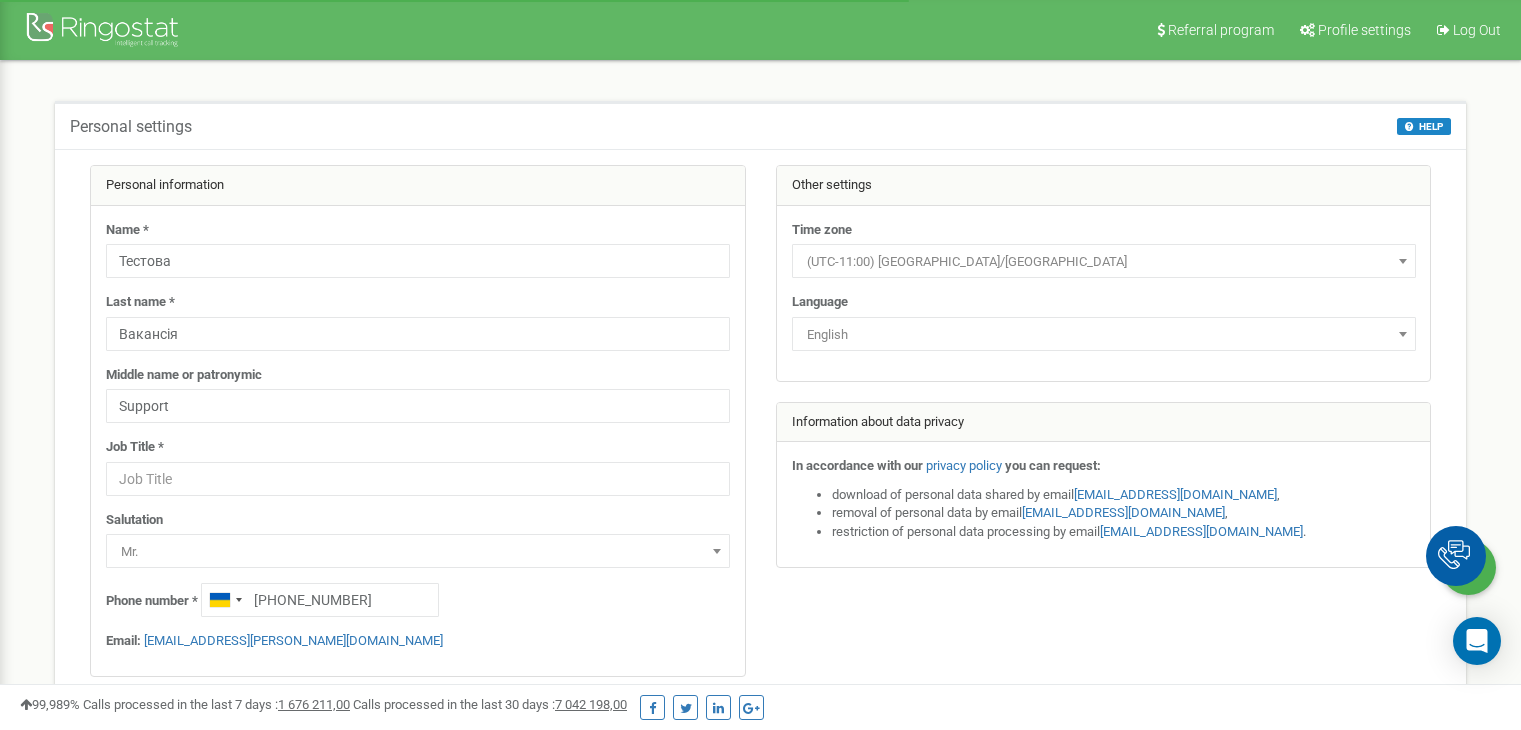scroll, scrollTop: 0, scrollLeft: 0, axis: both 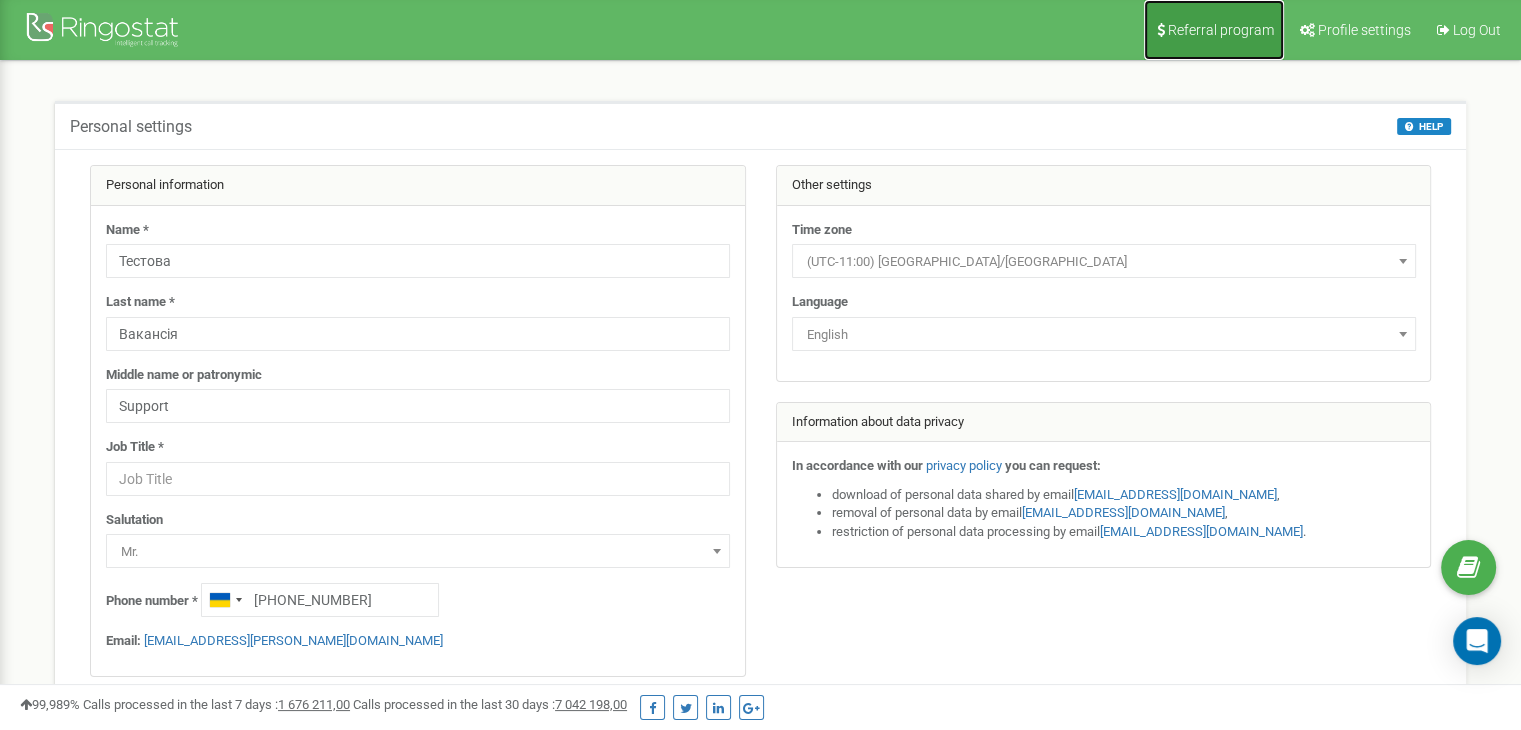 click on "Referral program" at bounding box center [1214, 30] 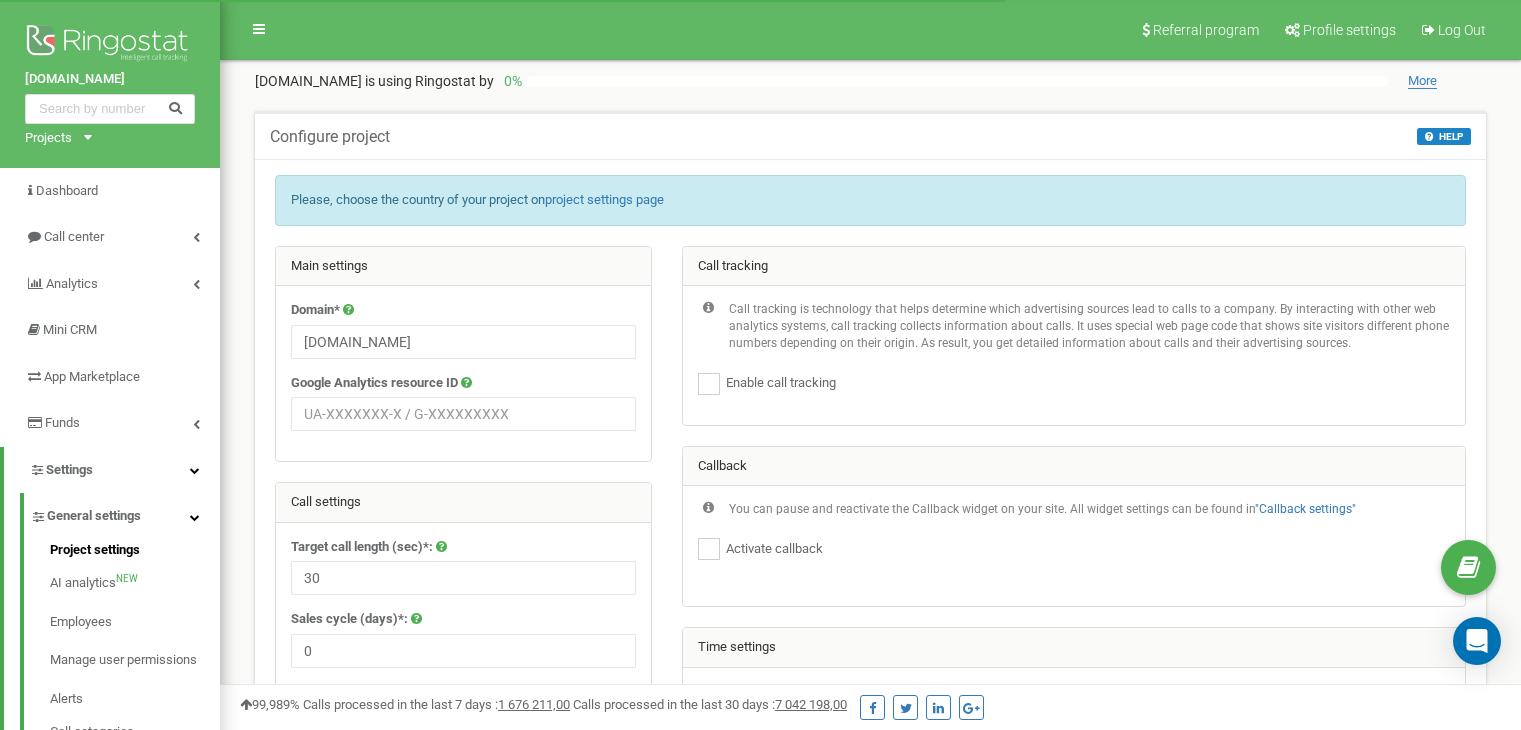 scroll, scrollTop: 184, scrollLeft: 0, axis: vertical 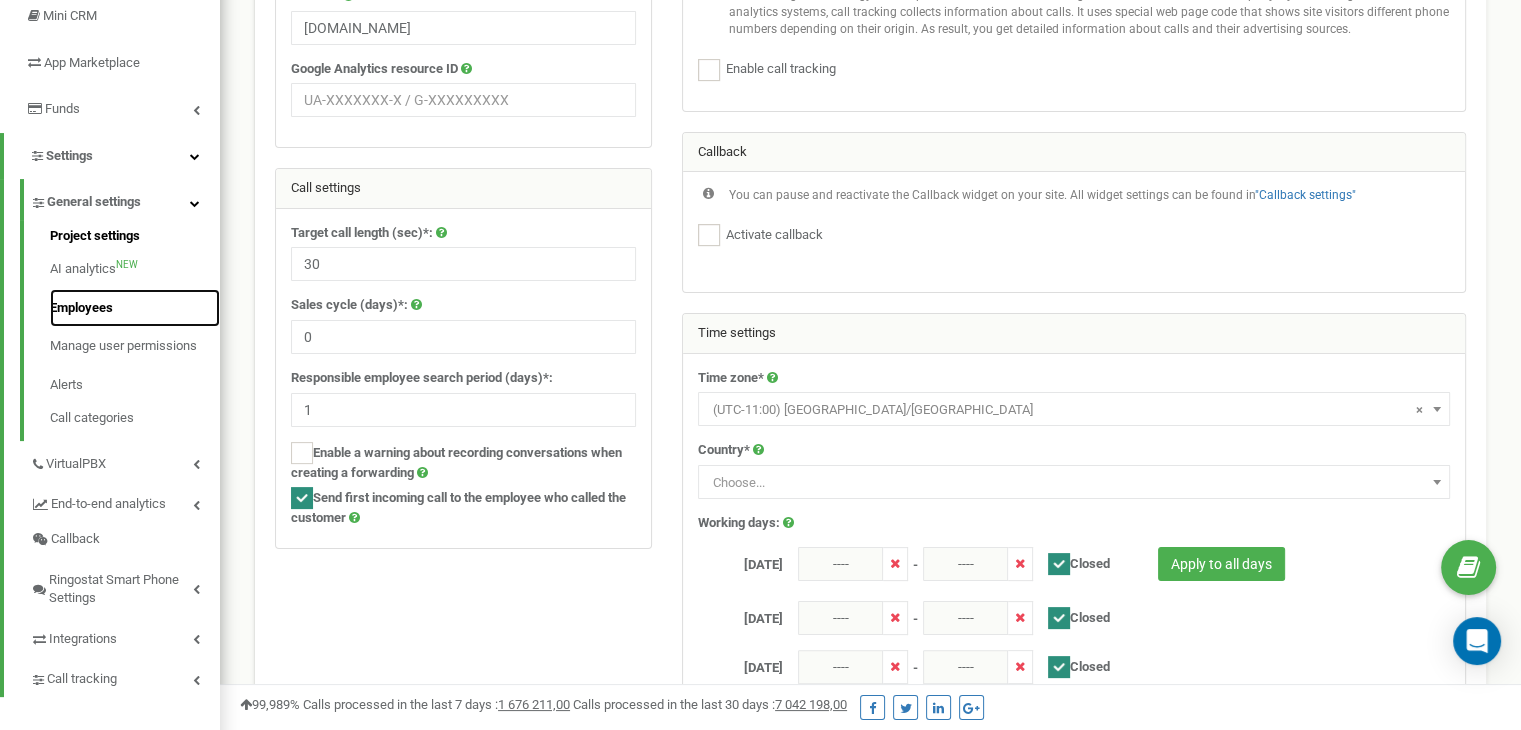 click on "Employees" at bounding box center [135, 308] 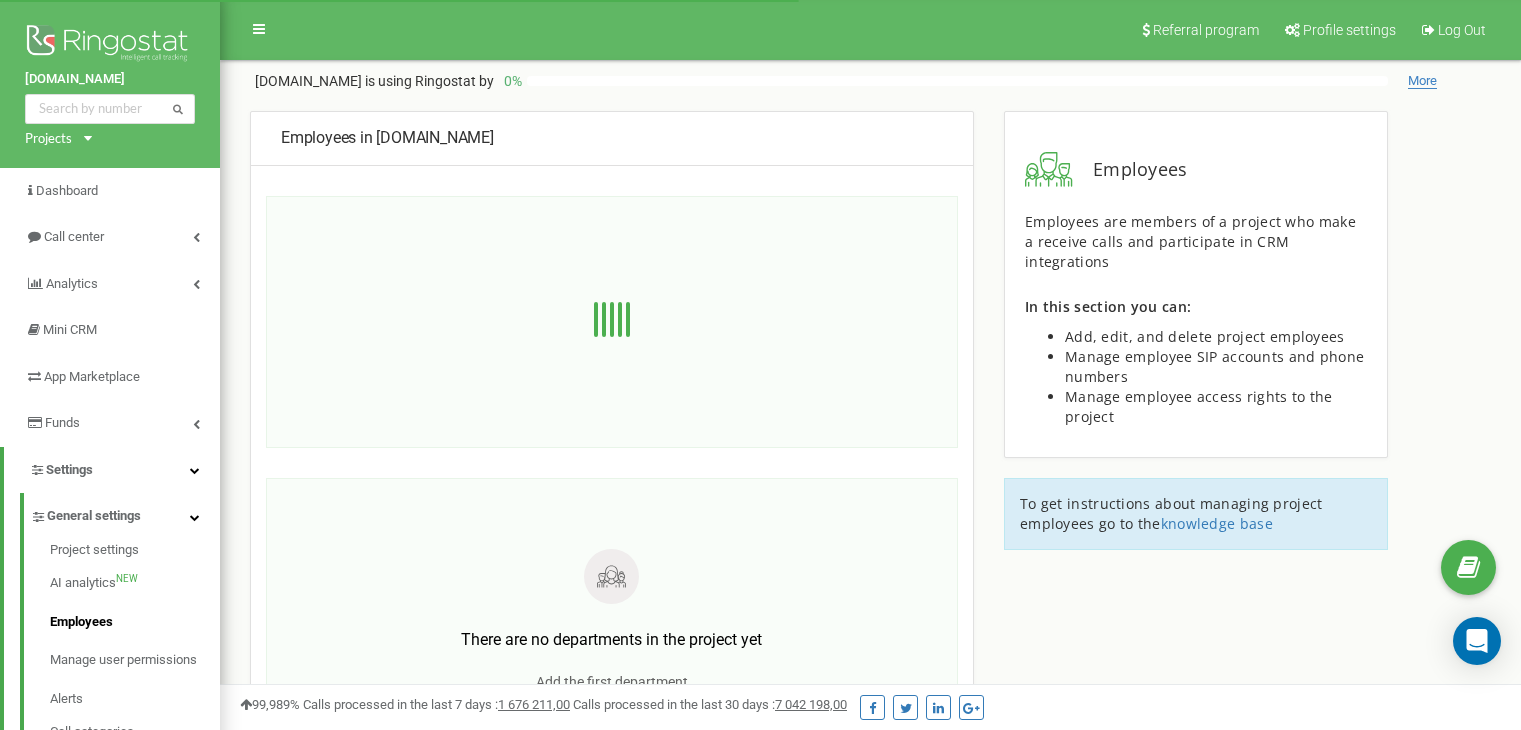 scroll, scrollTop: 0, scrollLeft: 0, axis: both 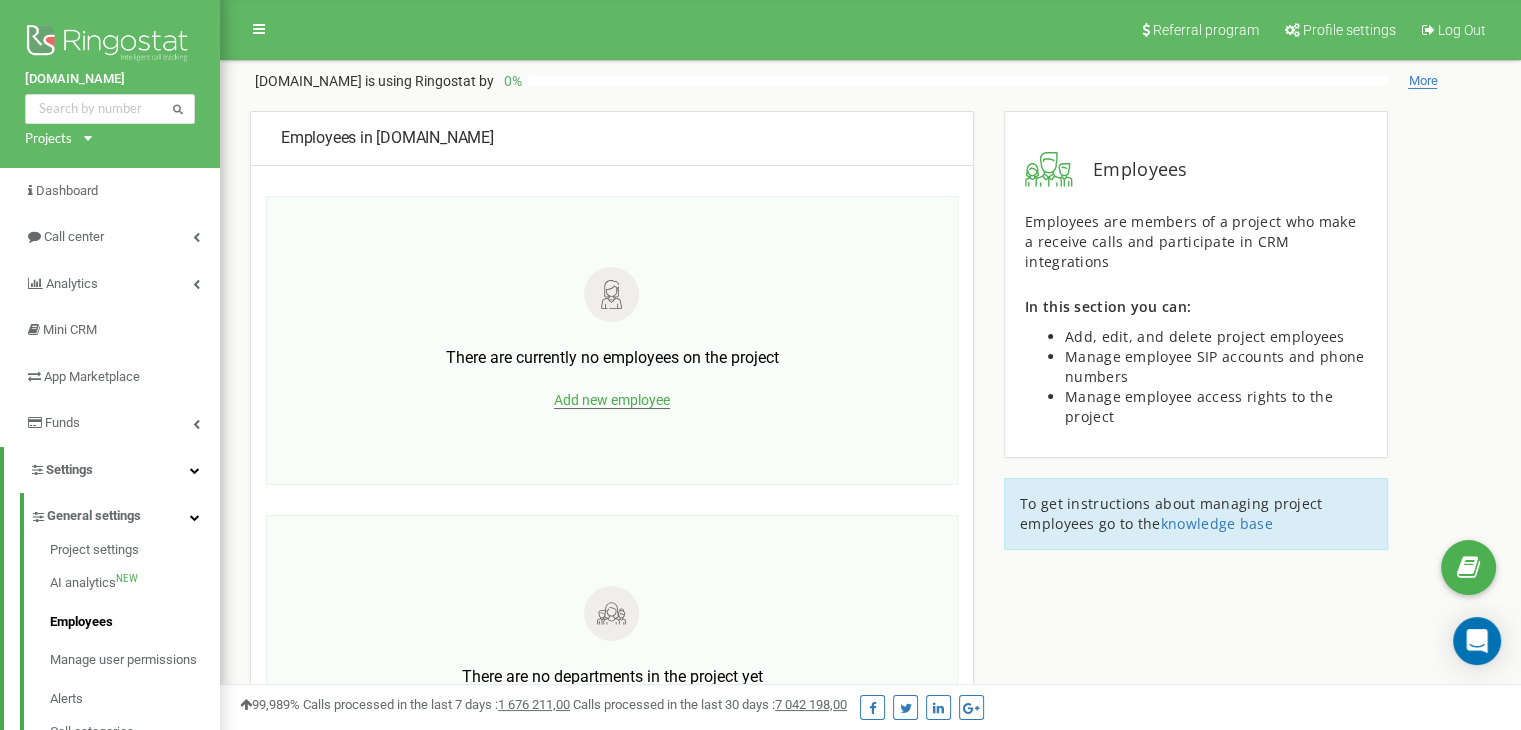 click on "There are currently no employees on the project     Add new employee" at bounding box center (612, 340) 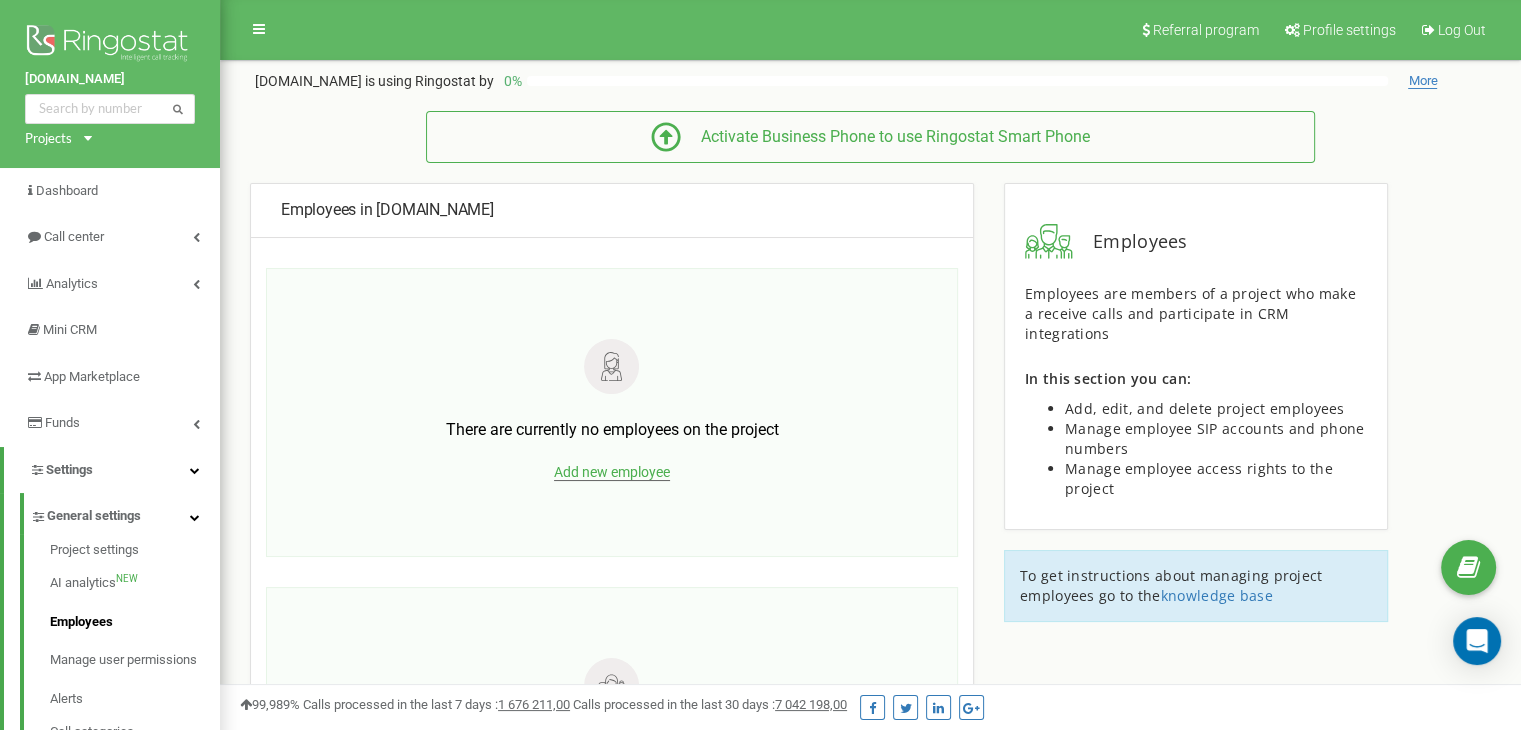 click on "Add new employee" at bounding box center (612, 472) 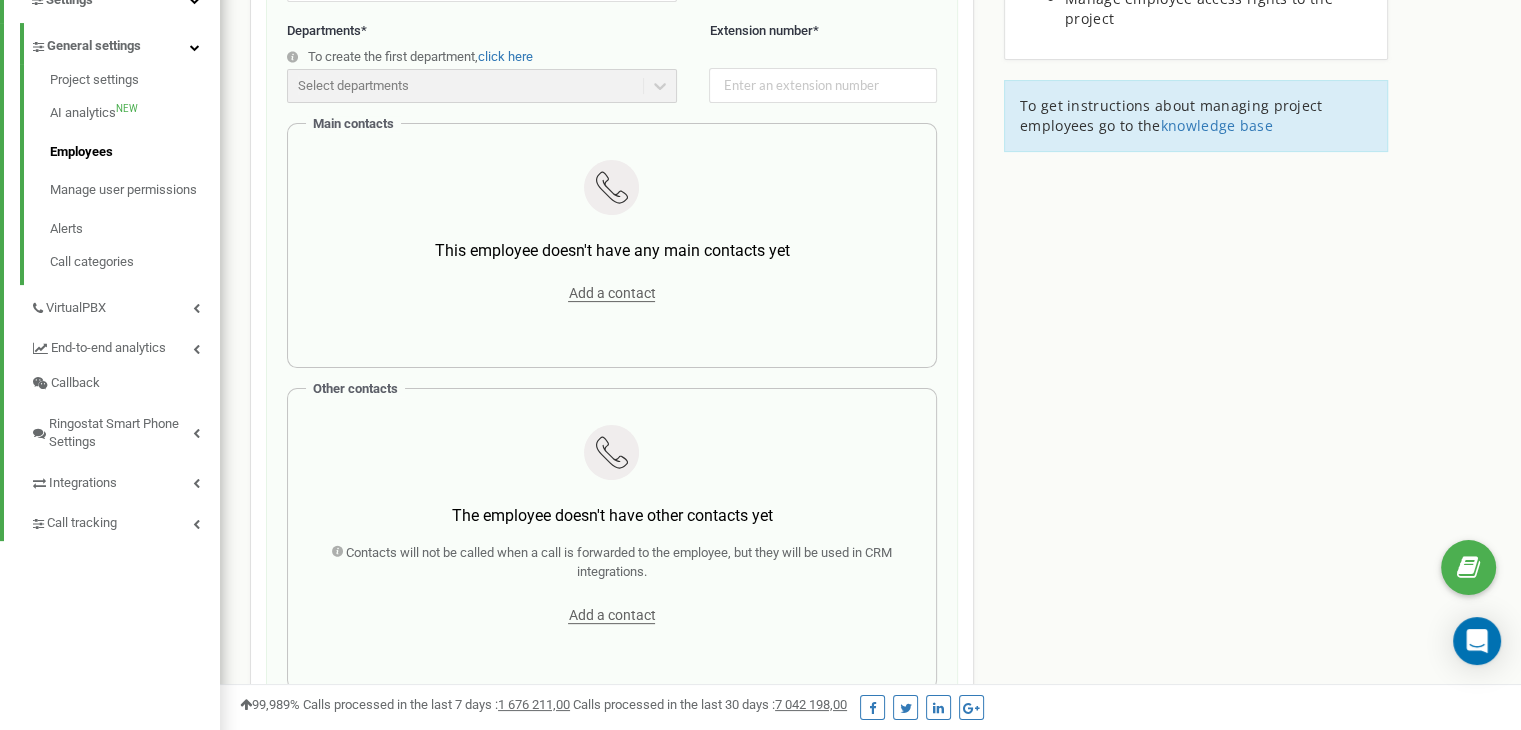 scroll, scrollTop: 478, scrollLeft: 0, axis: vertical 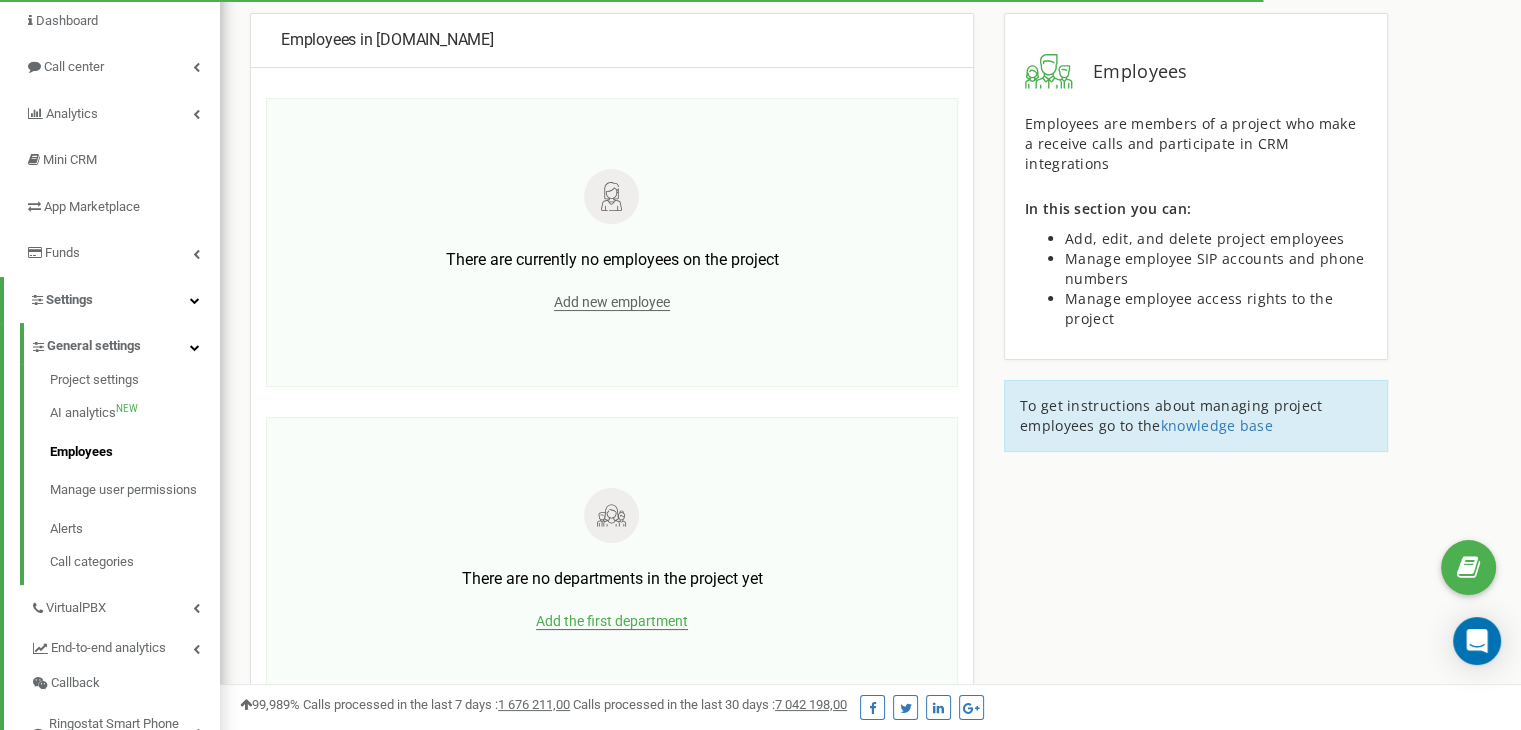 click on "Add the first department" at bounding box center (612, 621) 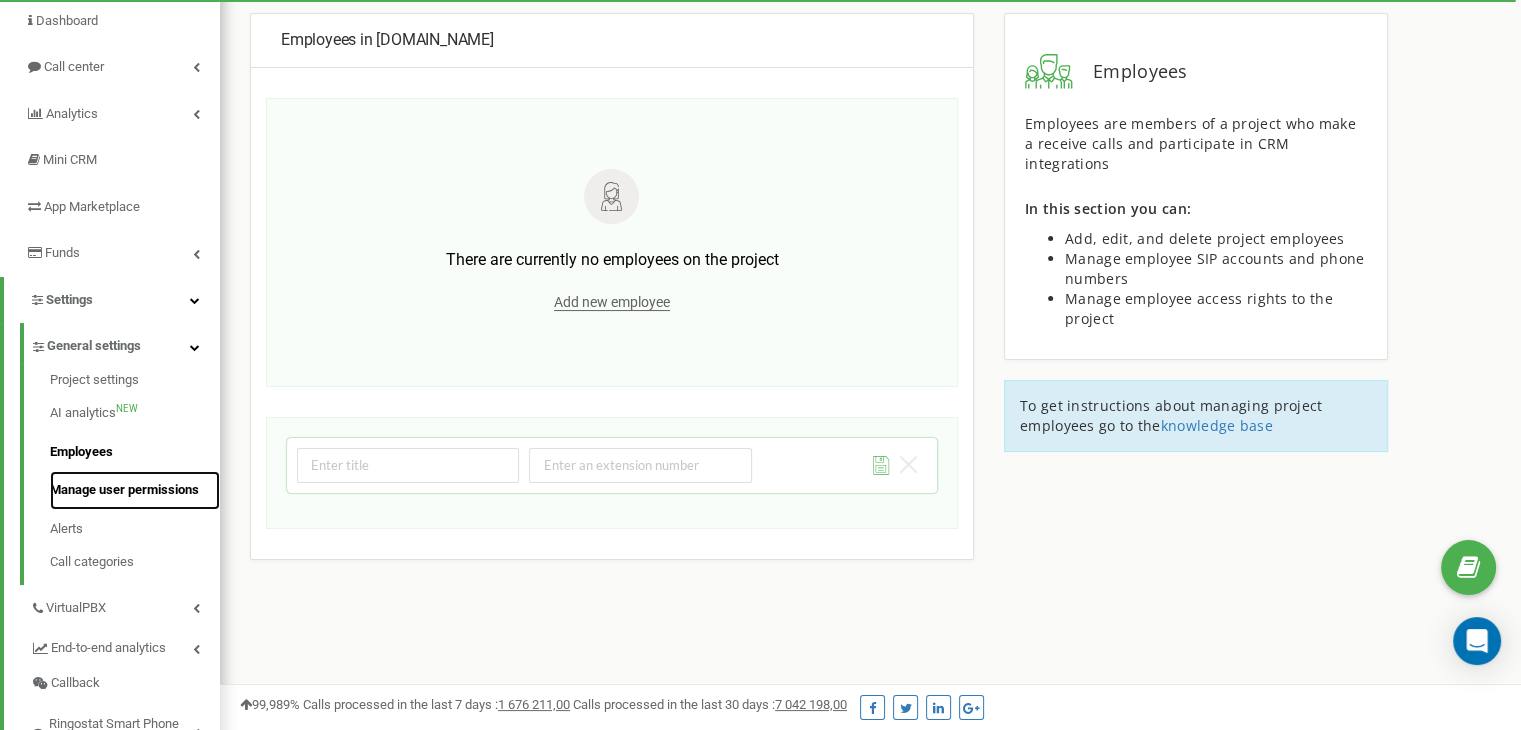 click on "Manage user permissions" at bounding box center [135, 490] 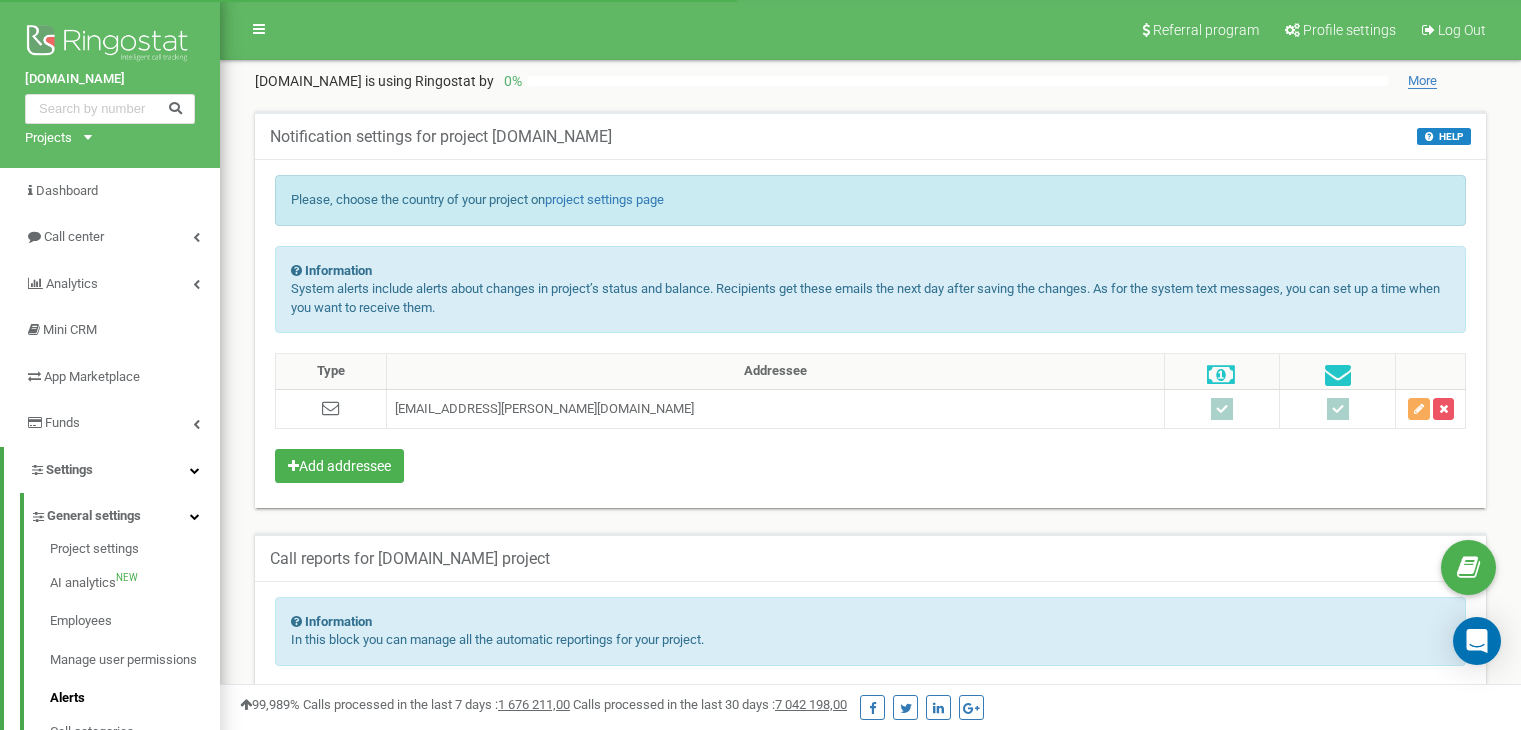 scroll, scrollTop: 0, scrollLeft: 0, axis: both 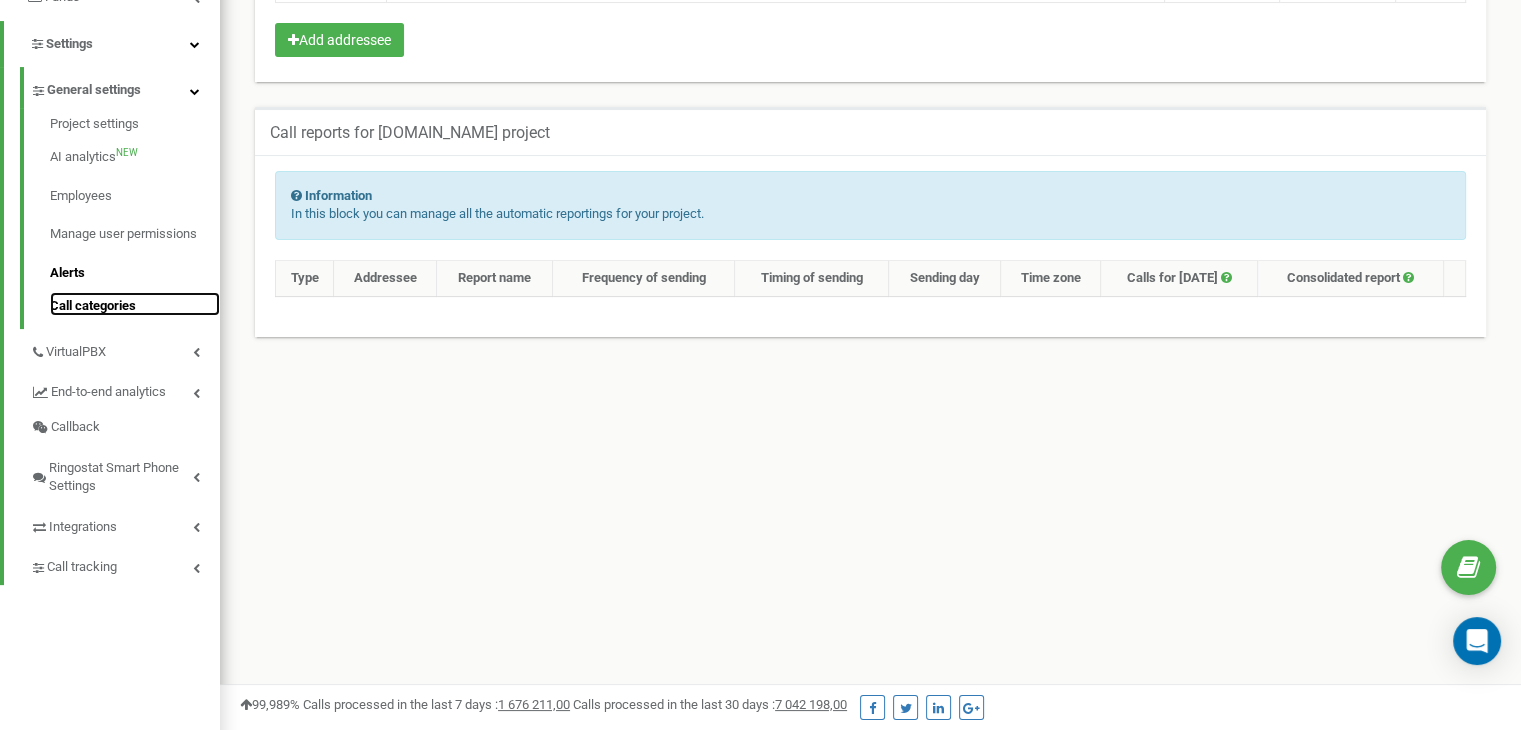 click on "Call categories" at bounding box center (135, 304) 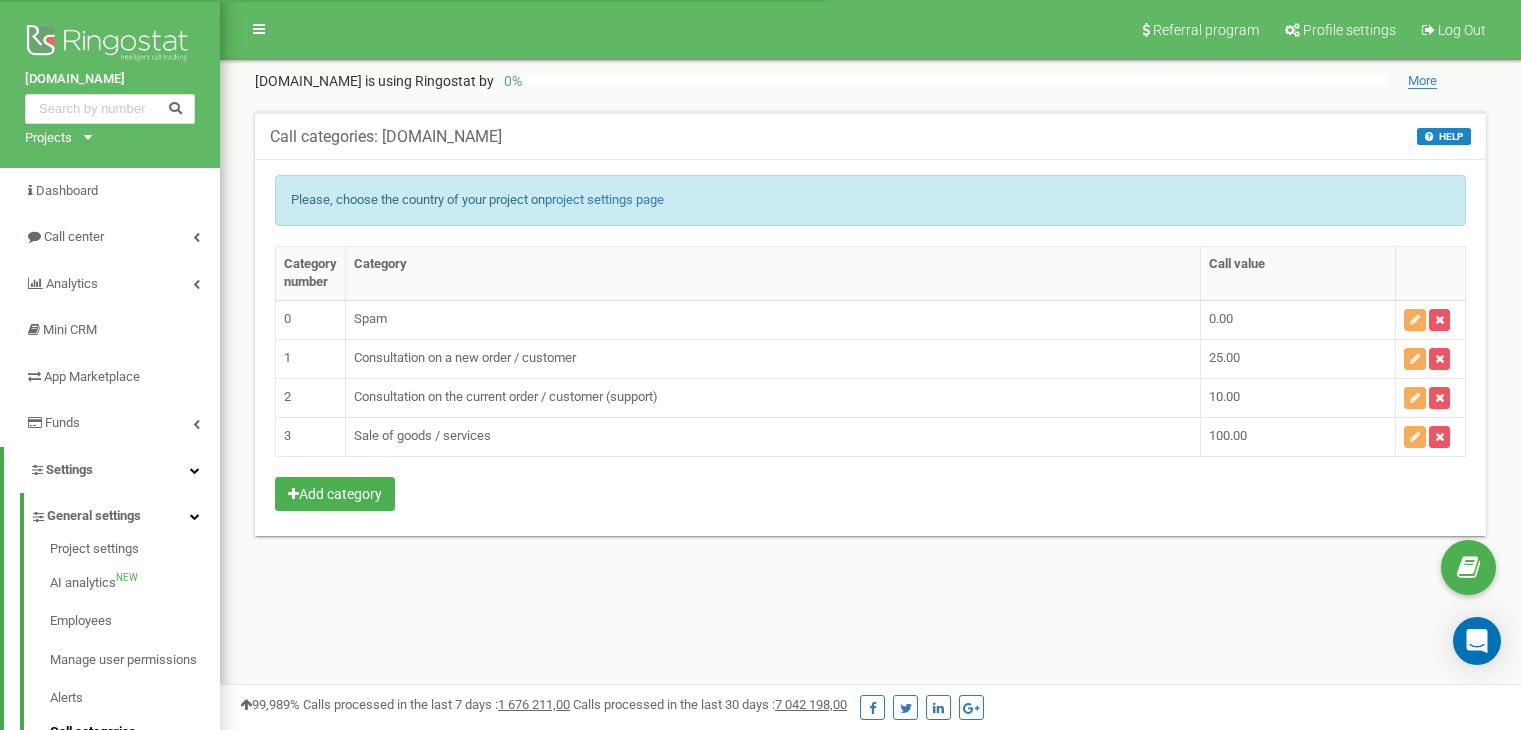 scroll, scrollTop: 0, scrollLeft: 0, axis: both 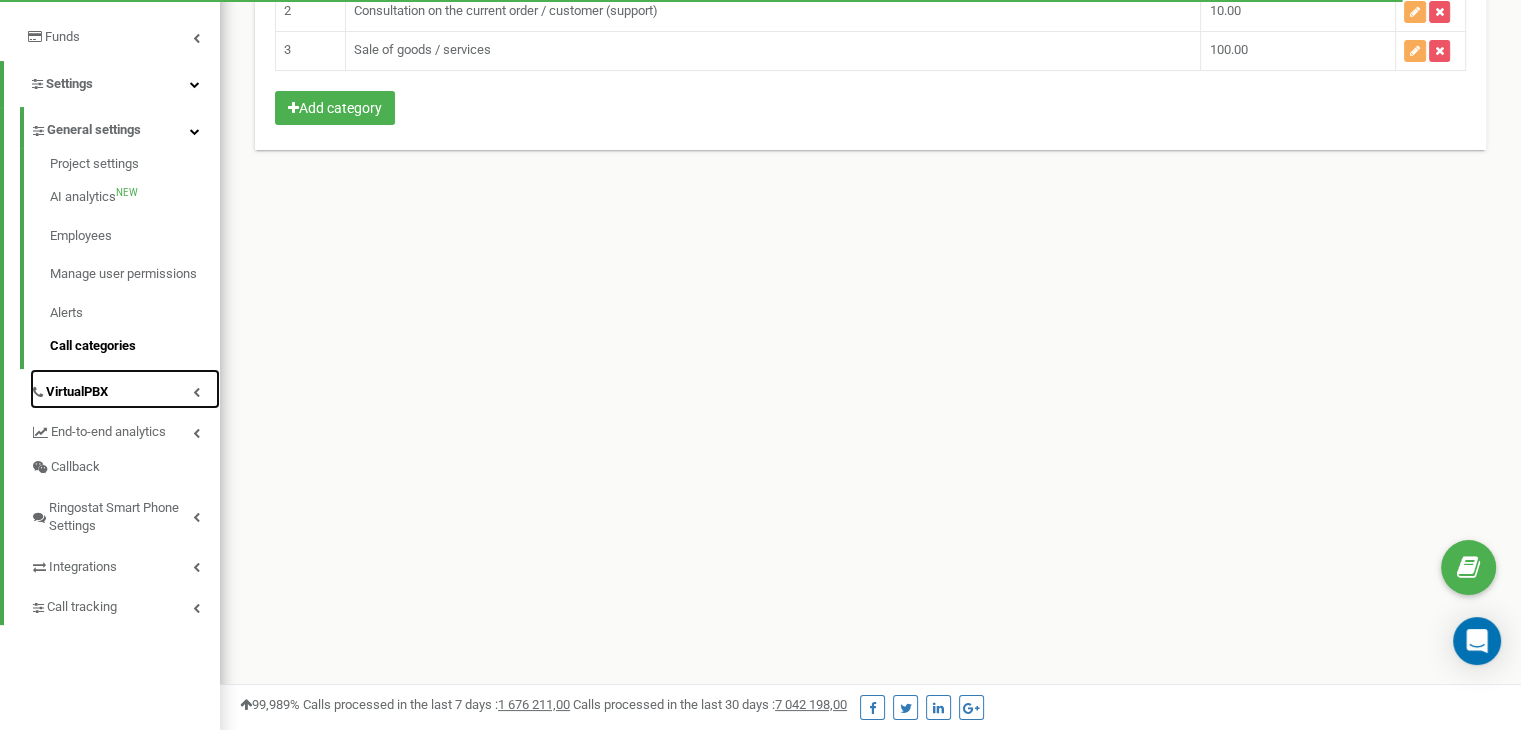 click on "VirtualPBX" at bounding box center [77, 392] 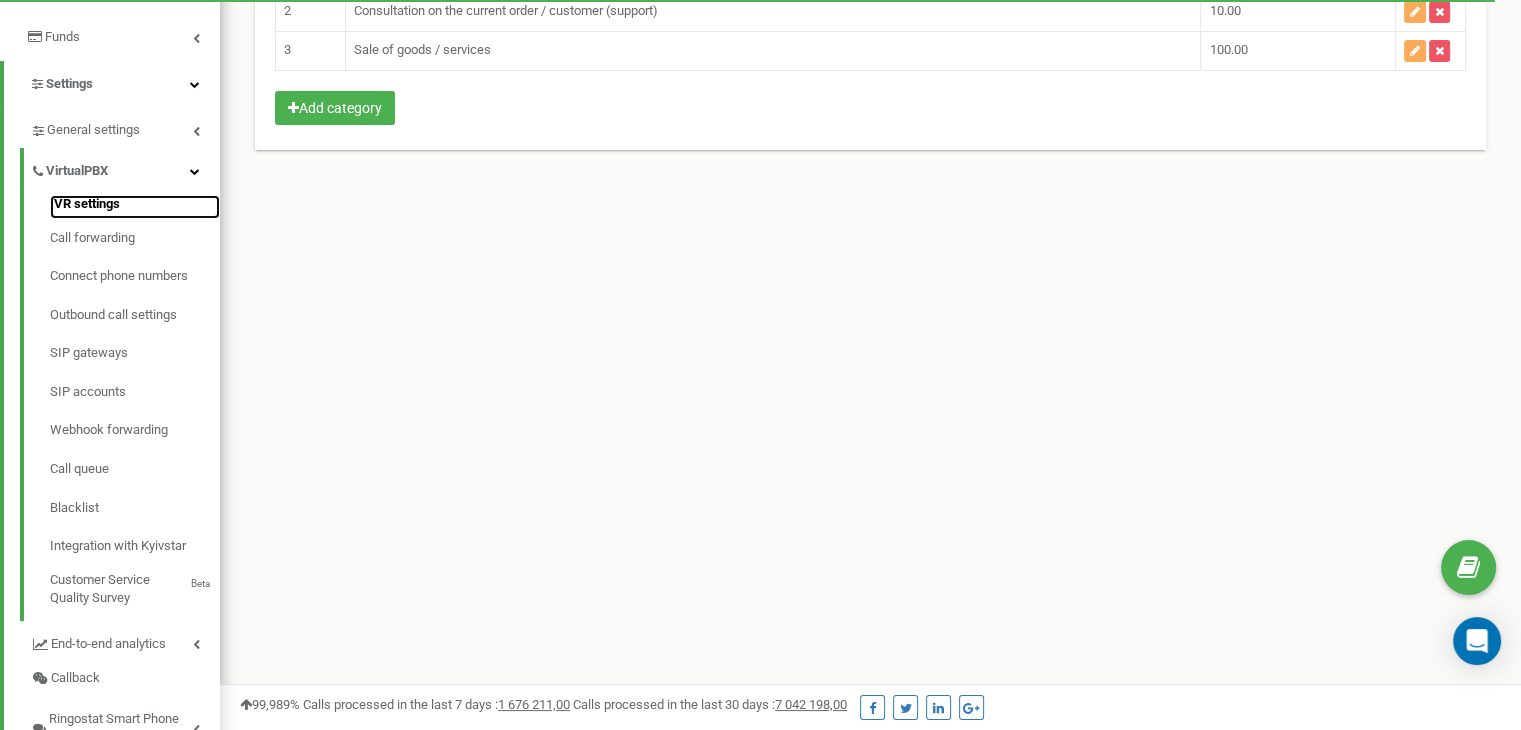 click on "IVR settings" at bounding box center (135, 207) 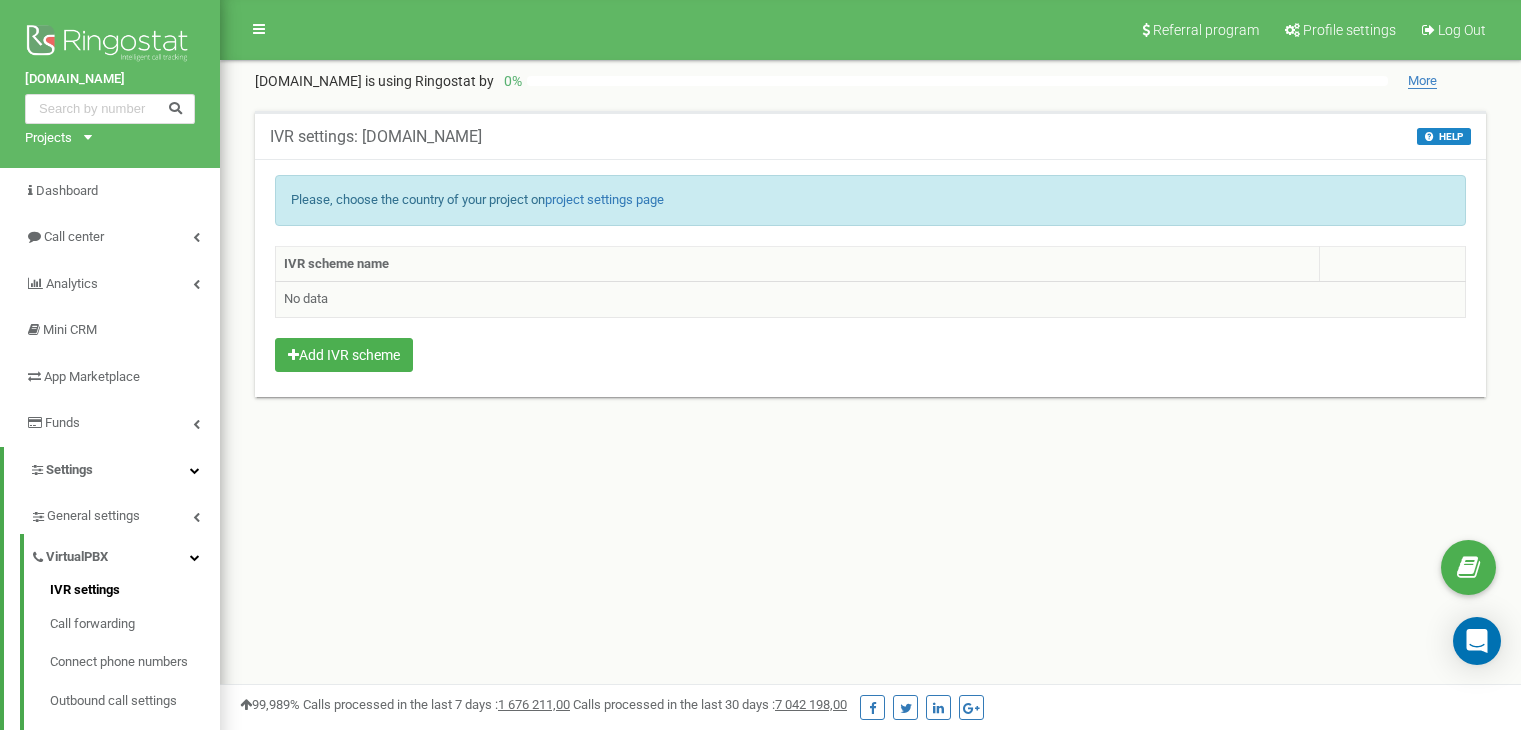 scroll, scrollTop: 0, scrollLeft: 0, axis: both 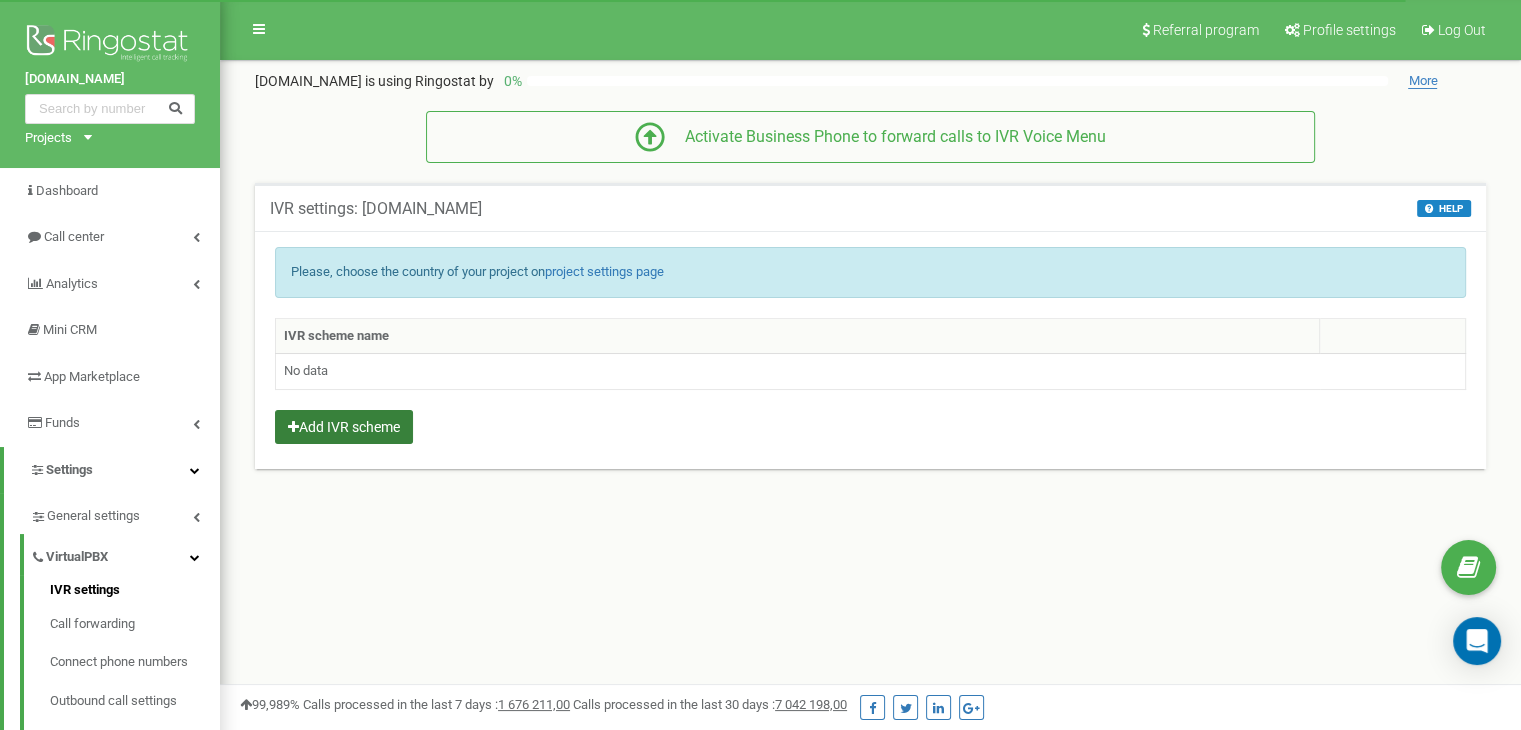 drag, startPoint x: 372, startPoint y: 353, endPoint x: 354, endPoint y: 433, distance: 82 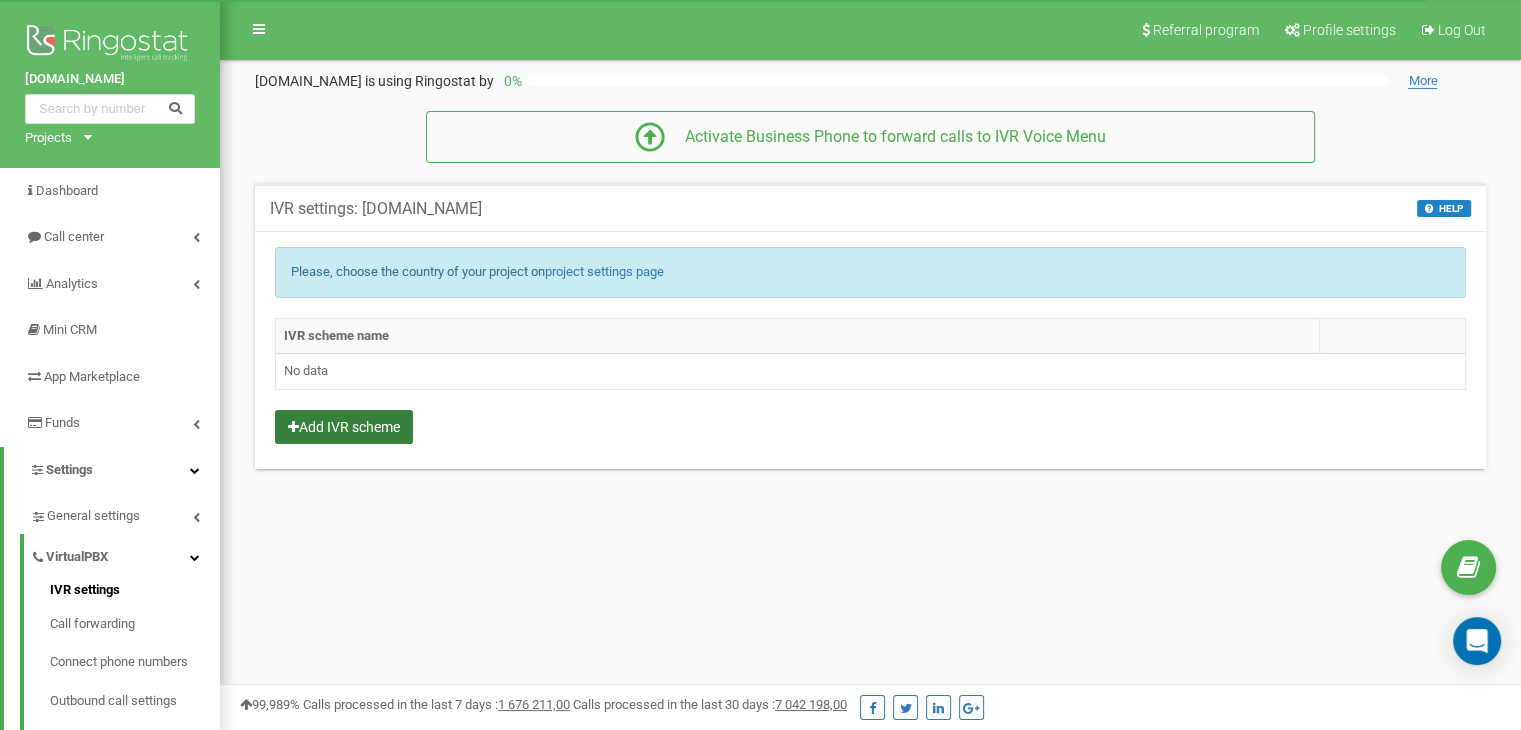 click on "Add IVR scheme" at bounding box center [344, 427] 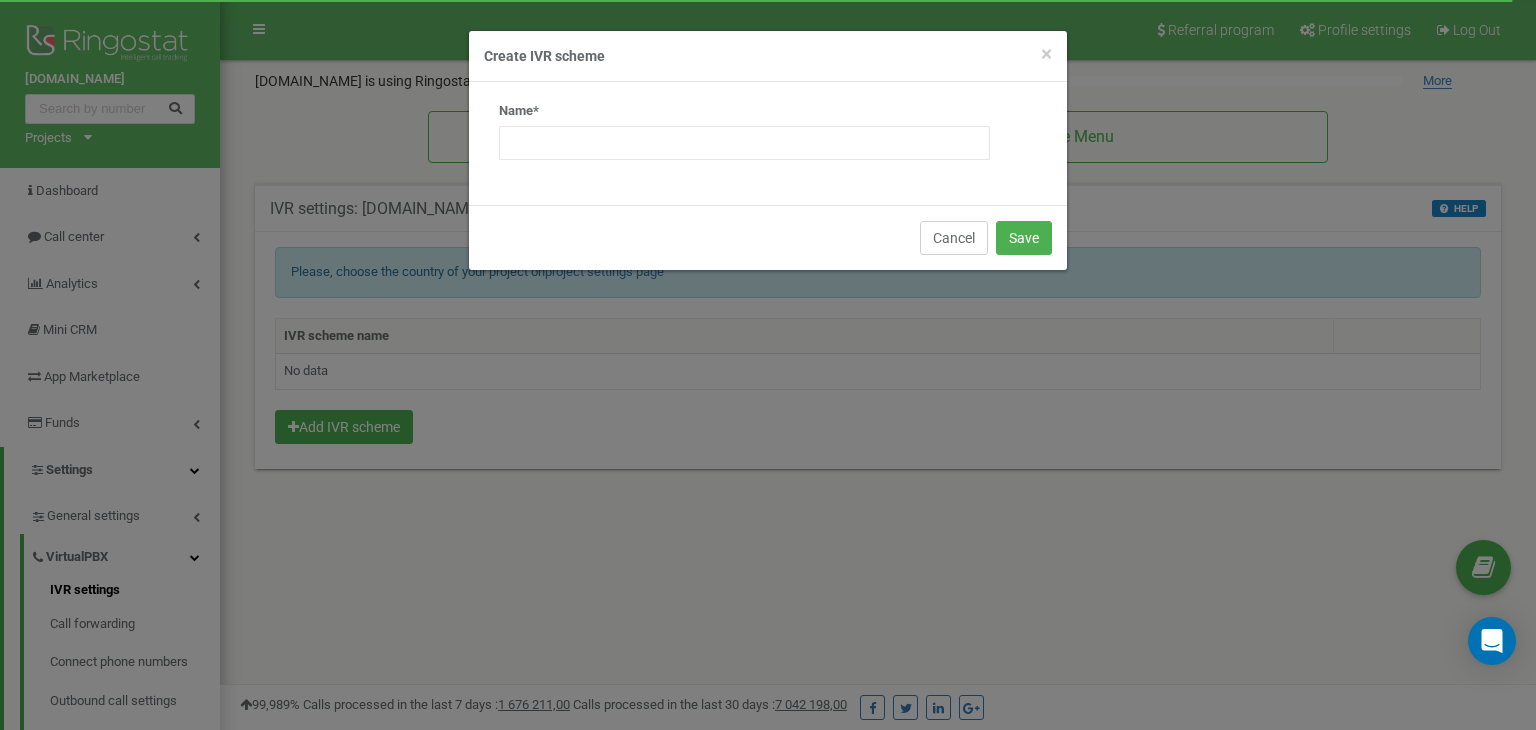 click on "Cancel" at bounding box center [954, 238] 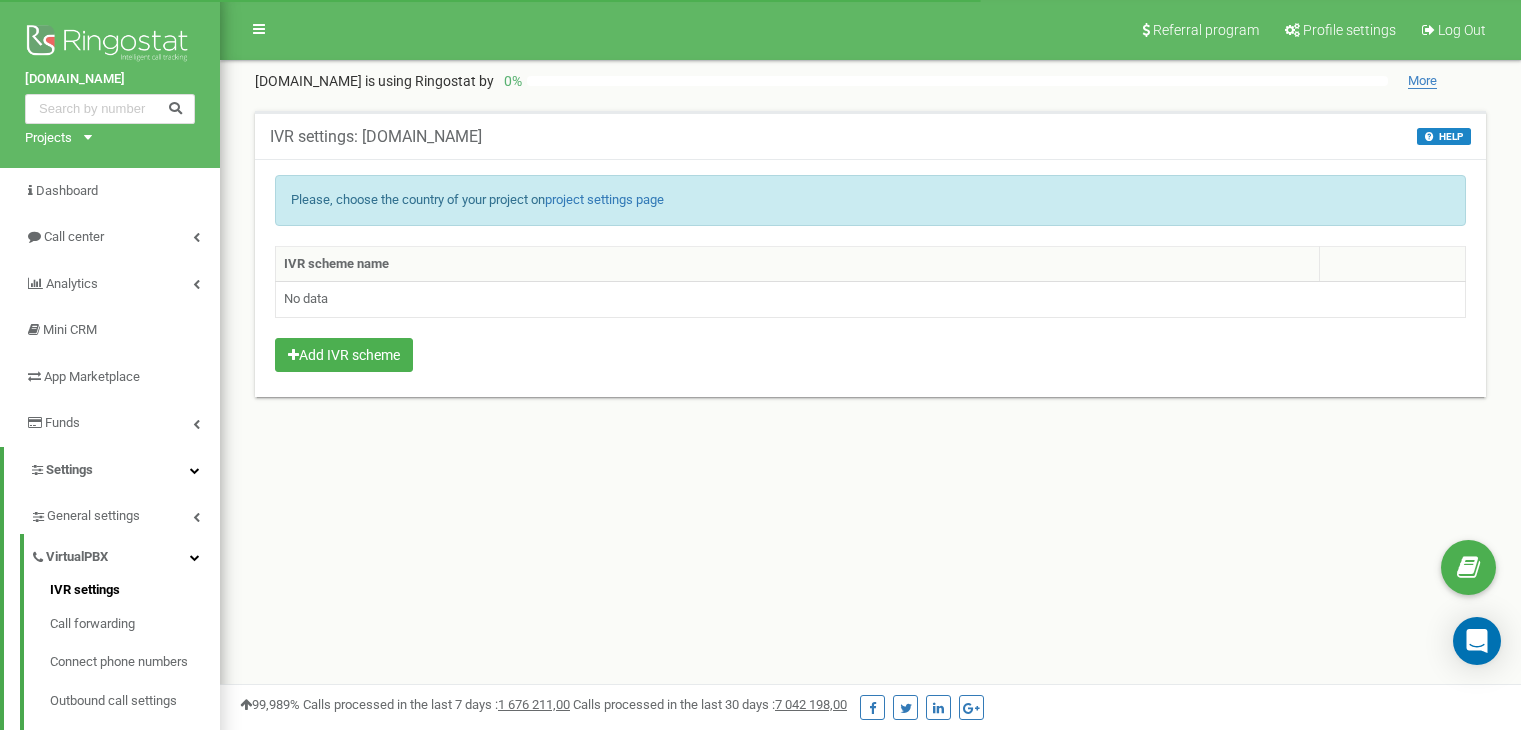 scroll, scrollTop: 0, scrollLeft: 0, axis: both 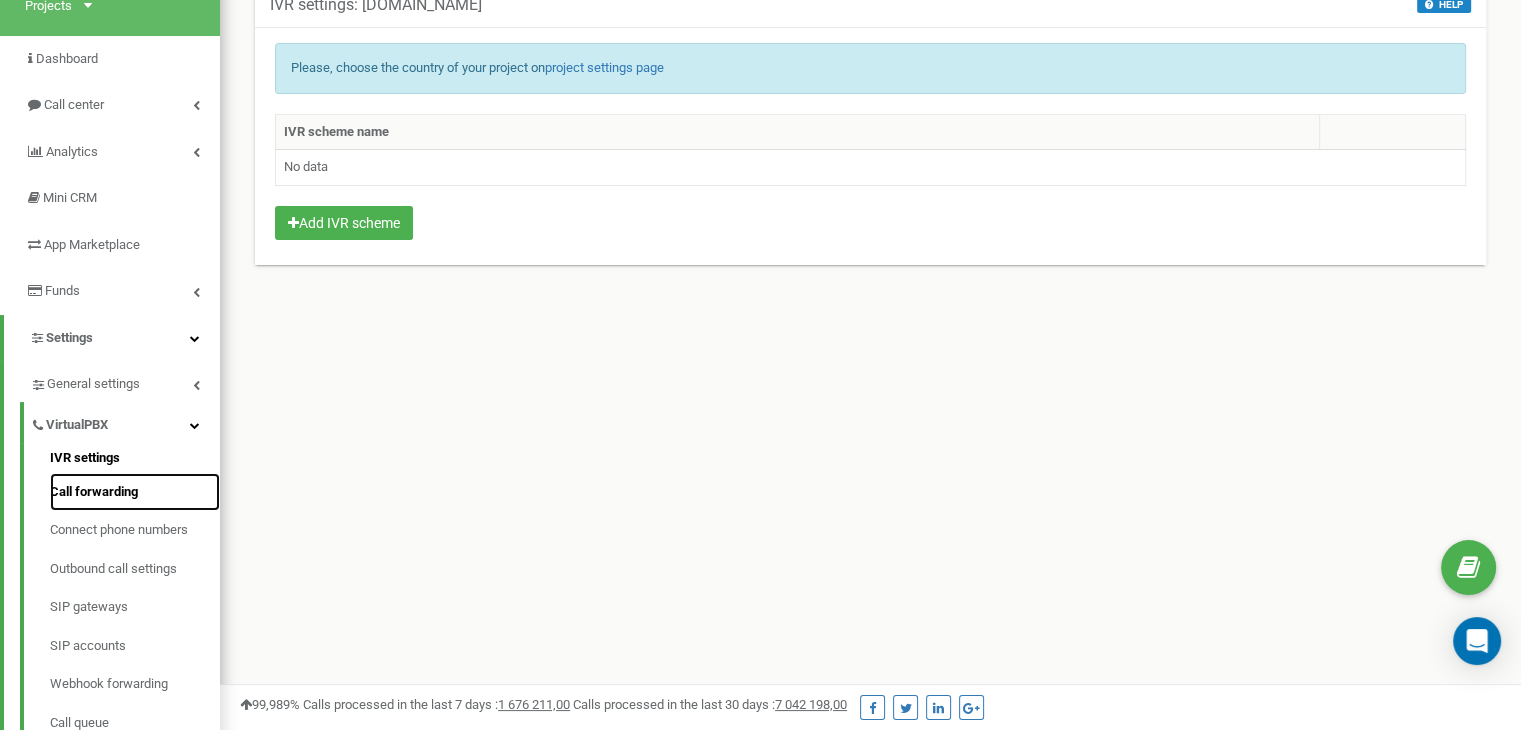 click on "Call forwarding" at bounding box center [135, 492] 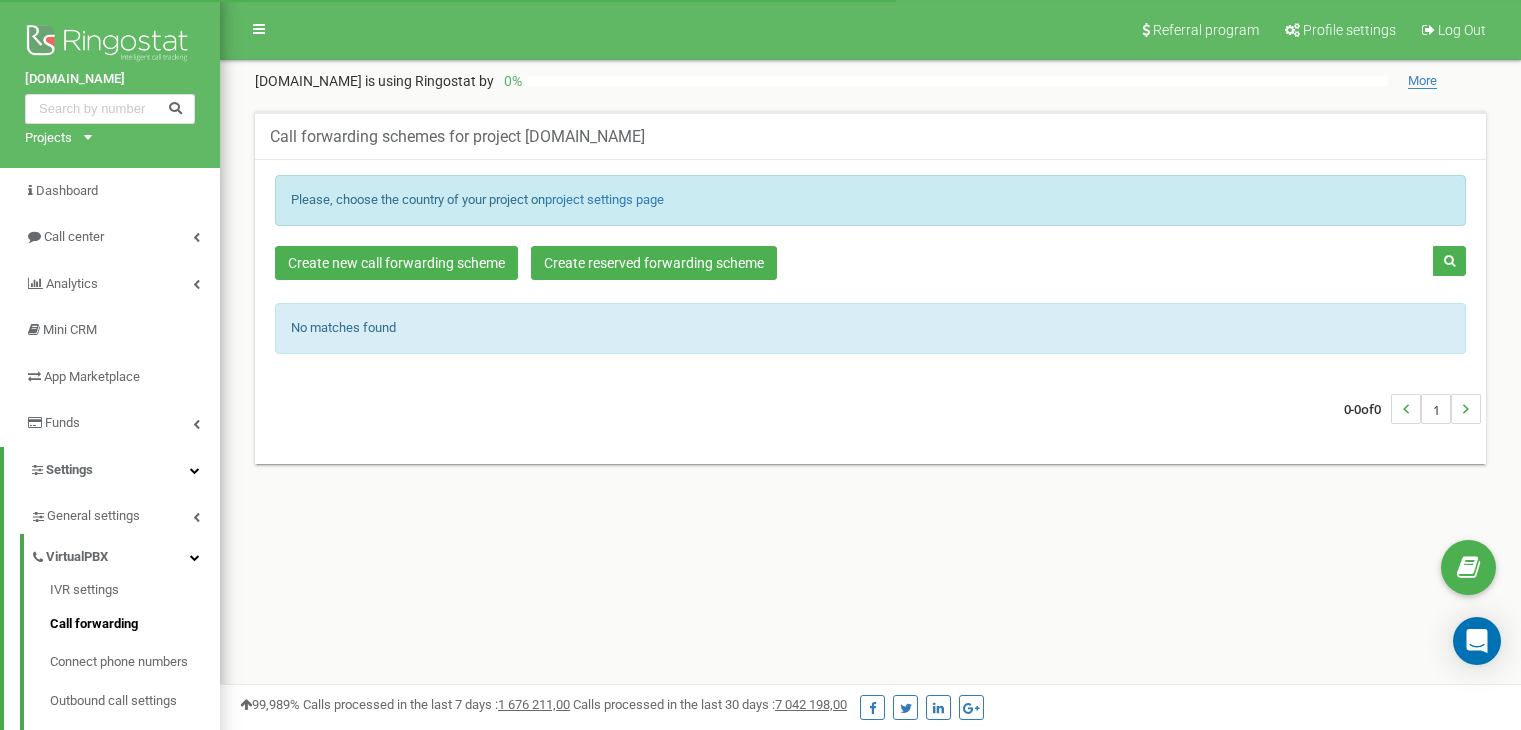 scroll, scrollTop: 0, scrollLeft: 0, axis: both 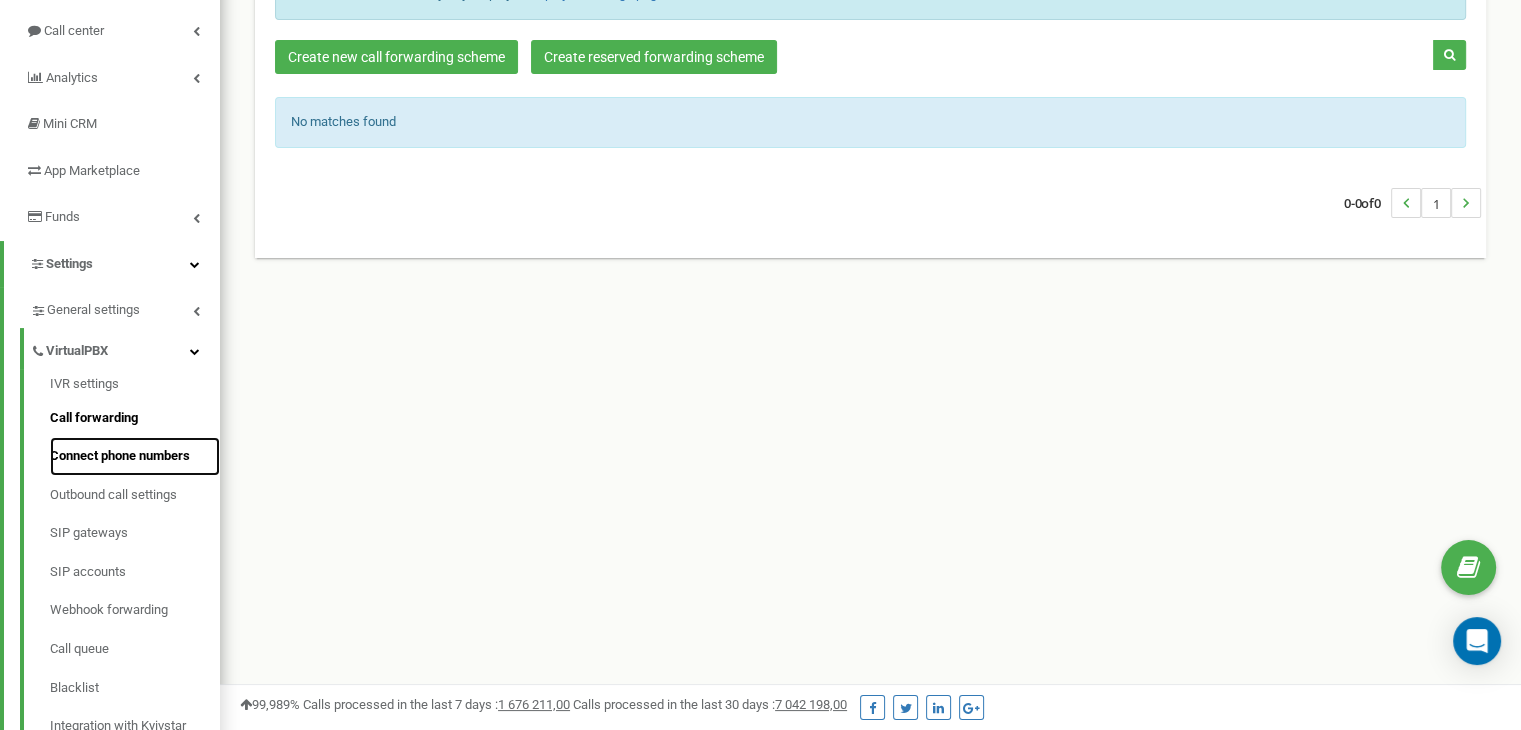 click on "Connect phone numbers" at bounding box center [135, 456] 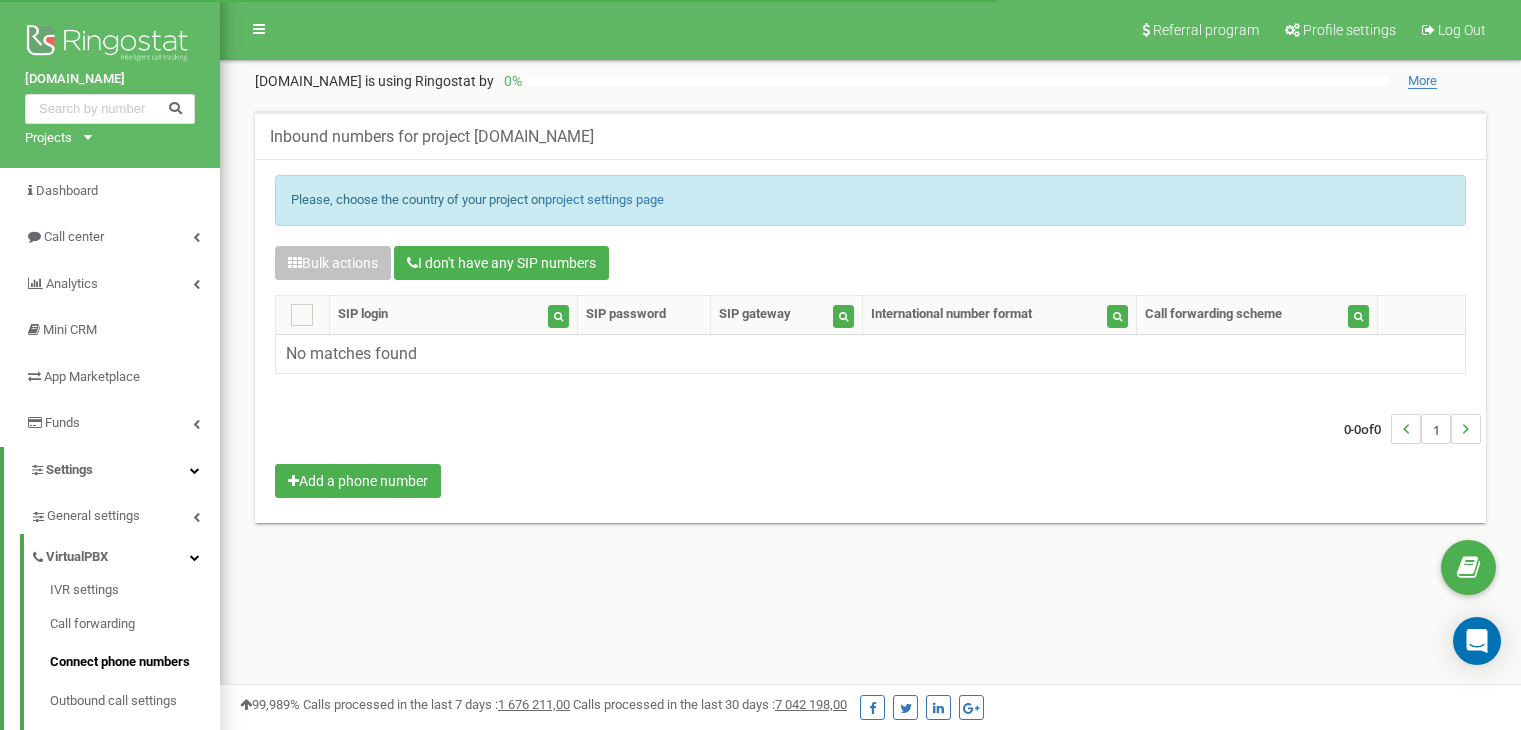 scroll, scrollTop: 0, scrollLeft: 0, axis: both 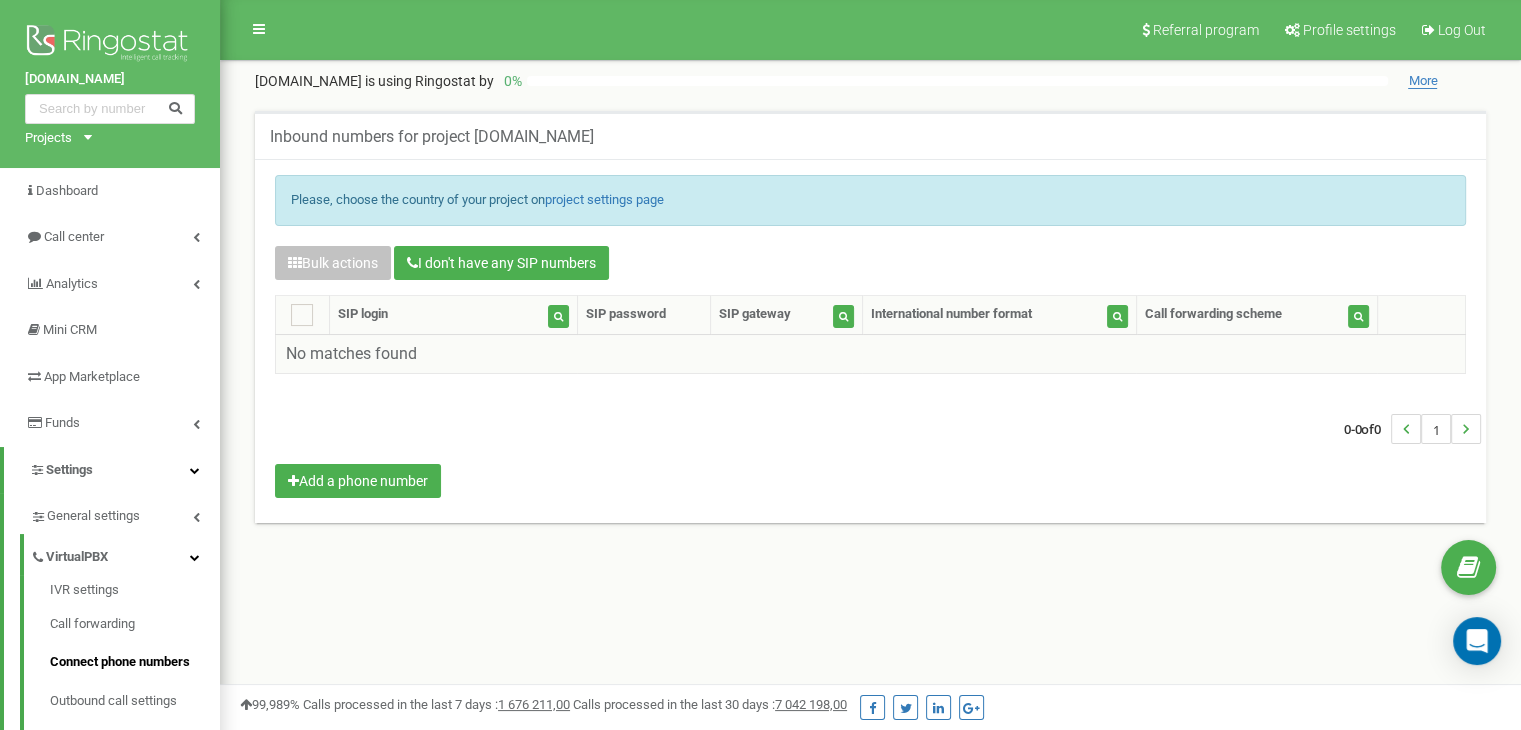 click on "No matches found" at bounding box center [871, 354] 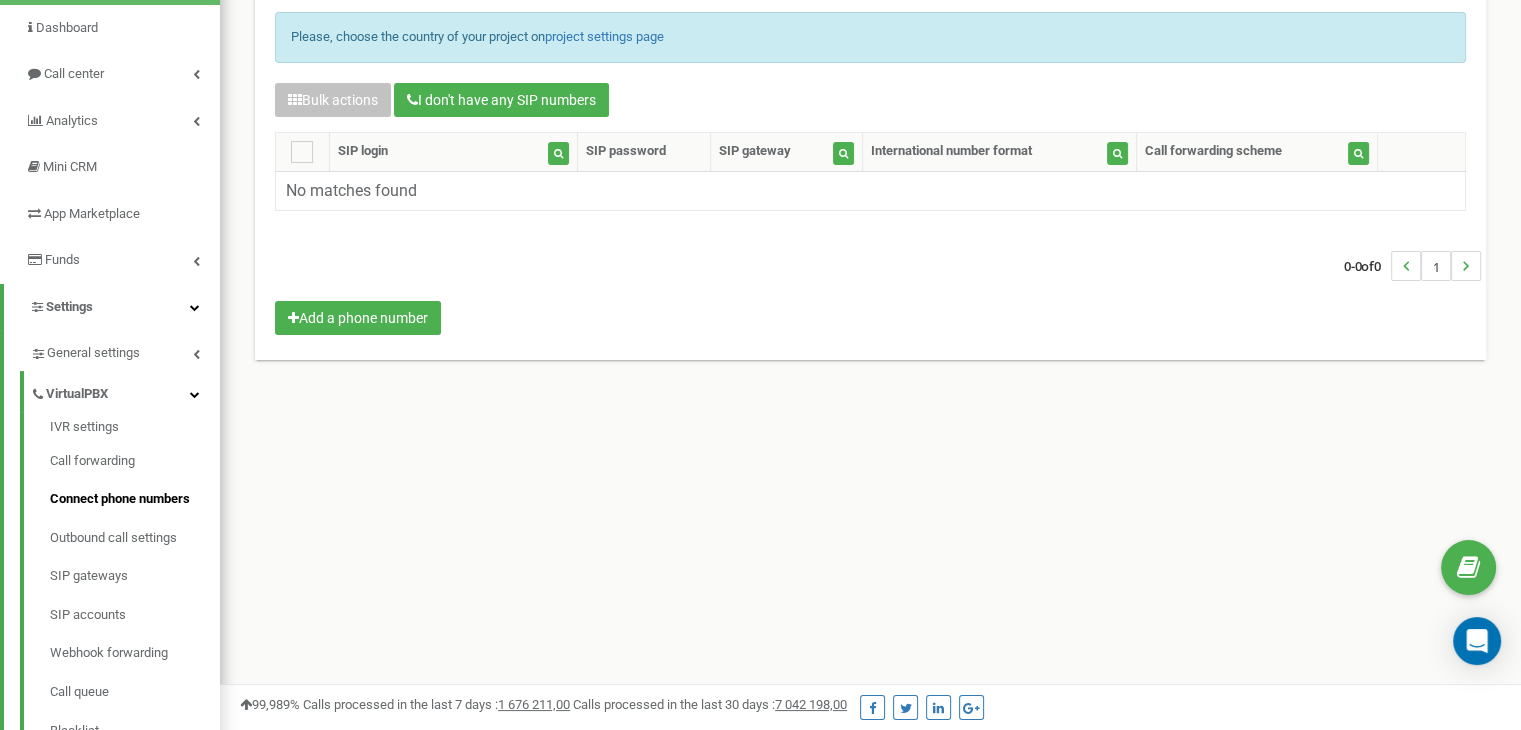 scroll, scrollTop: 164, scrollLeft: 0, axis: vertical 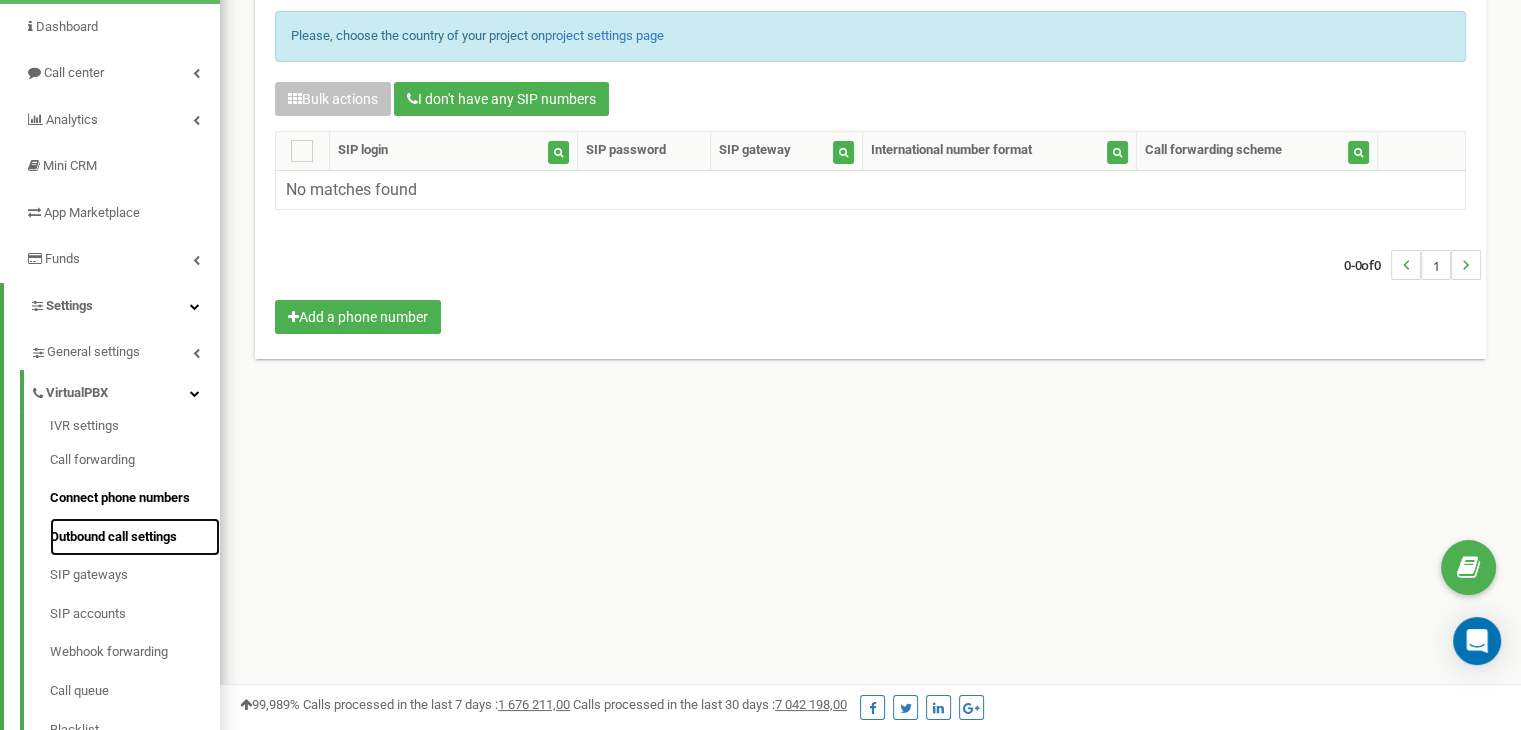 click on "Outbound call settings" at bounding box center [135, 537] 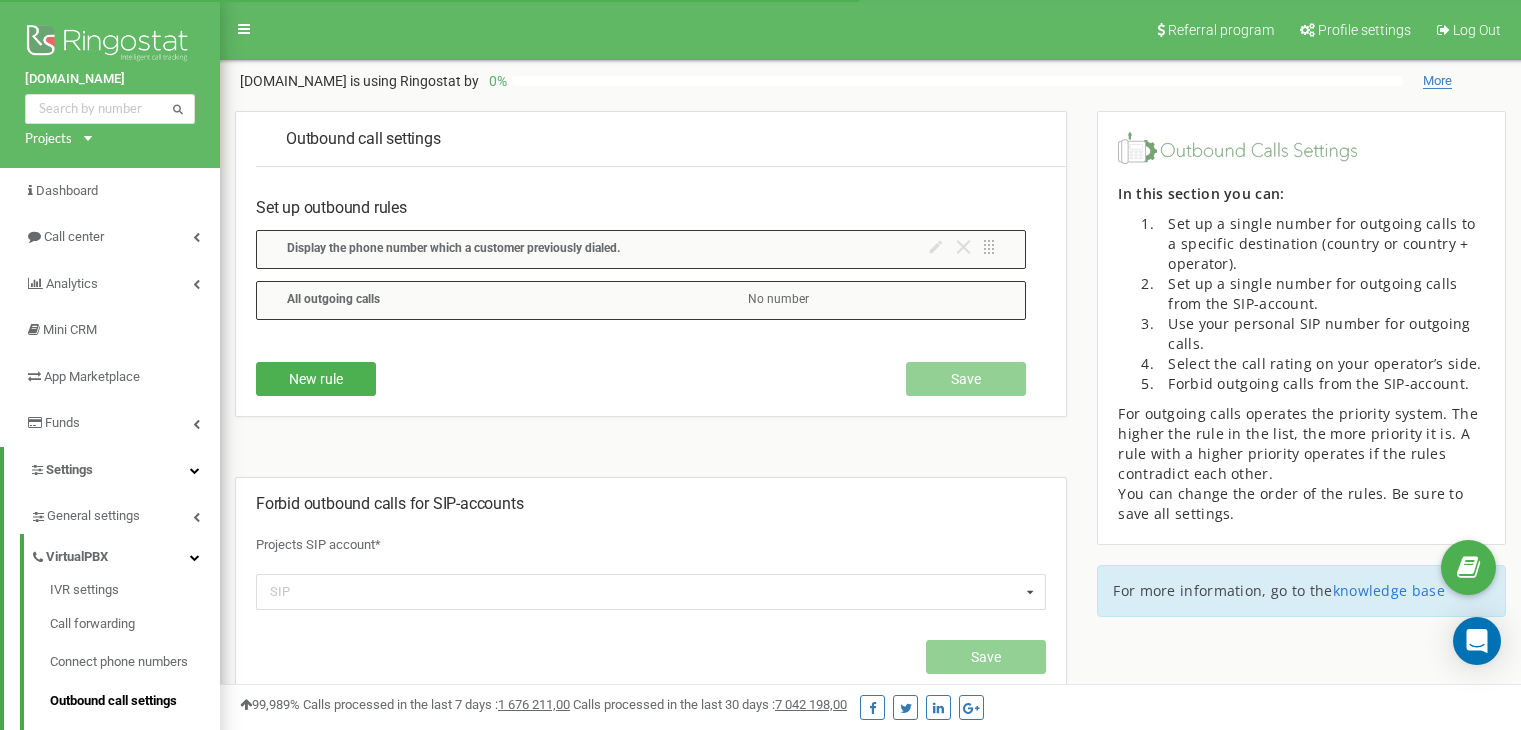 scroll, scrollTop: 0, scrollLeft: 0, axis: both 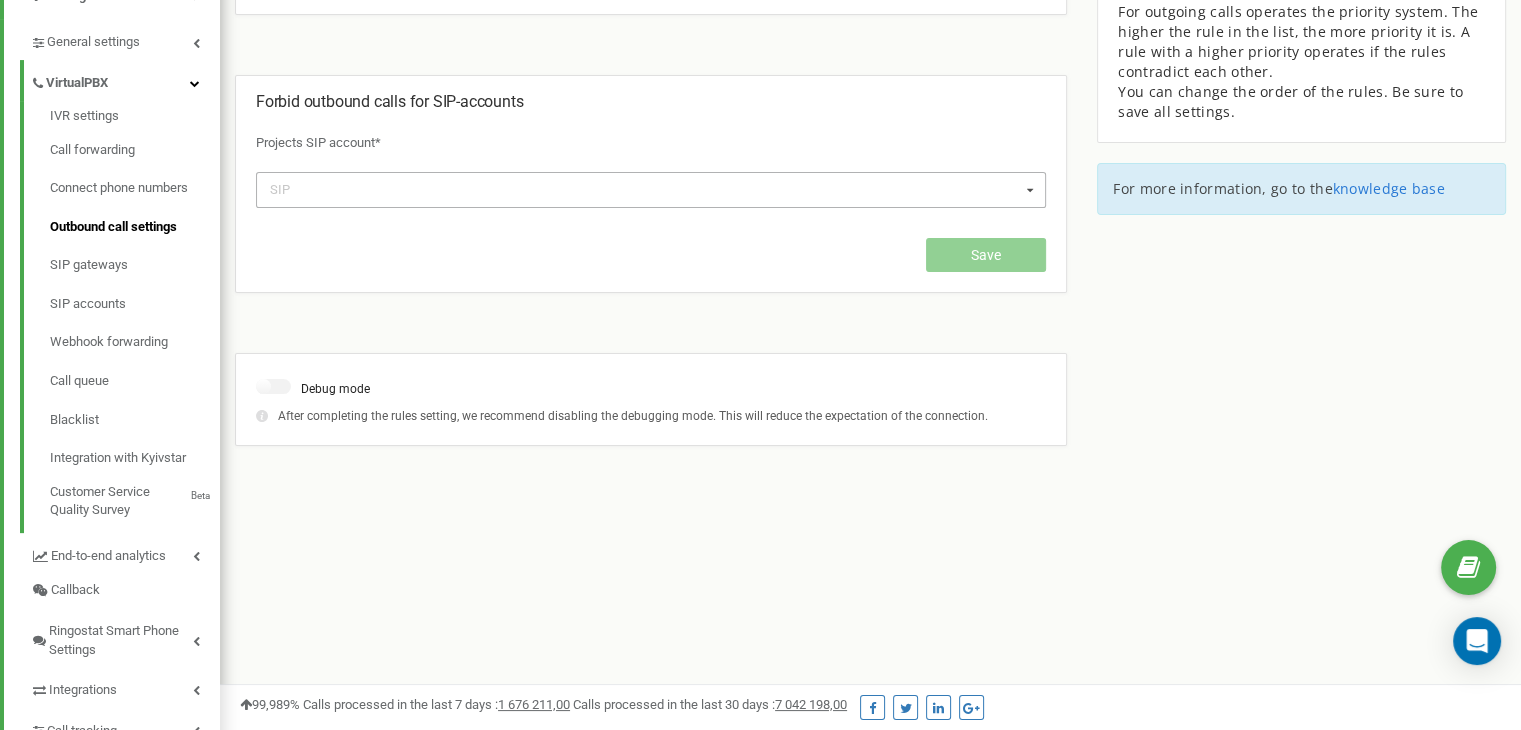 click on "SIP" at bounding box center [291, 190] 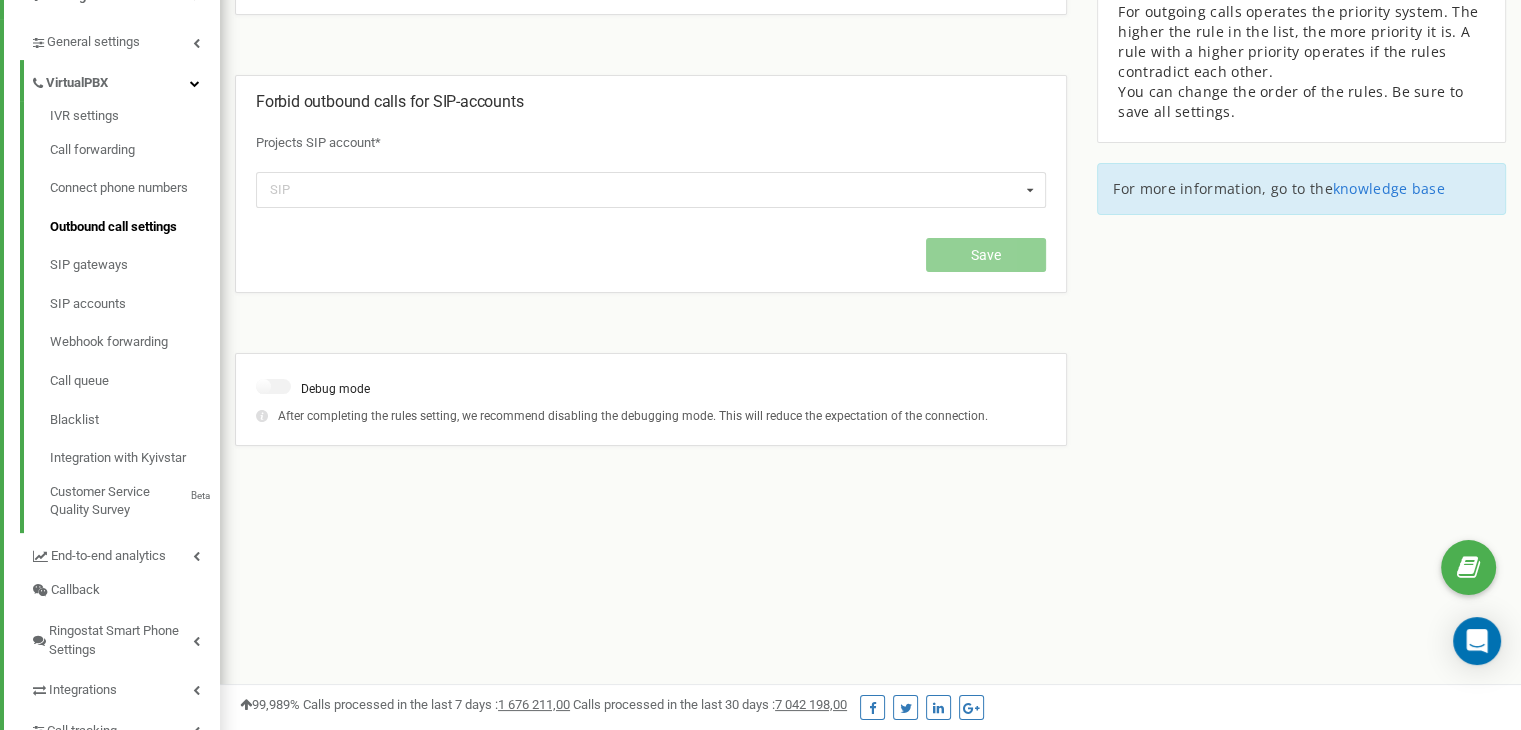 click on "Save" at bounding box center (651, 250) 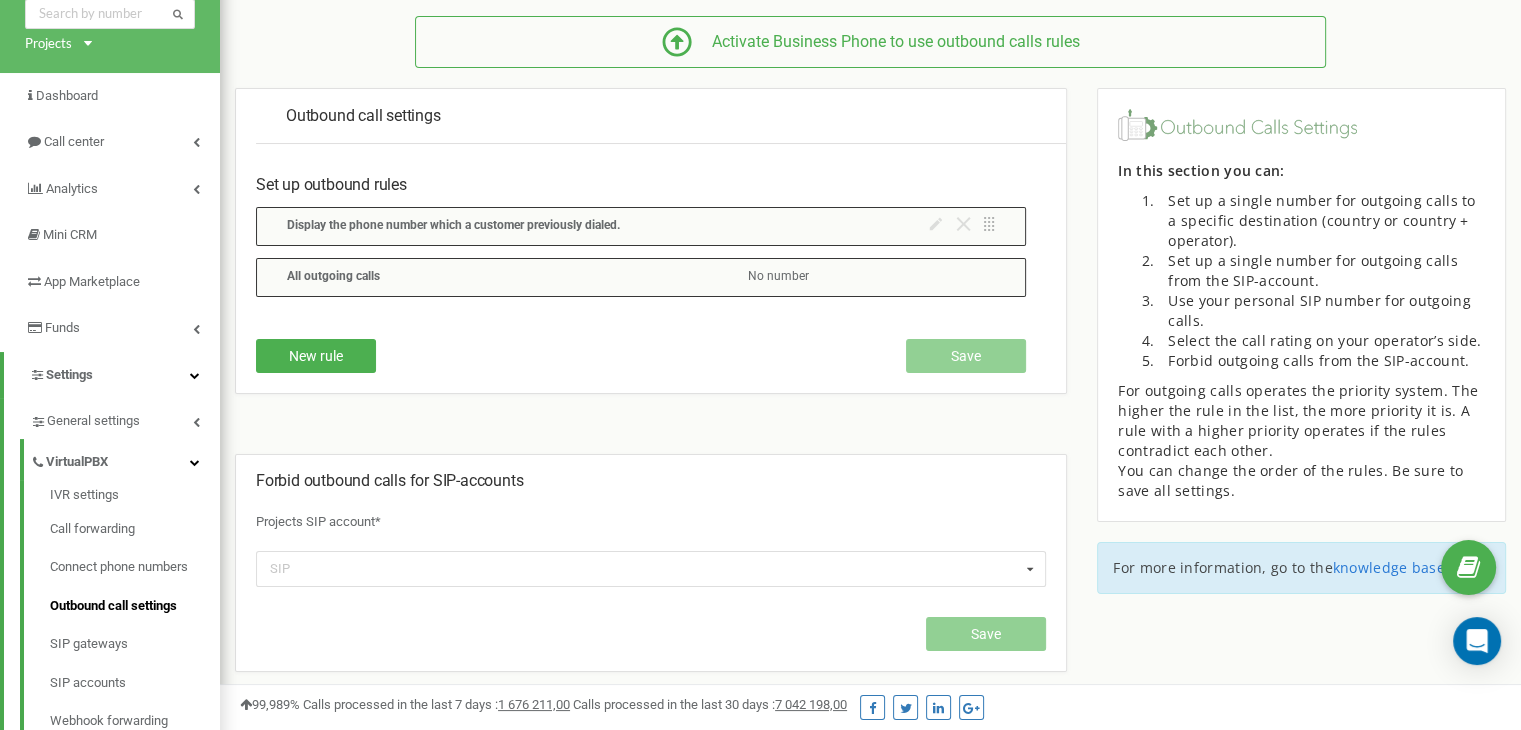 scroll, scrollTop: 0, scrollLeft: 0, axis: both 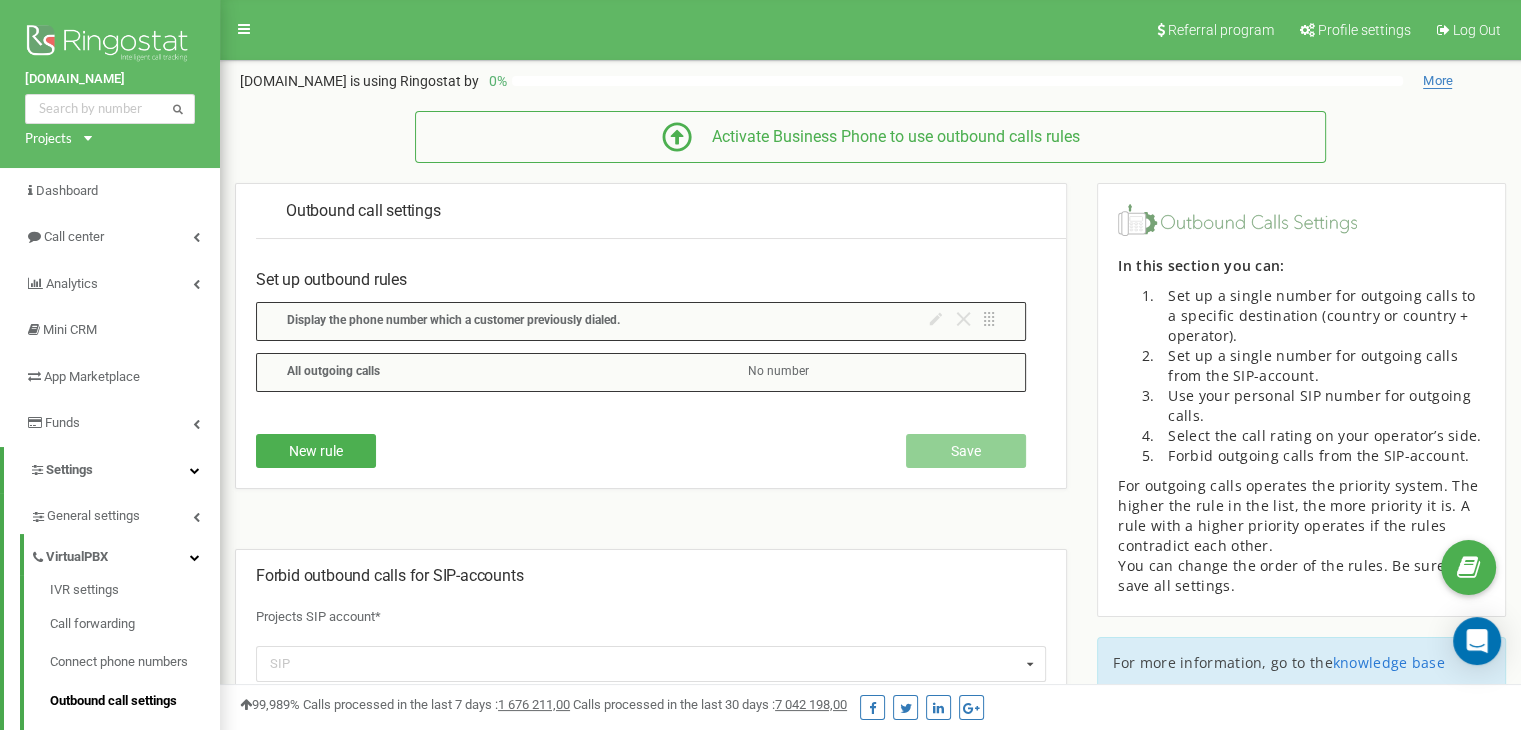 click on "Outbound call settings" at bounding box center (661, 211) 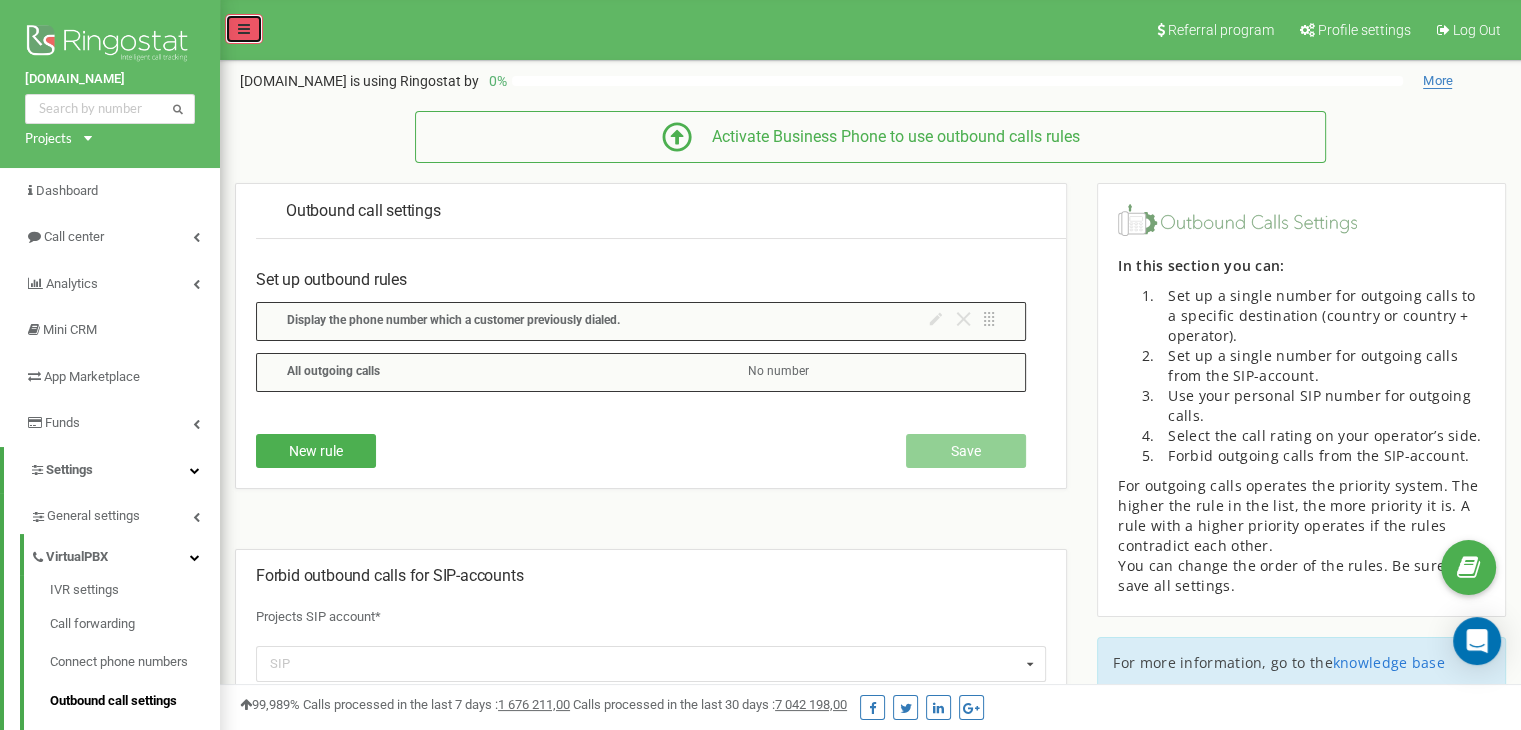 click at bounding box center [244, 29] 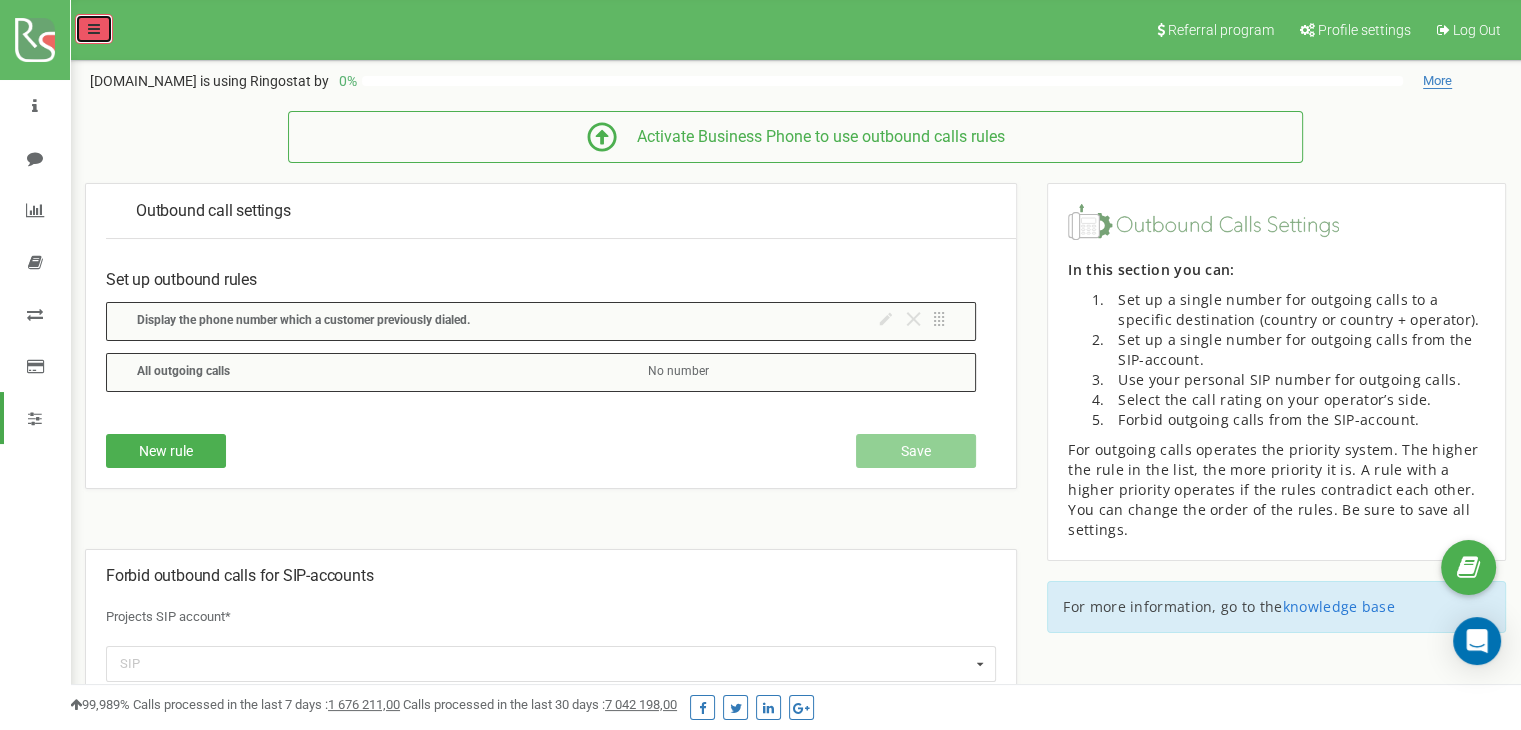 click at bounding box center (94, 29) 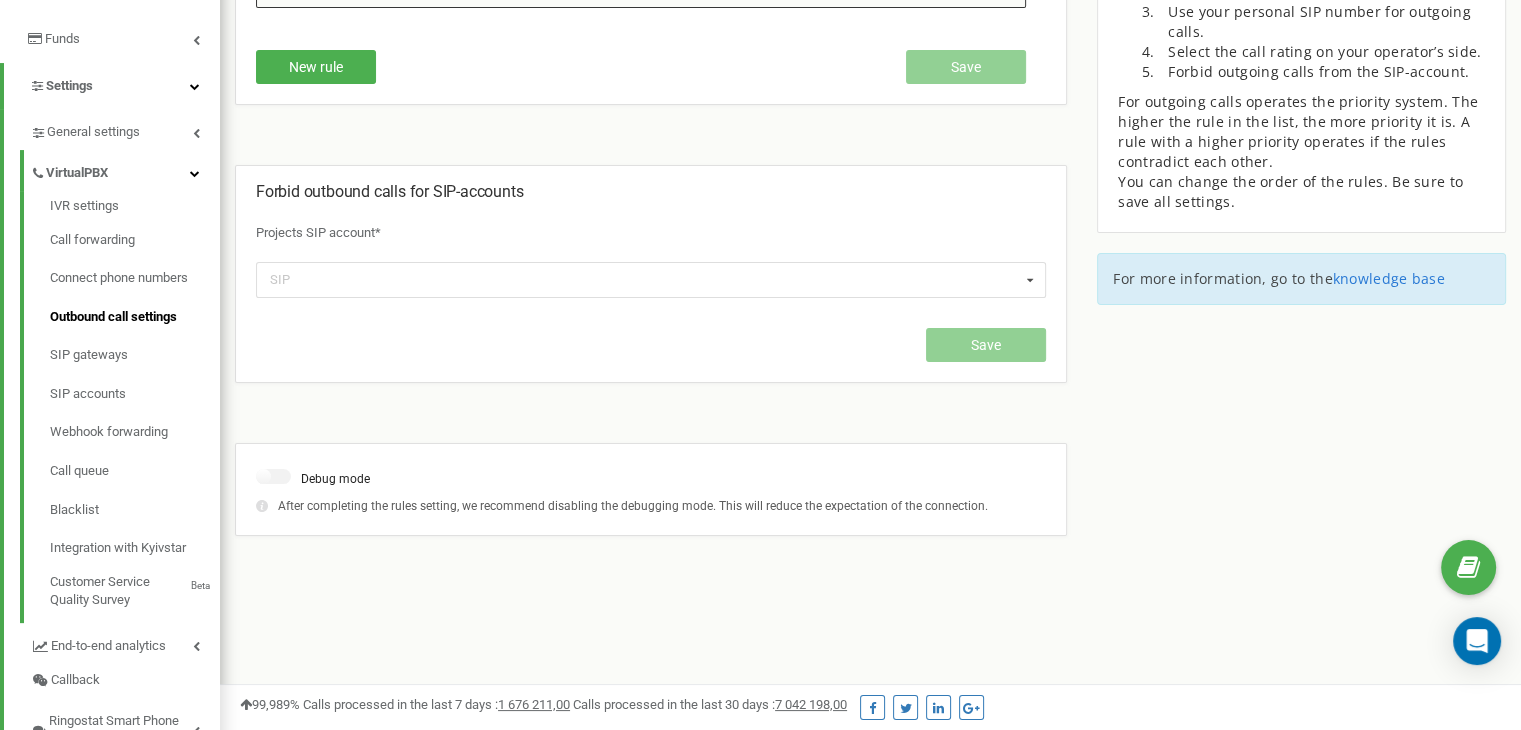 scroll, scrollTop: 384, scrollLeft: 0, axis: vertical 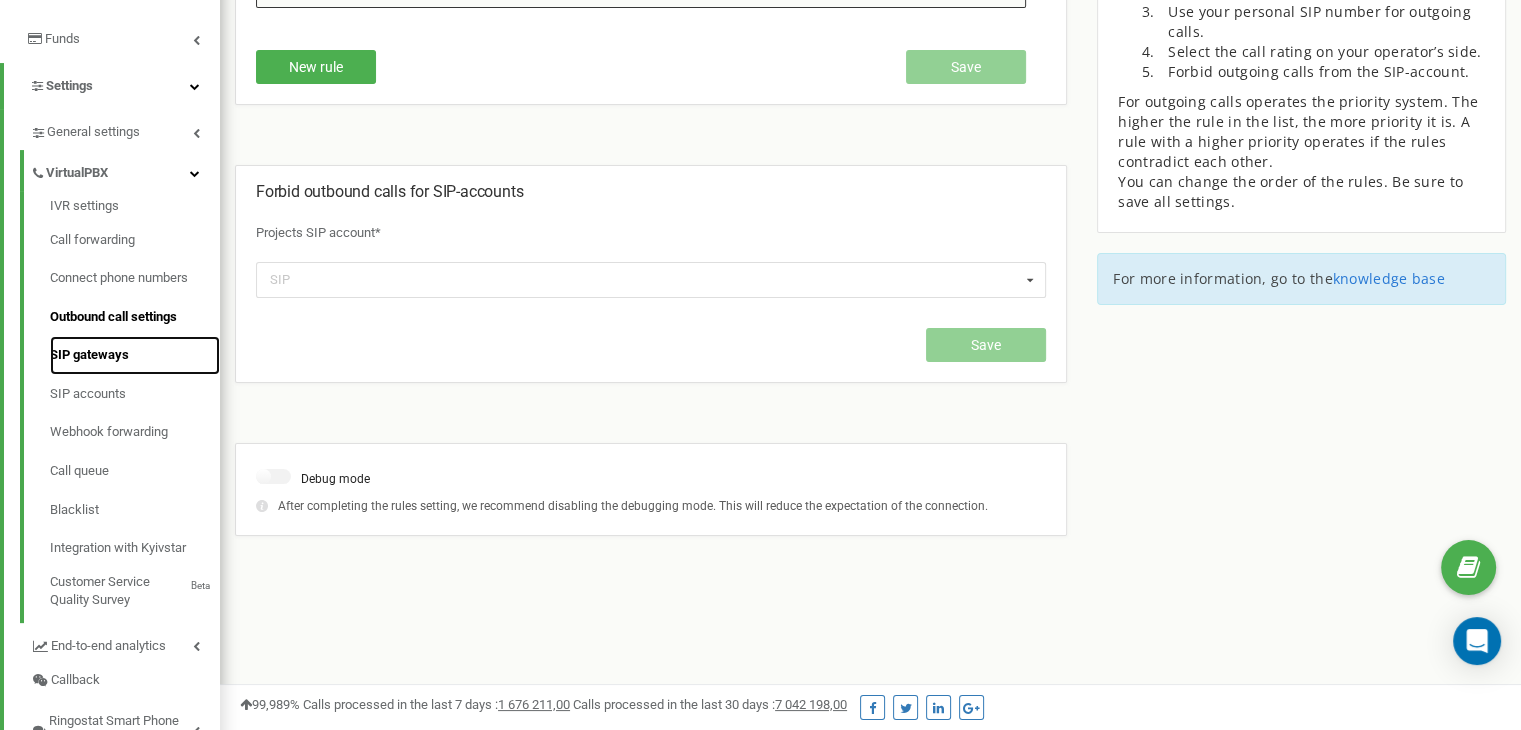 click on "SIP gateways" at bounding box center (135, 355) 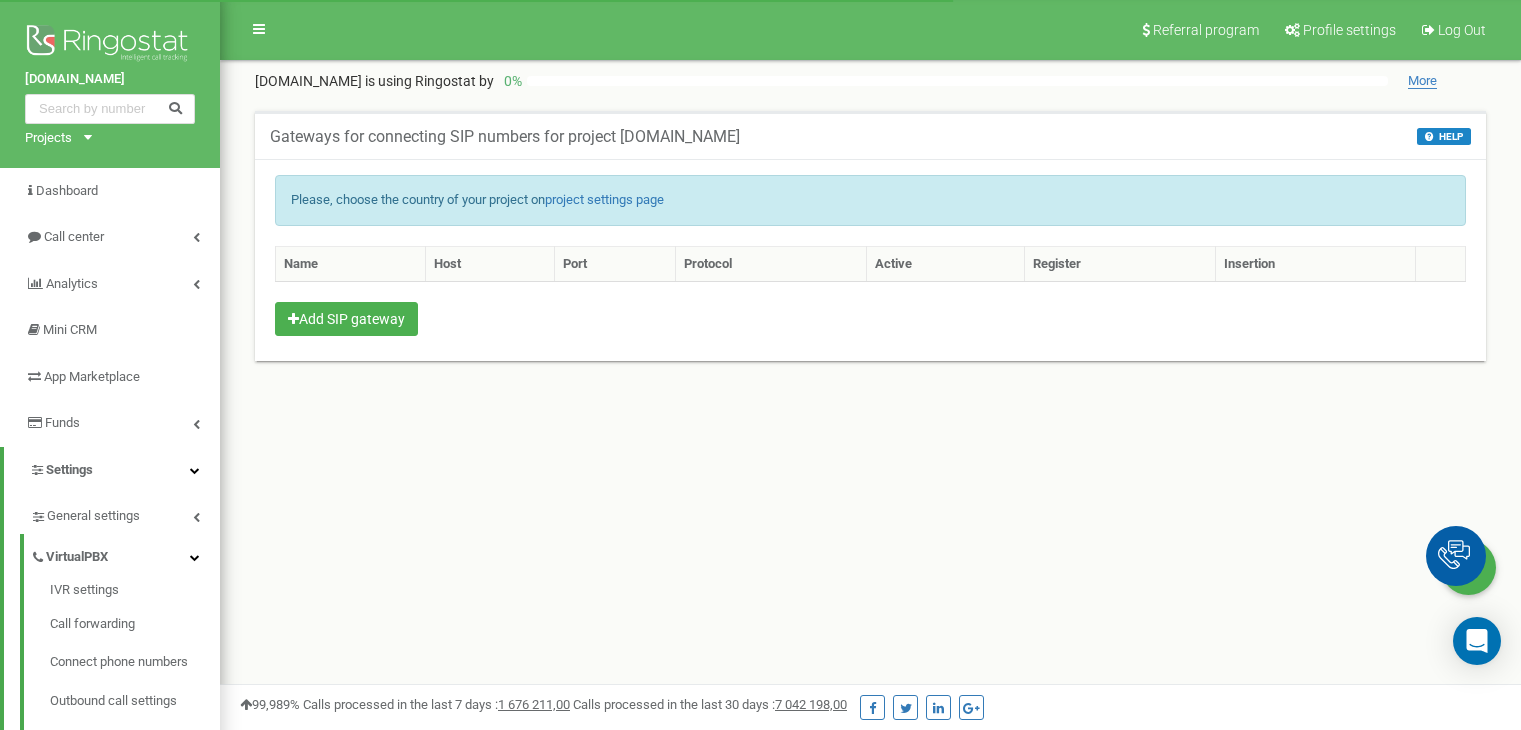 scroll, scrollTop: 0, scrollLeft: 0, axis: both 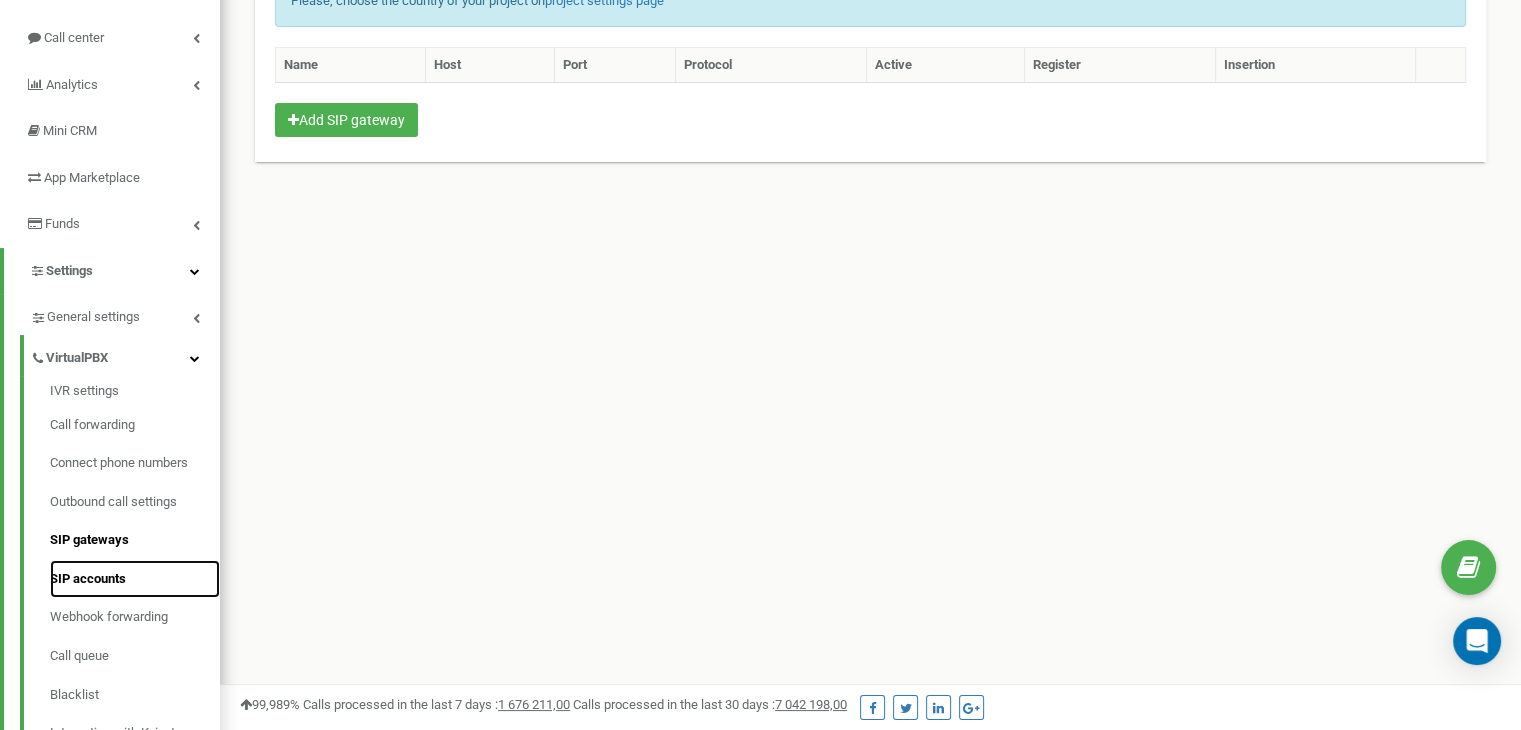 click on "SIP accounts" at bounding box center (135, 579) 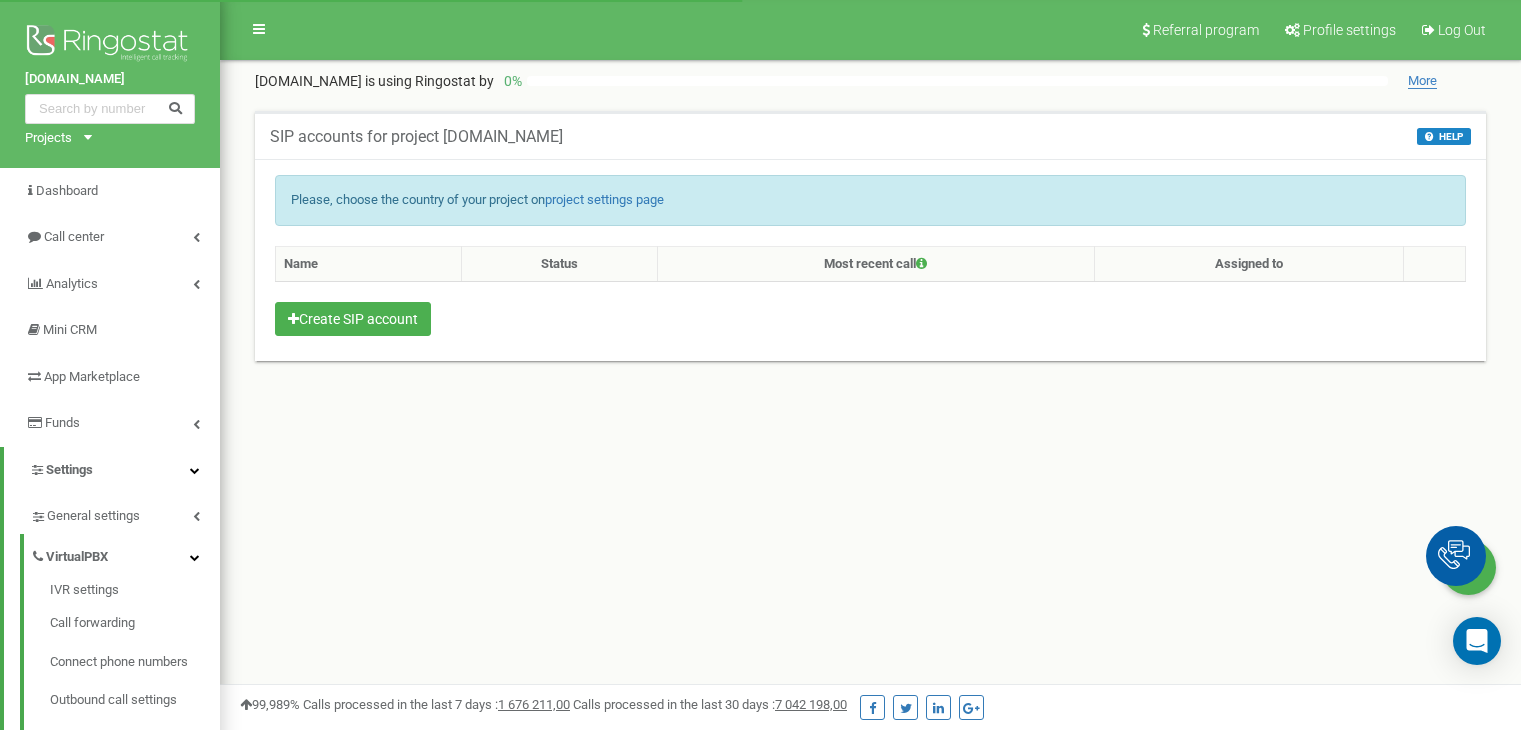 scroll, scrollTop: 0, scrollLeft: 0, axis: both 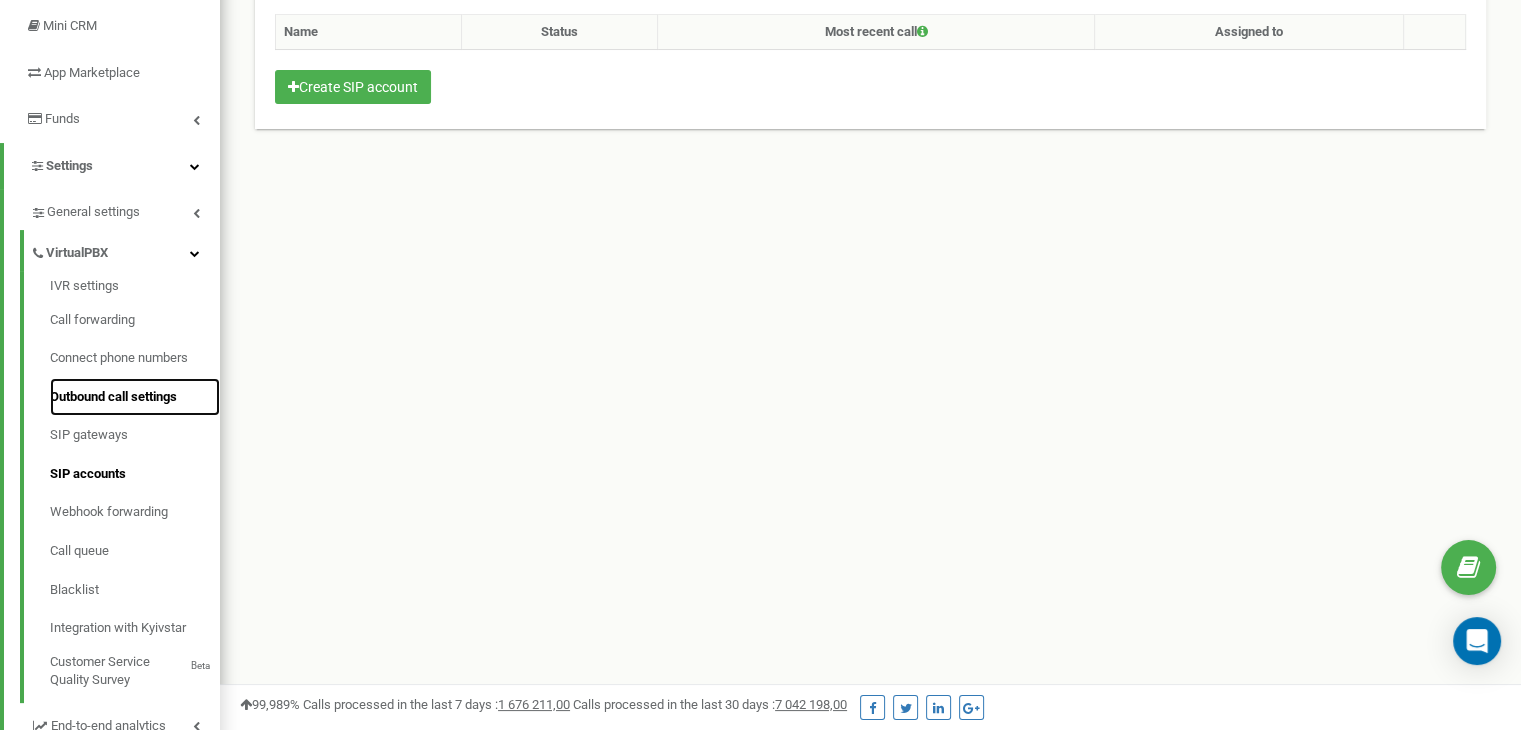 click on "Outbound call settings" at bounding box center (135, 397) 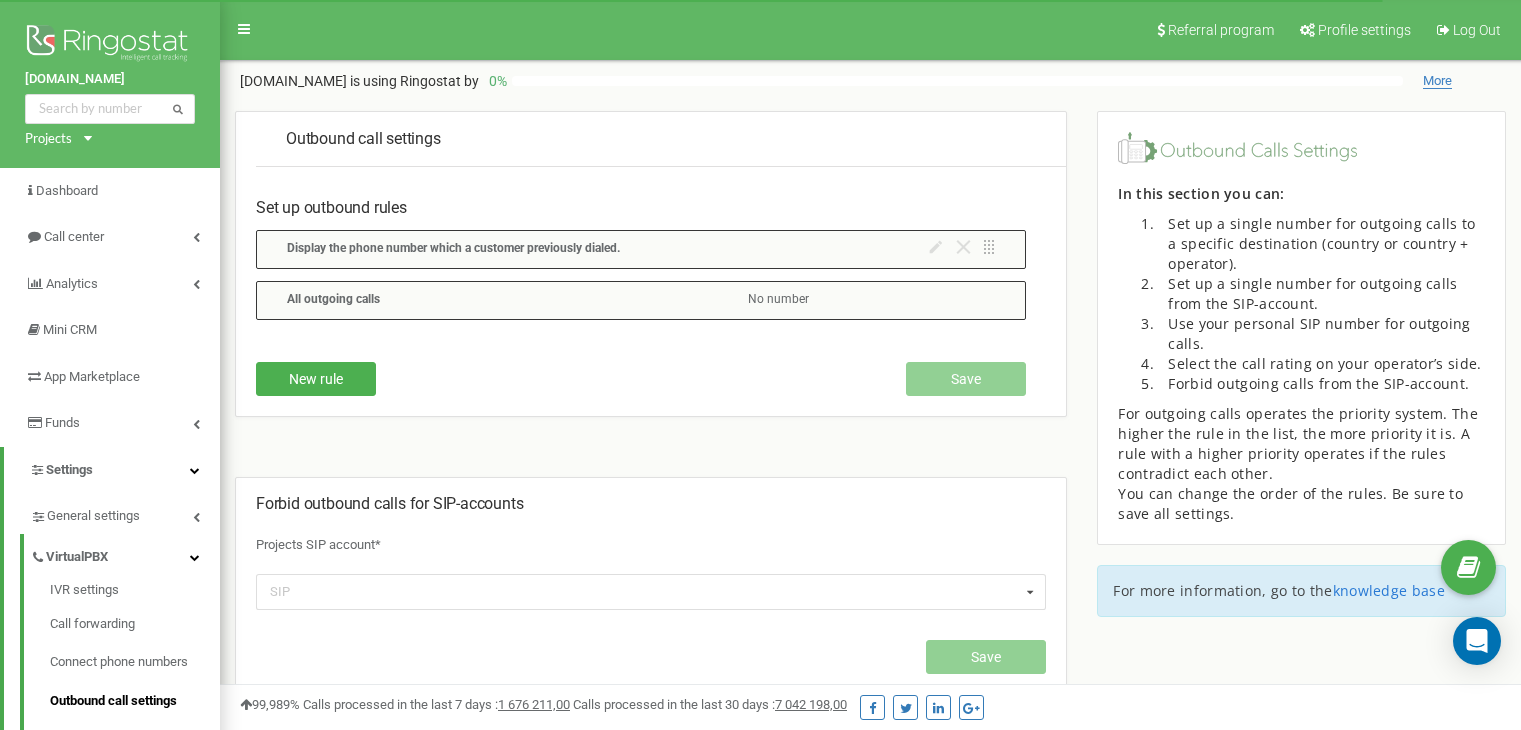 scroll, scrollTop: 0, scrollLeft: 0, axis: both 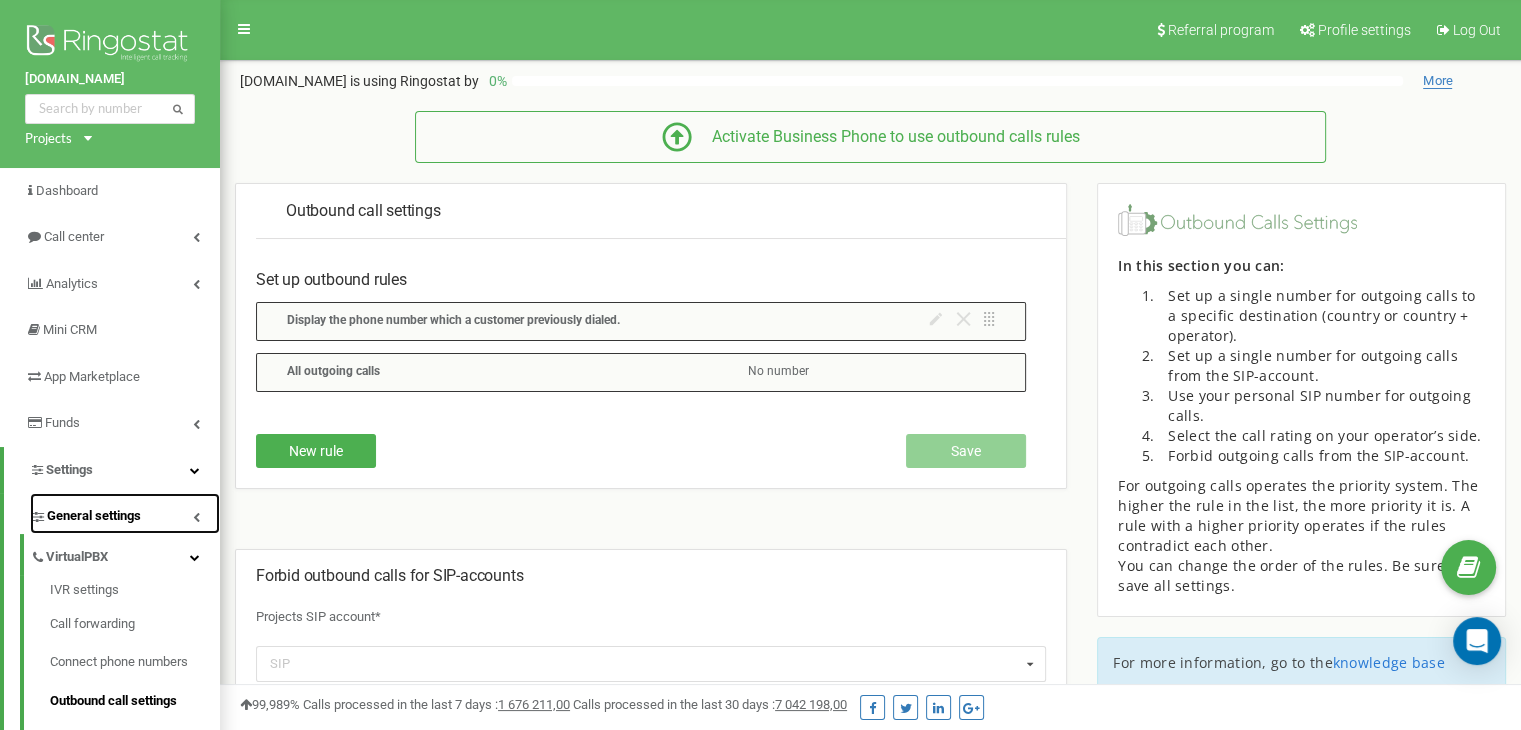 click on "General settings" at bounding box center [94, 516] 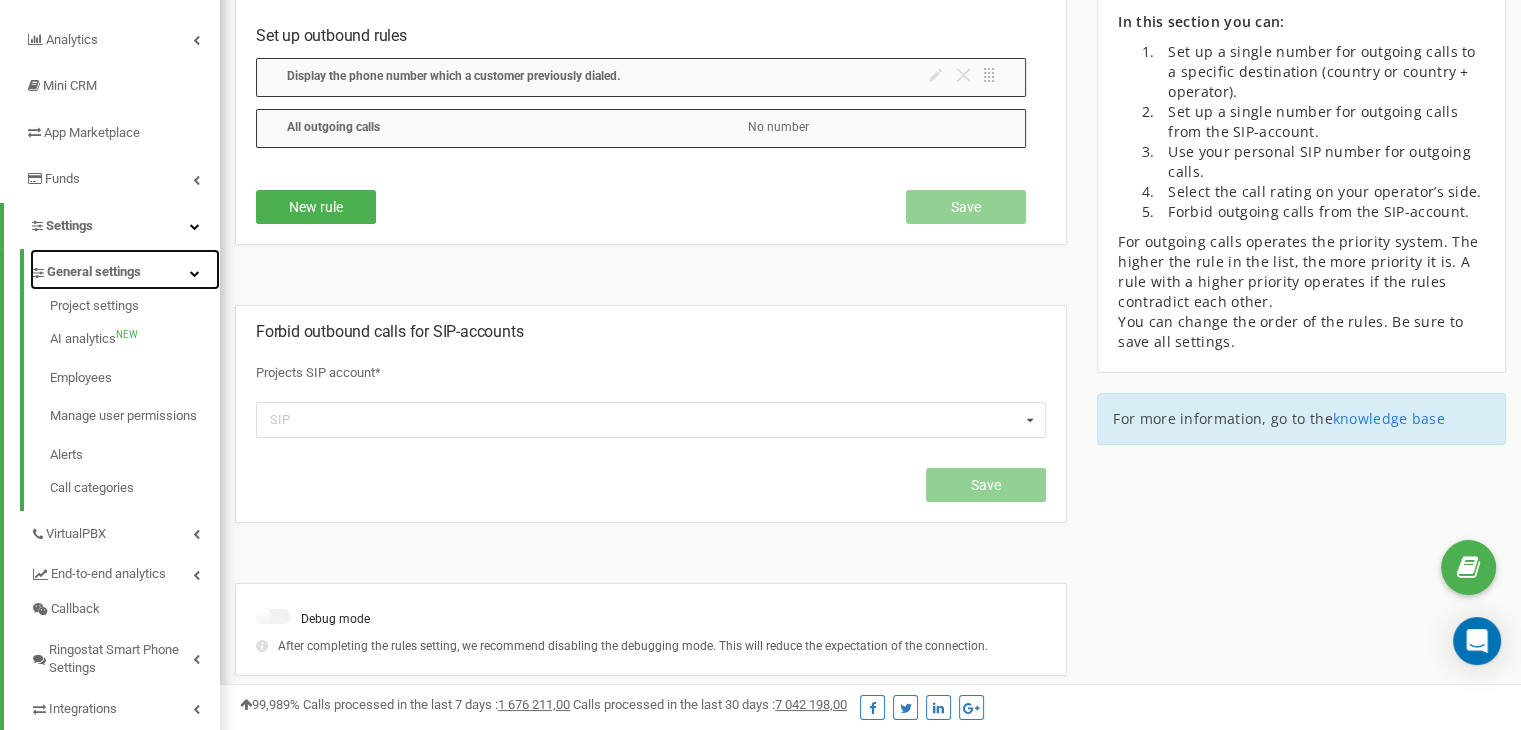 scroll, scrollTop: 256, scrollLeft: 0, axis: vertical 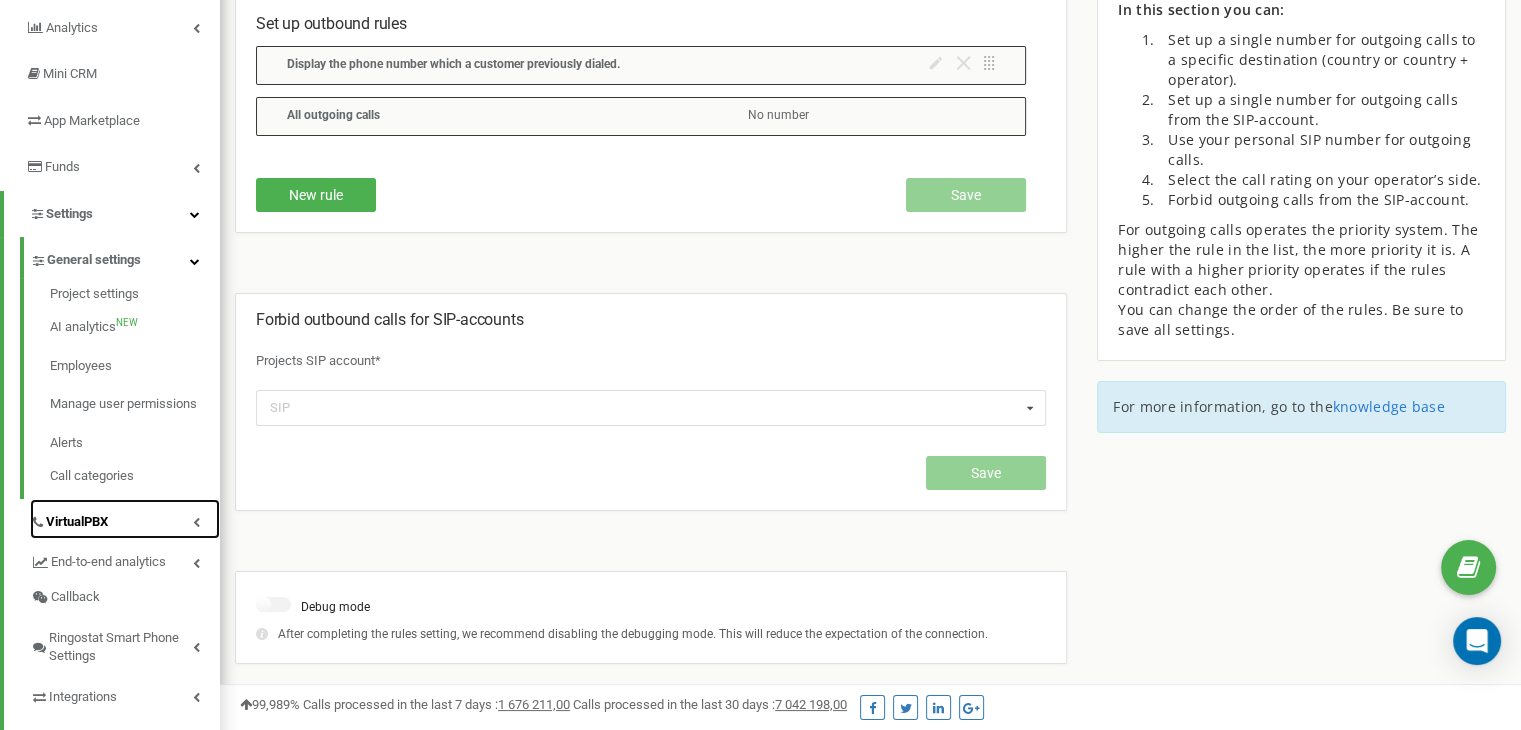 click on "VirtualPBX" at bounding box center (77, 522) 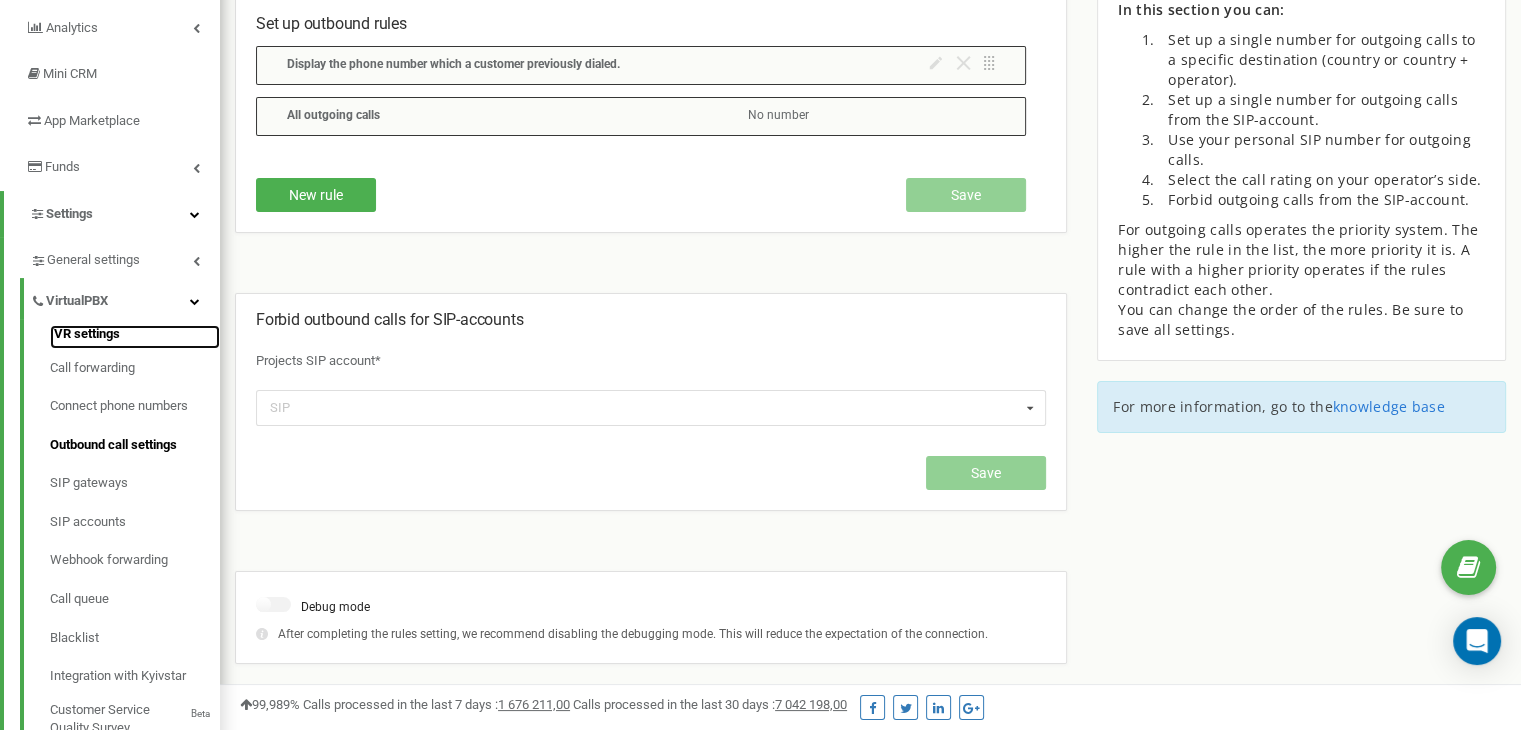 click on "IVR settings" at bounding box center [135, 337] 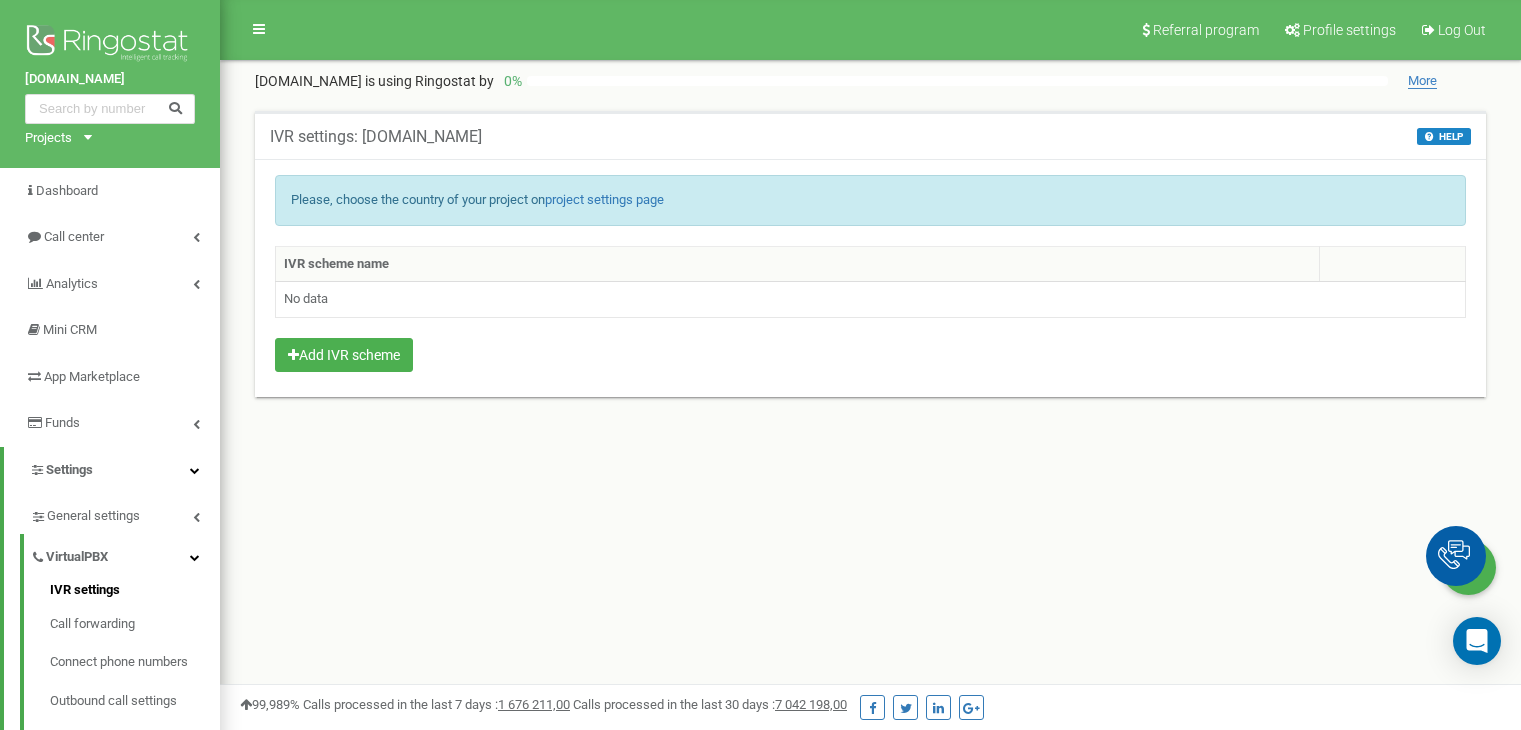 scroll, scrollTop: 0, scrollLeft: 0, axis: both 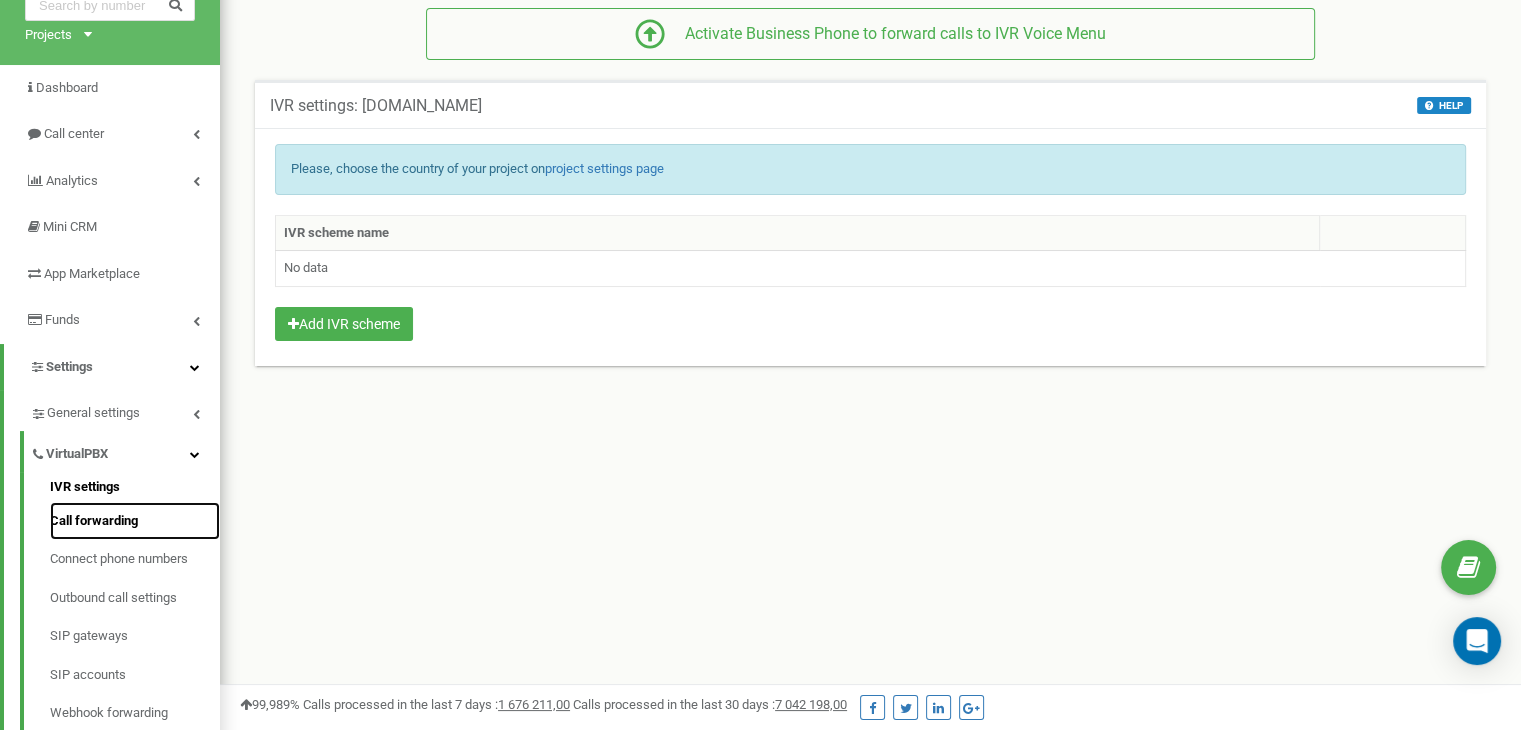 click on "Call forwarding" at bounding box center (135, 521) 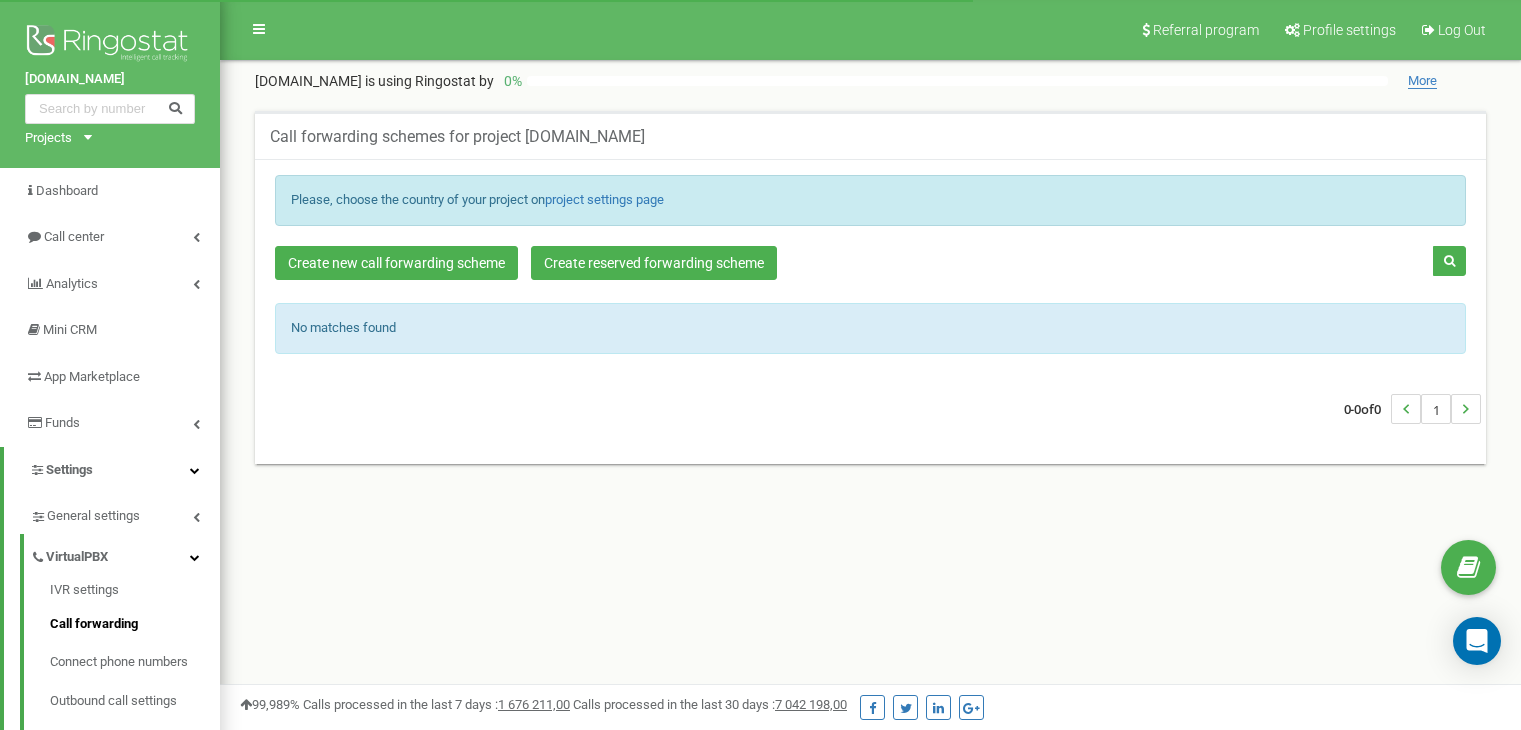 scroll, scrollTop: 0, scrollLeft: 0, axis: both 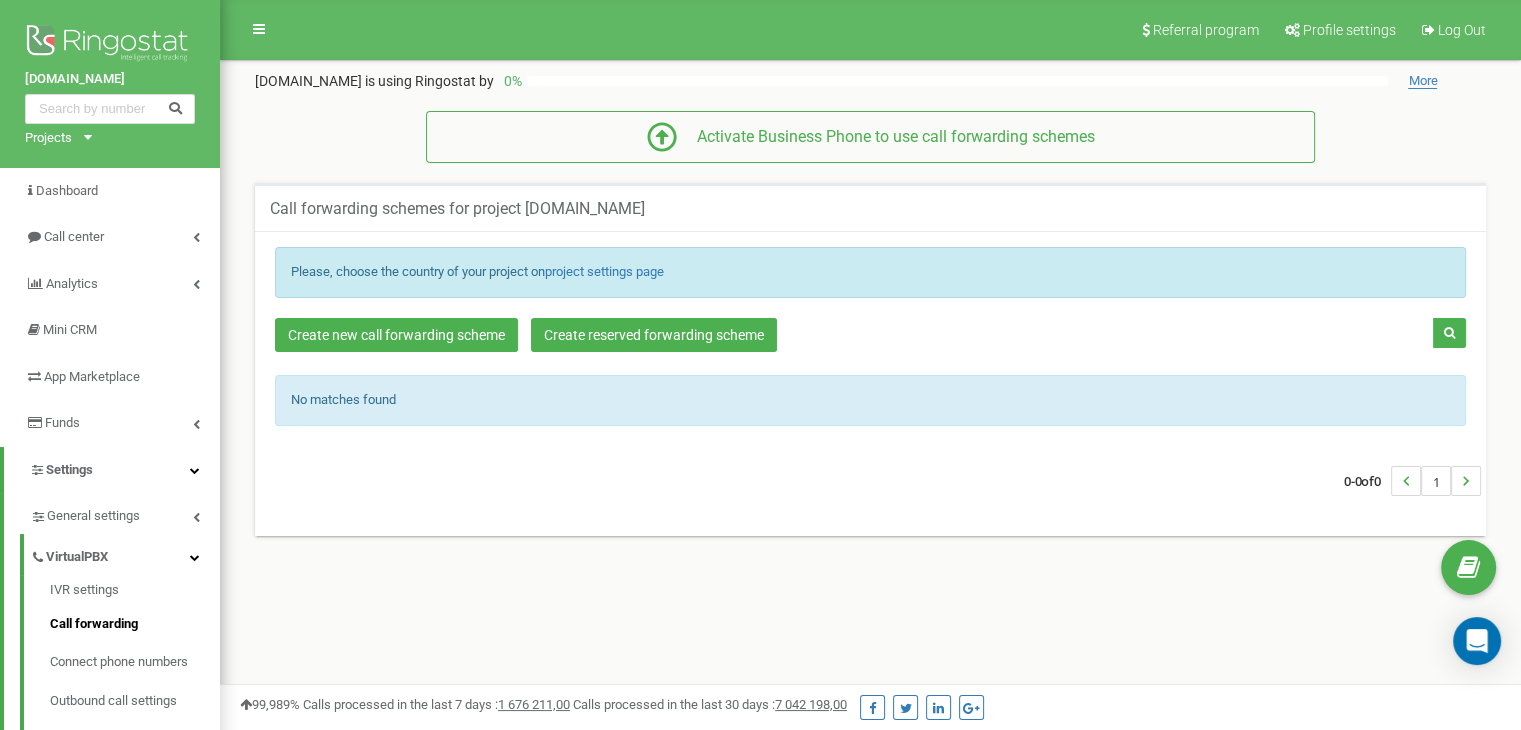 click on "Create new call forwarding scheme
Create reserved forwarding scheme" at bounding box center [667, 337] 